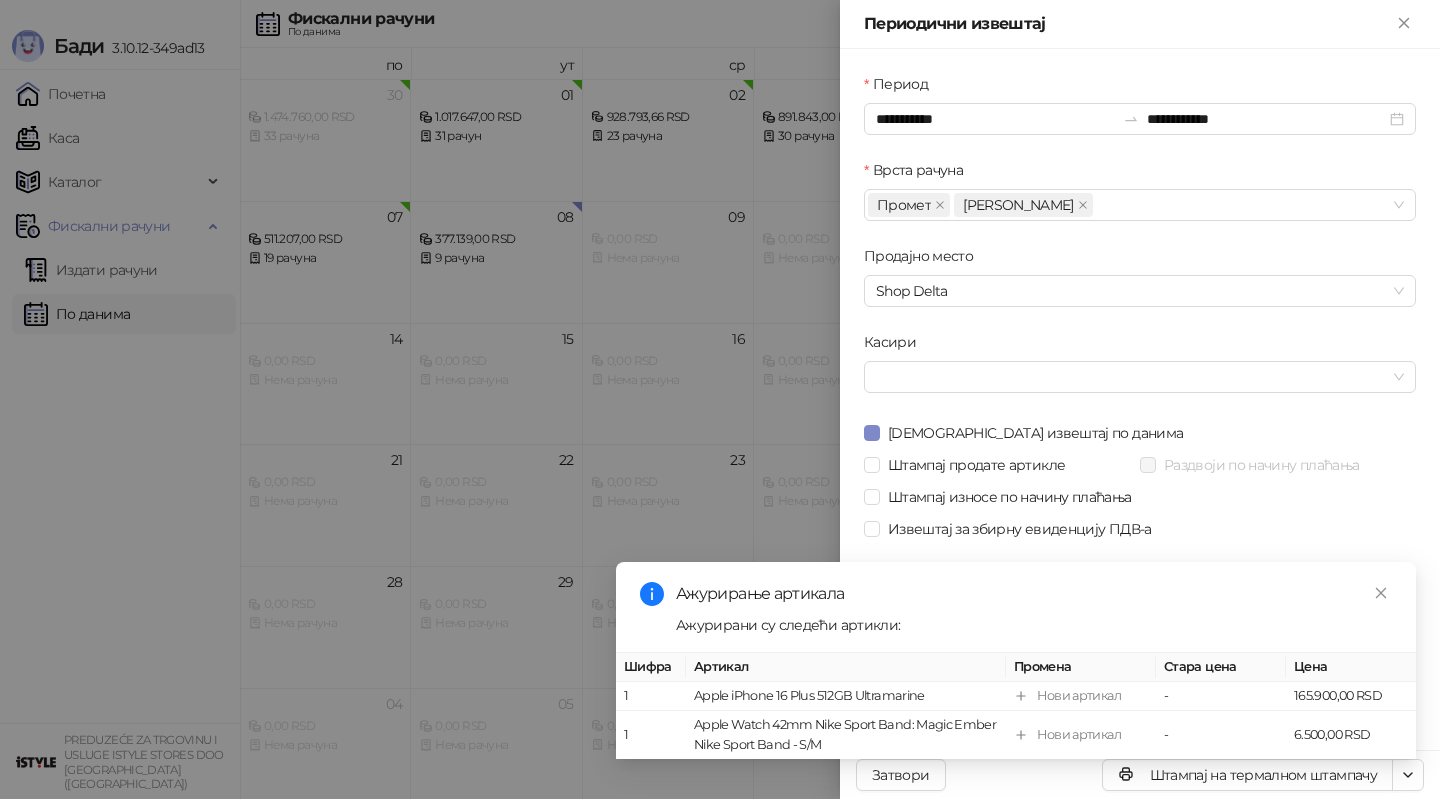 scroll, scrollTop: 0, scrollLeft: 0, axis: both 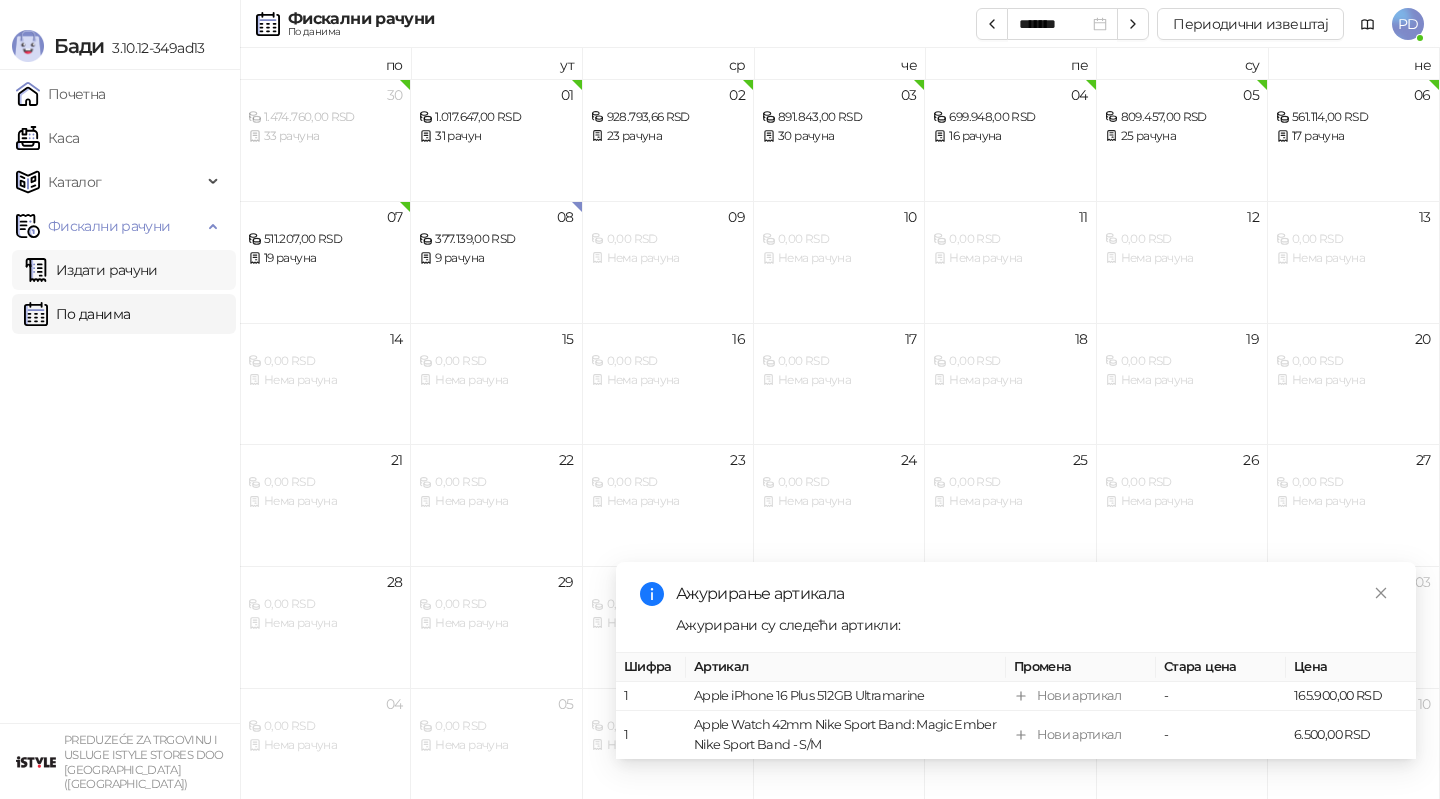 click on "Издати рачуни" at bounding box center (91, 270) 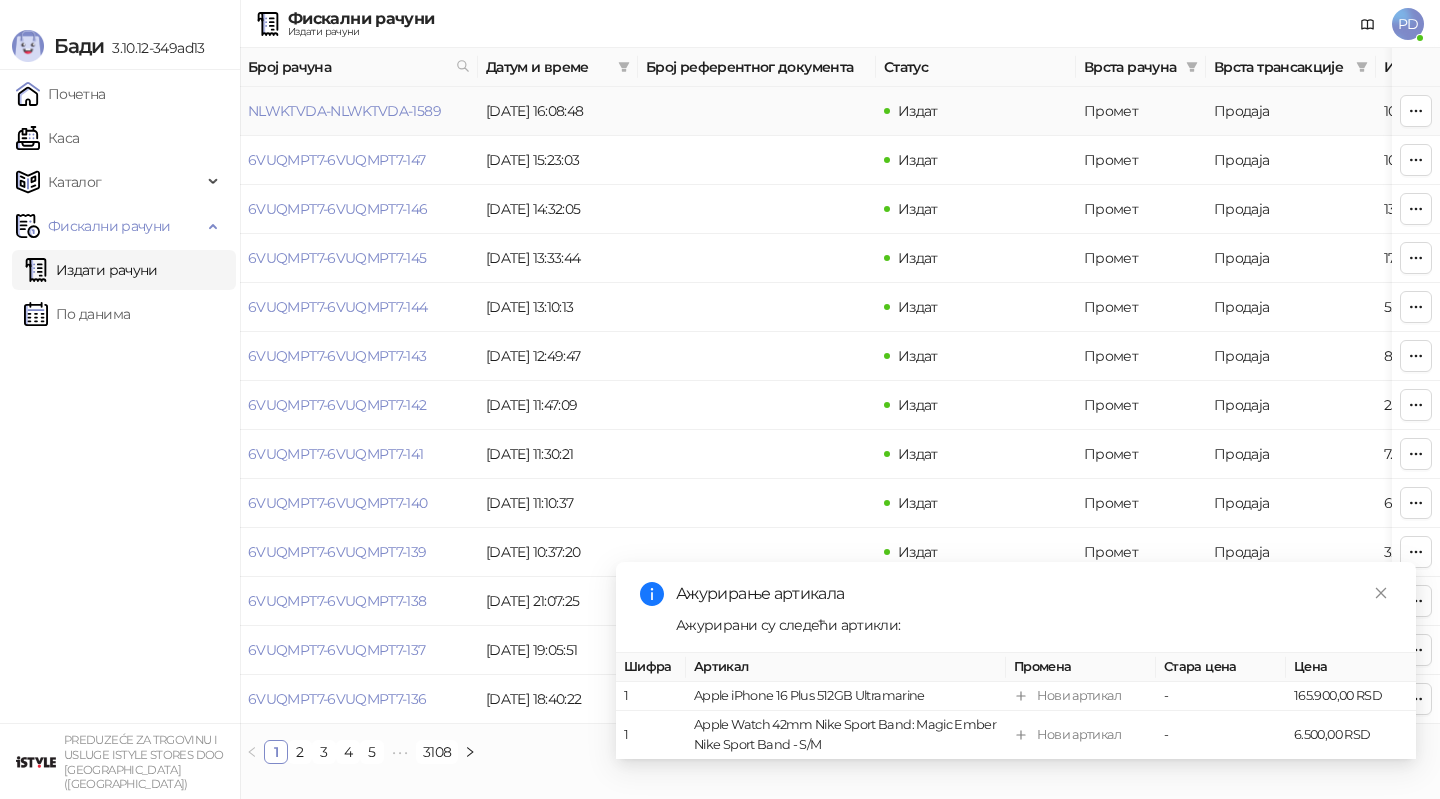 click 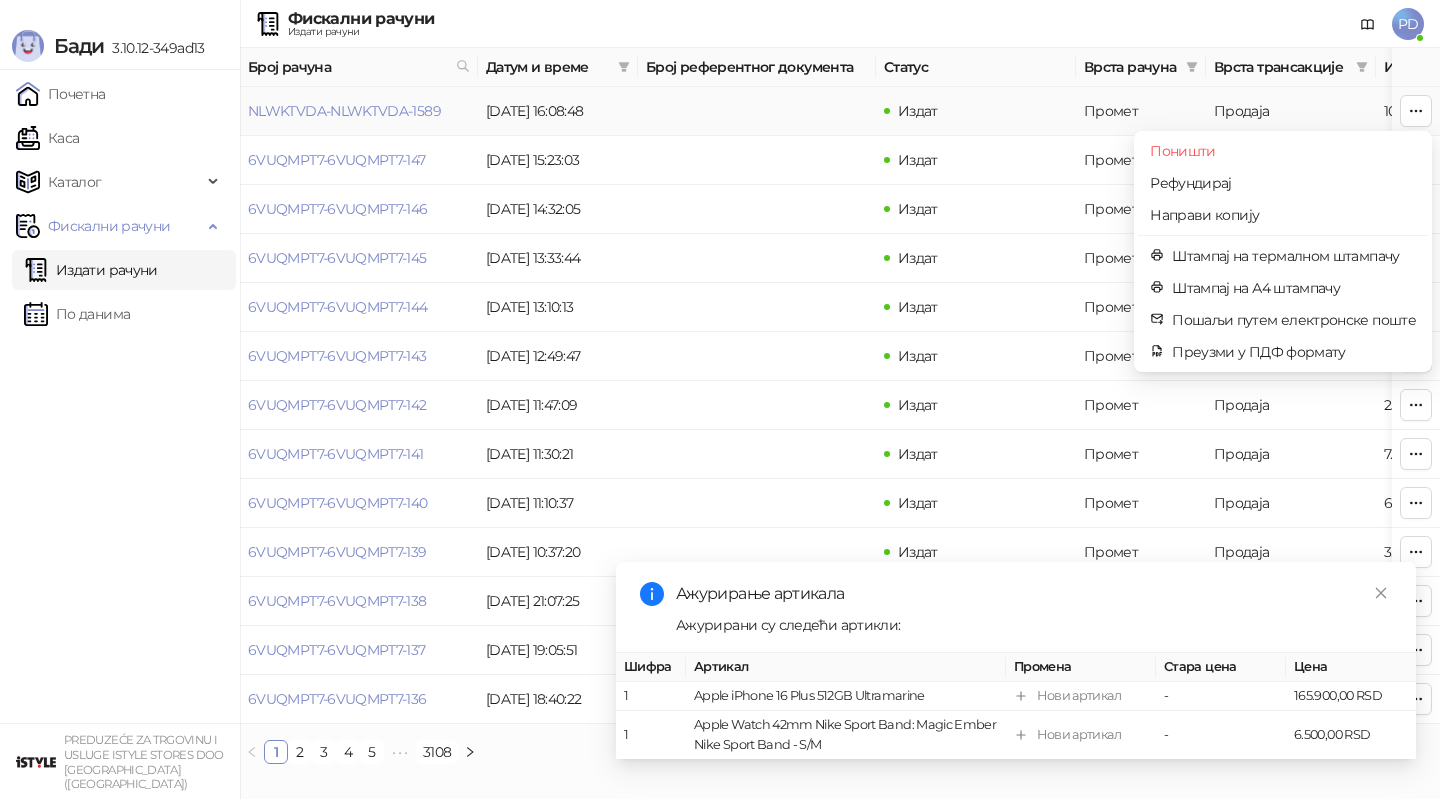 click 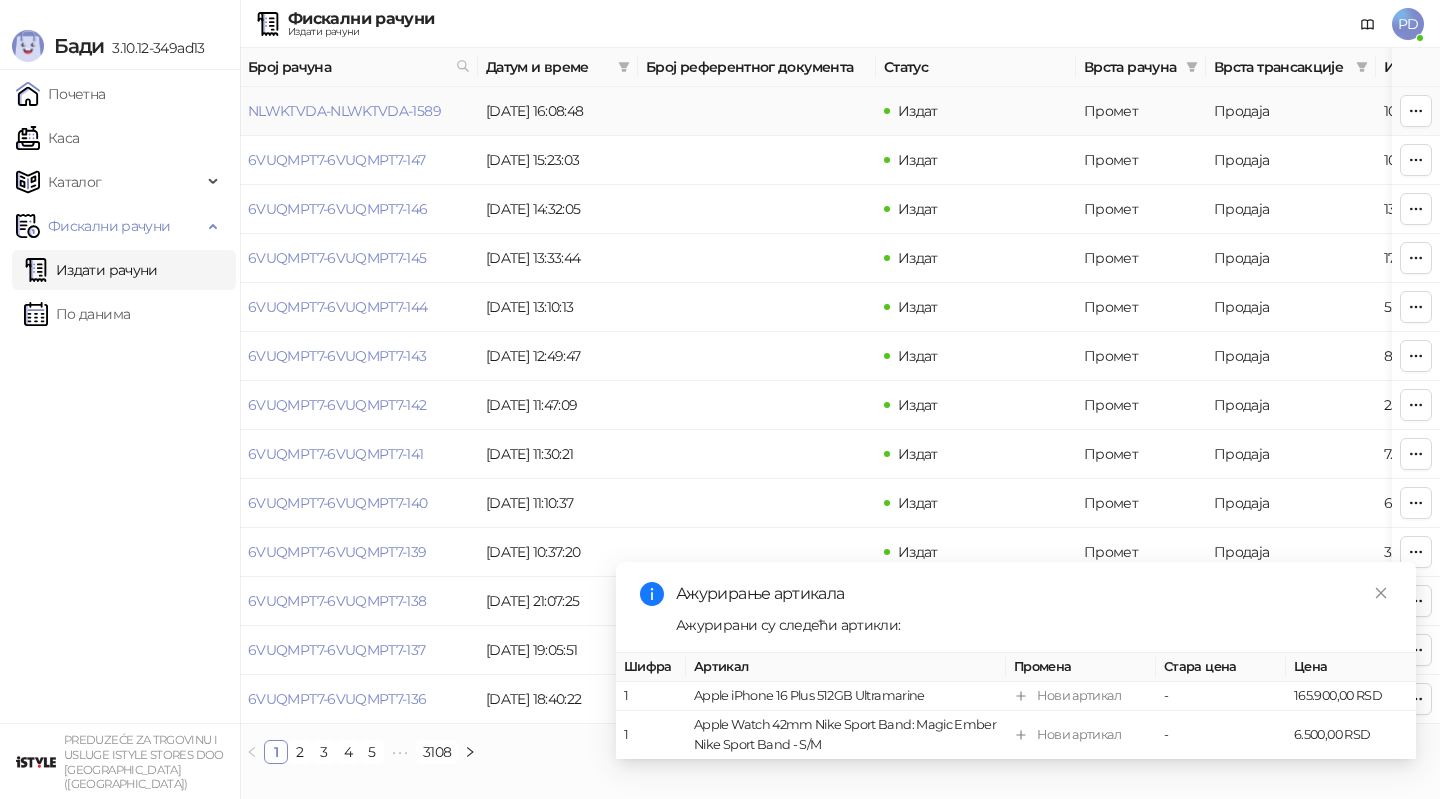 click 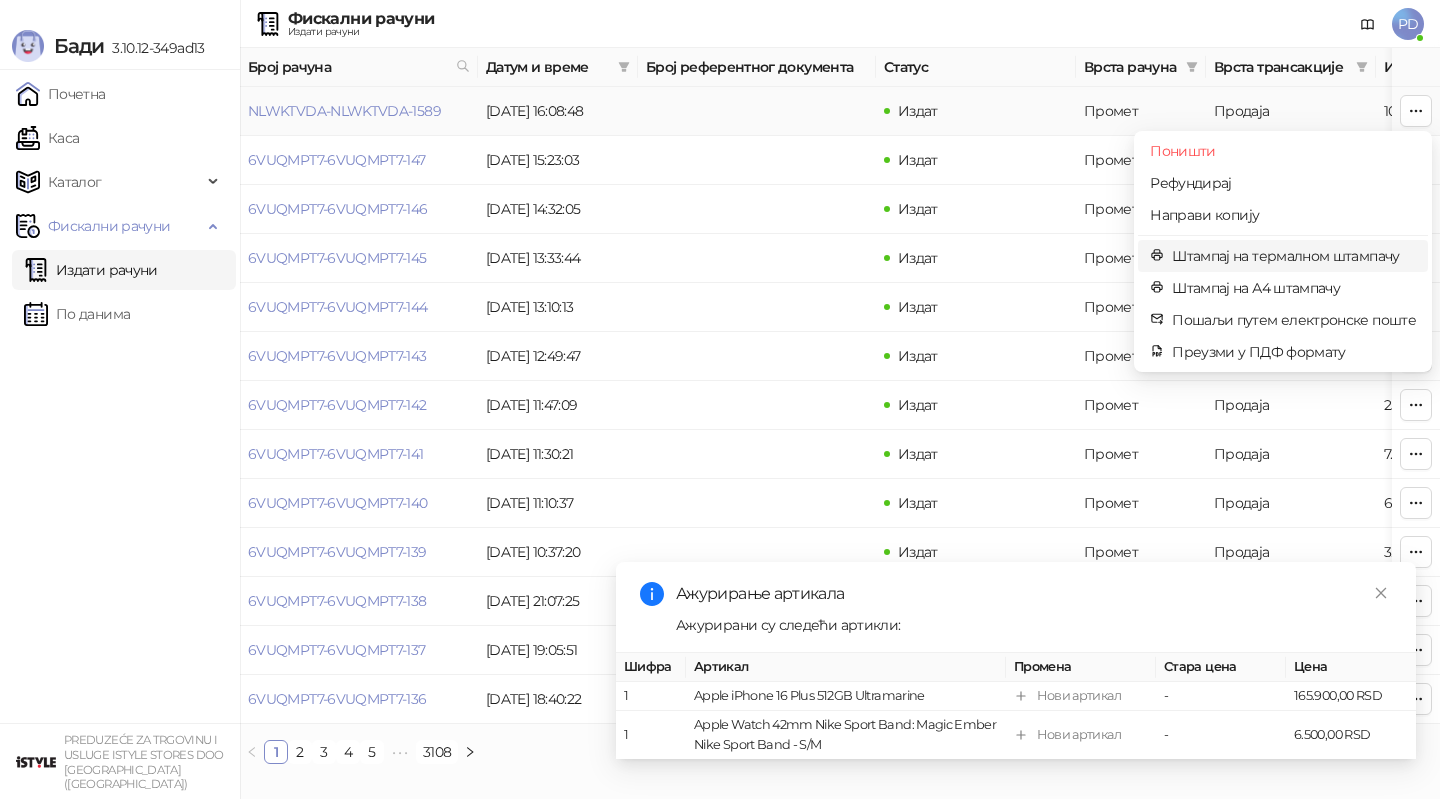 click on "Штампај на термалном штампачу" at bounding box center [1294, 256] 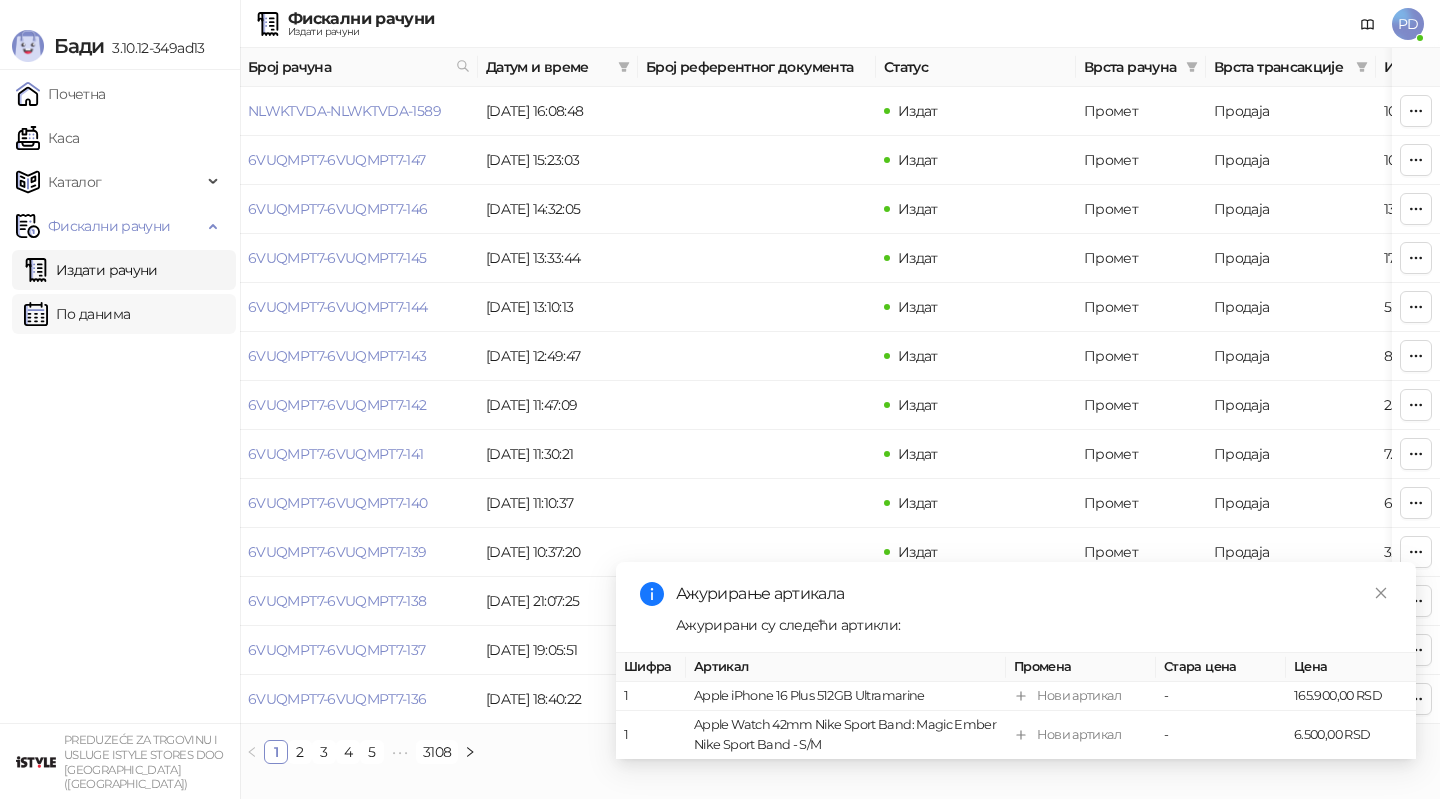 click on "По данима" at bounding box center (77, 314) 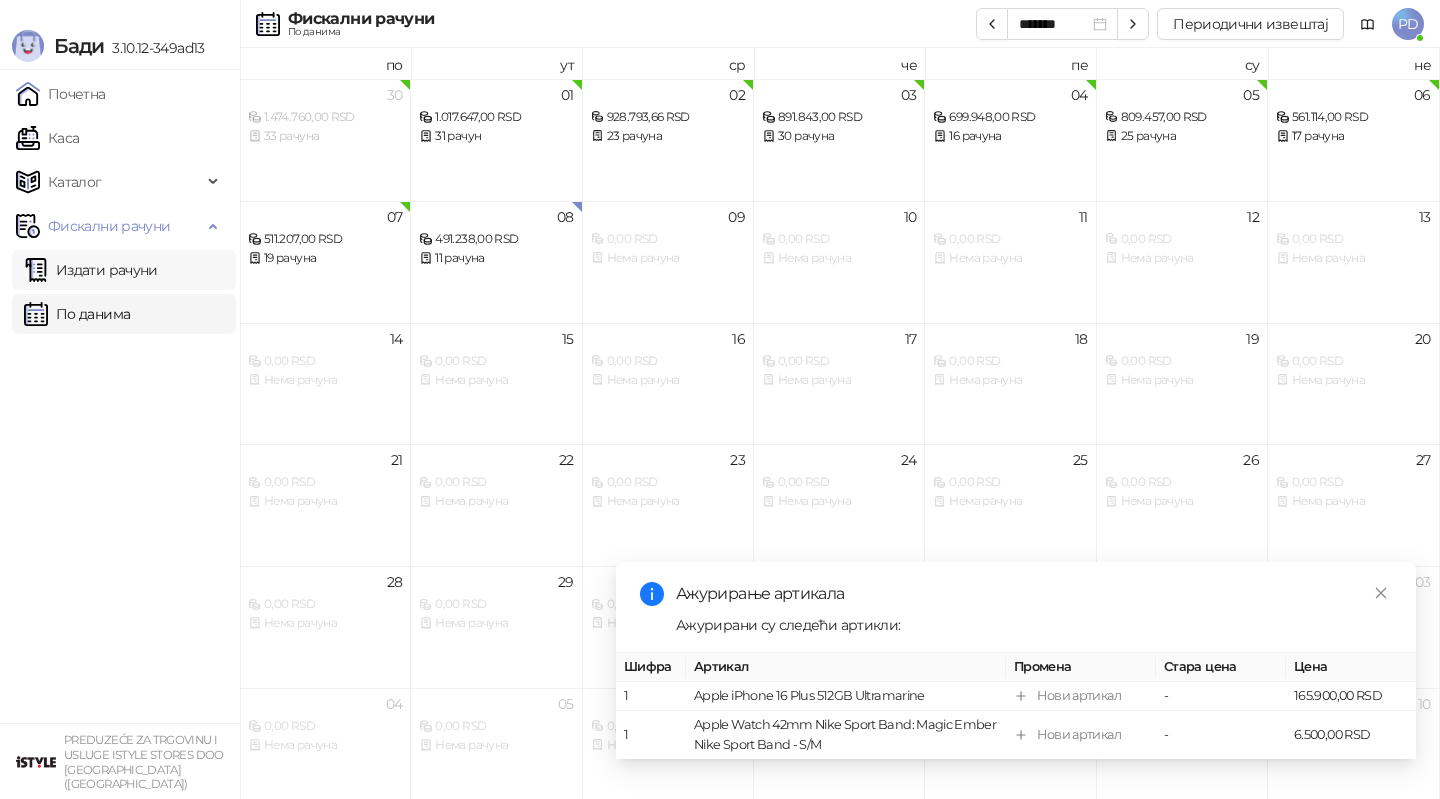 click on "Издати рачуни" at bounding box center (91, 270) 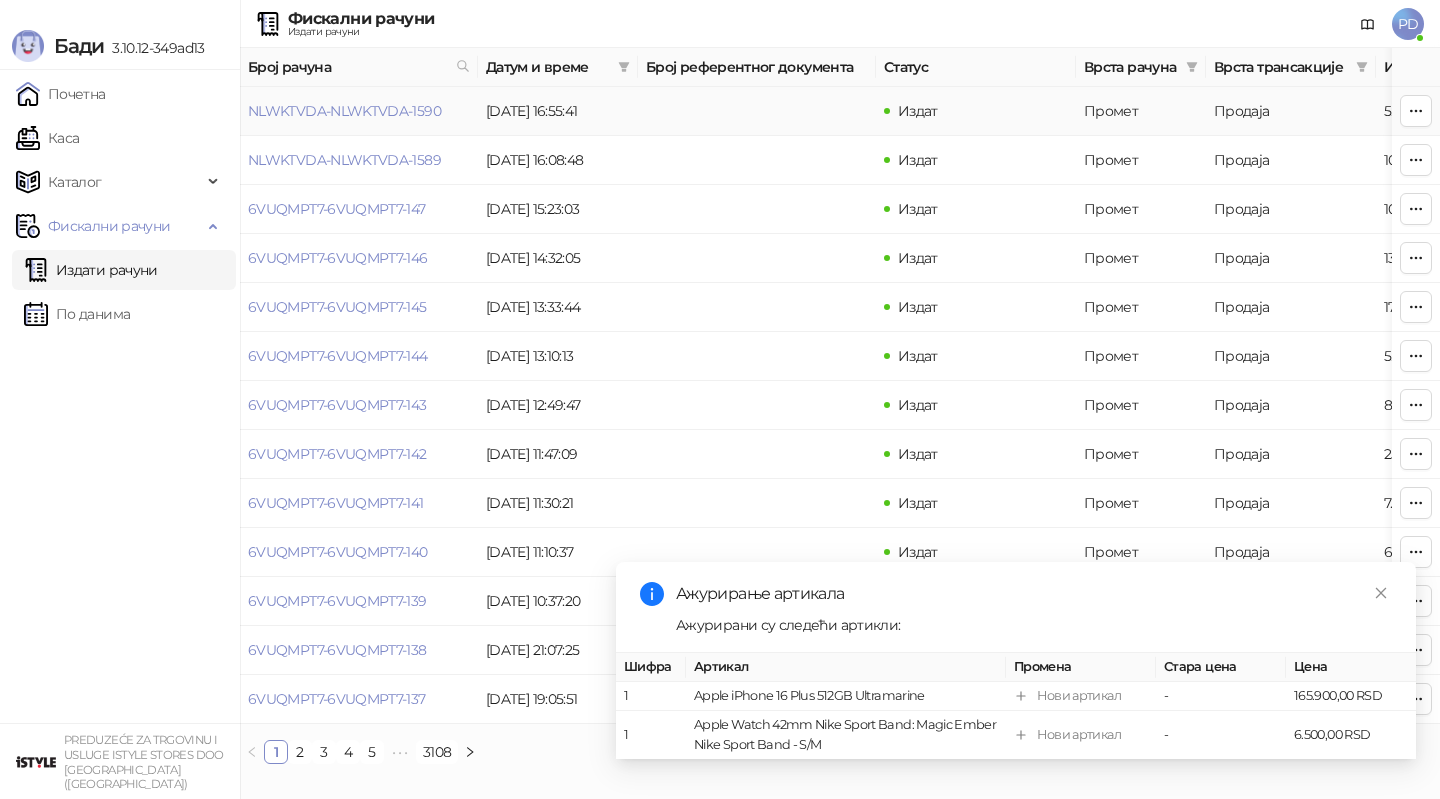 click 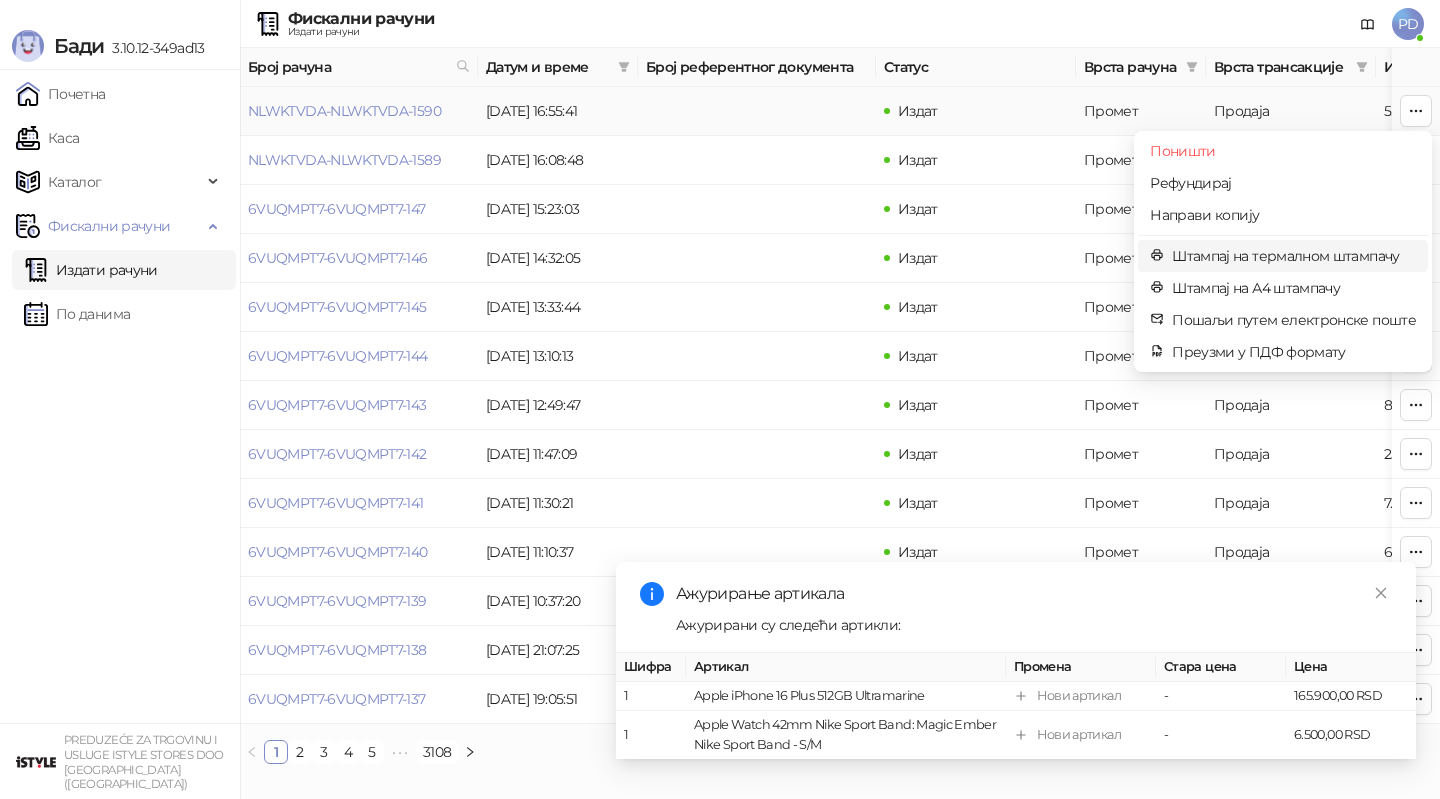 click on "Штампај на термалном штампачу" at bounding box center [1294, 256] 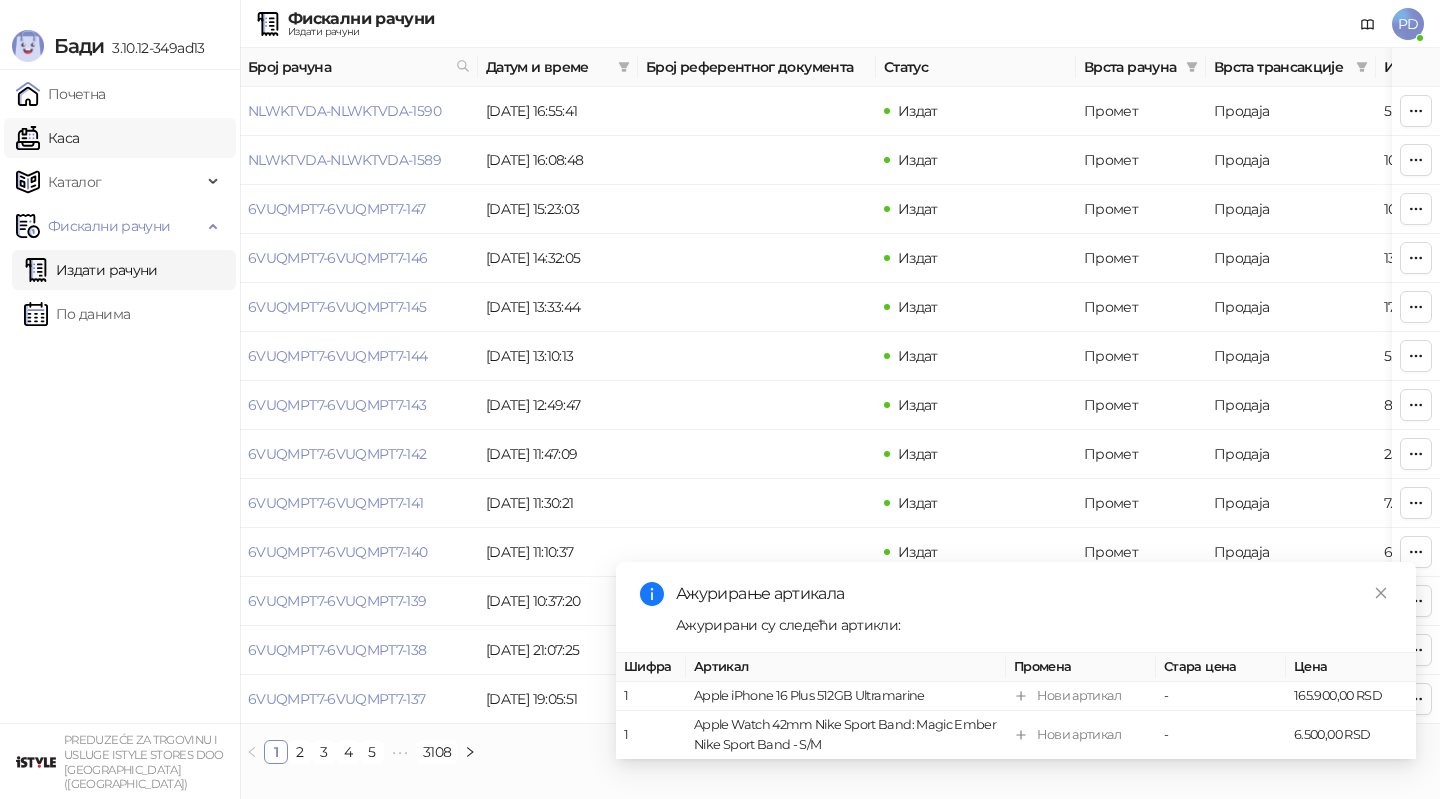 click on "Каса" at bounding box center (47, 138) 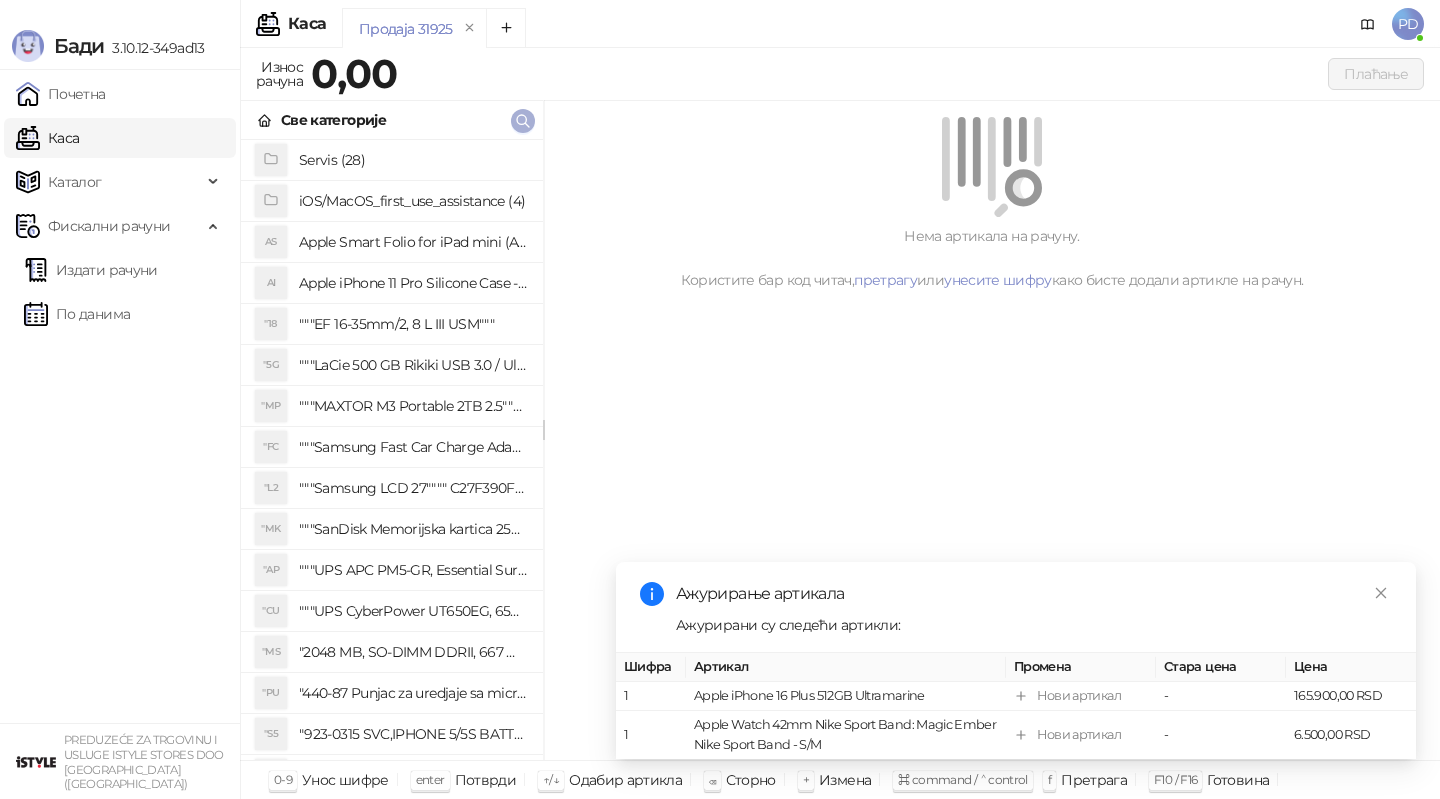 click 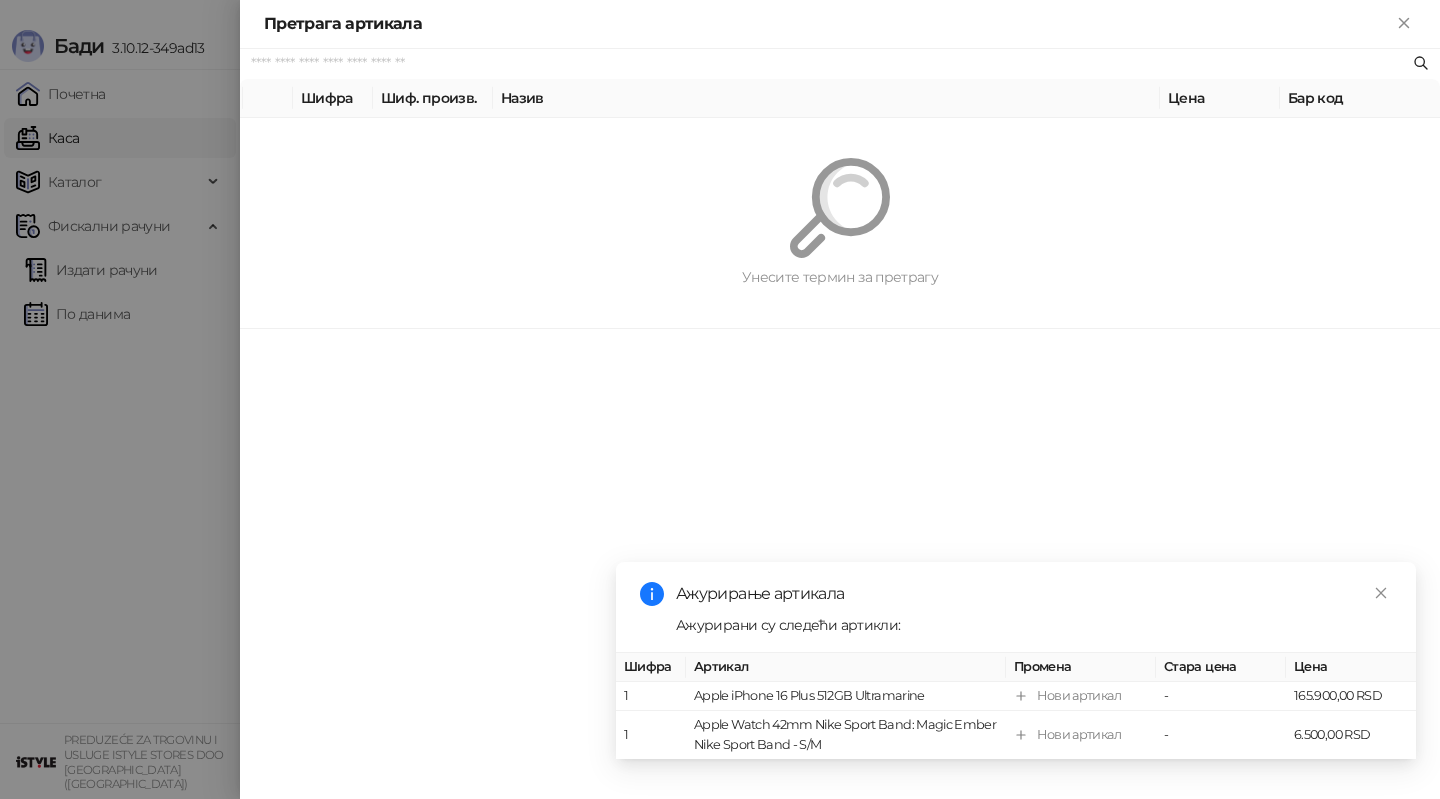 paste on "*********" 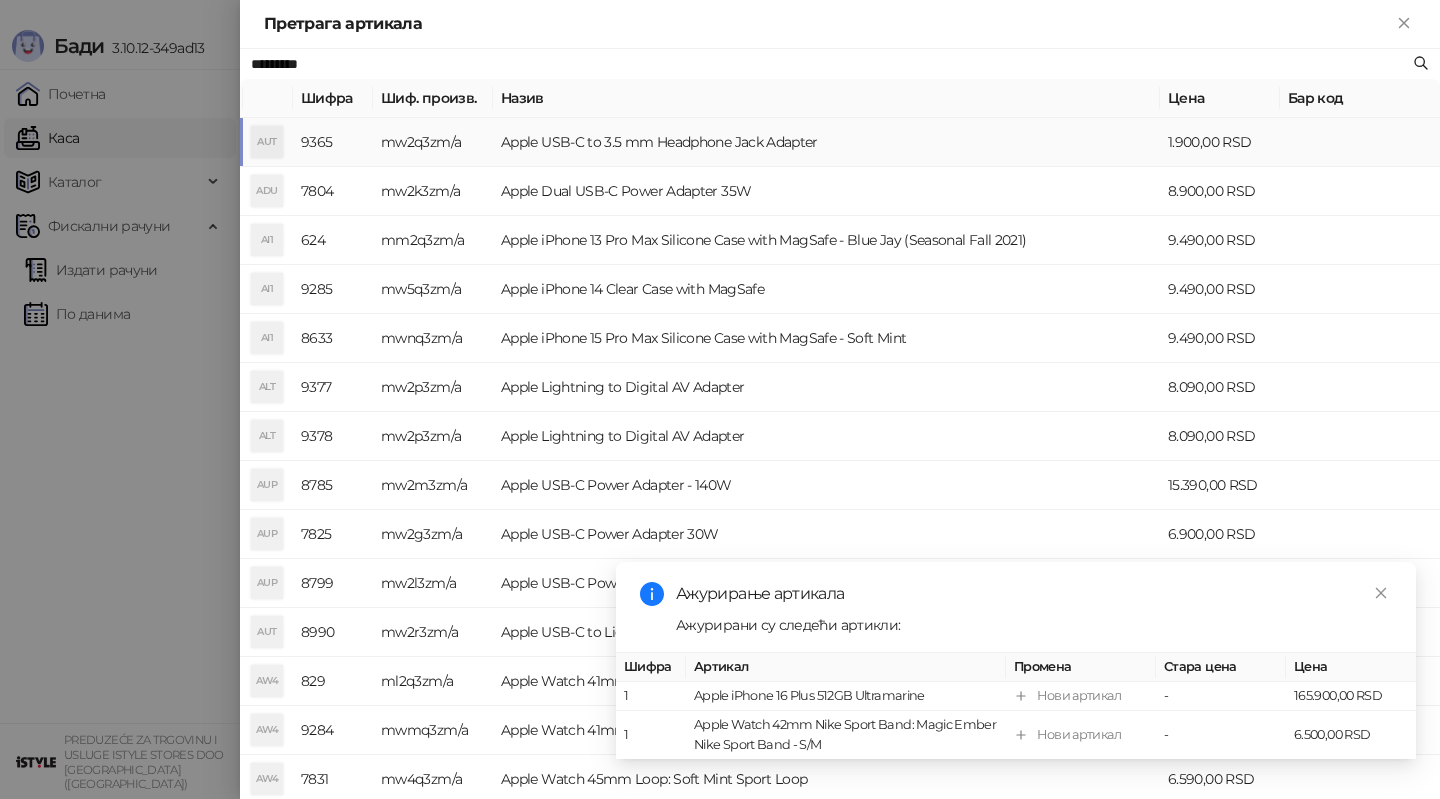 click on "mw2q3zm/a" at bounding box center [433, 142] 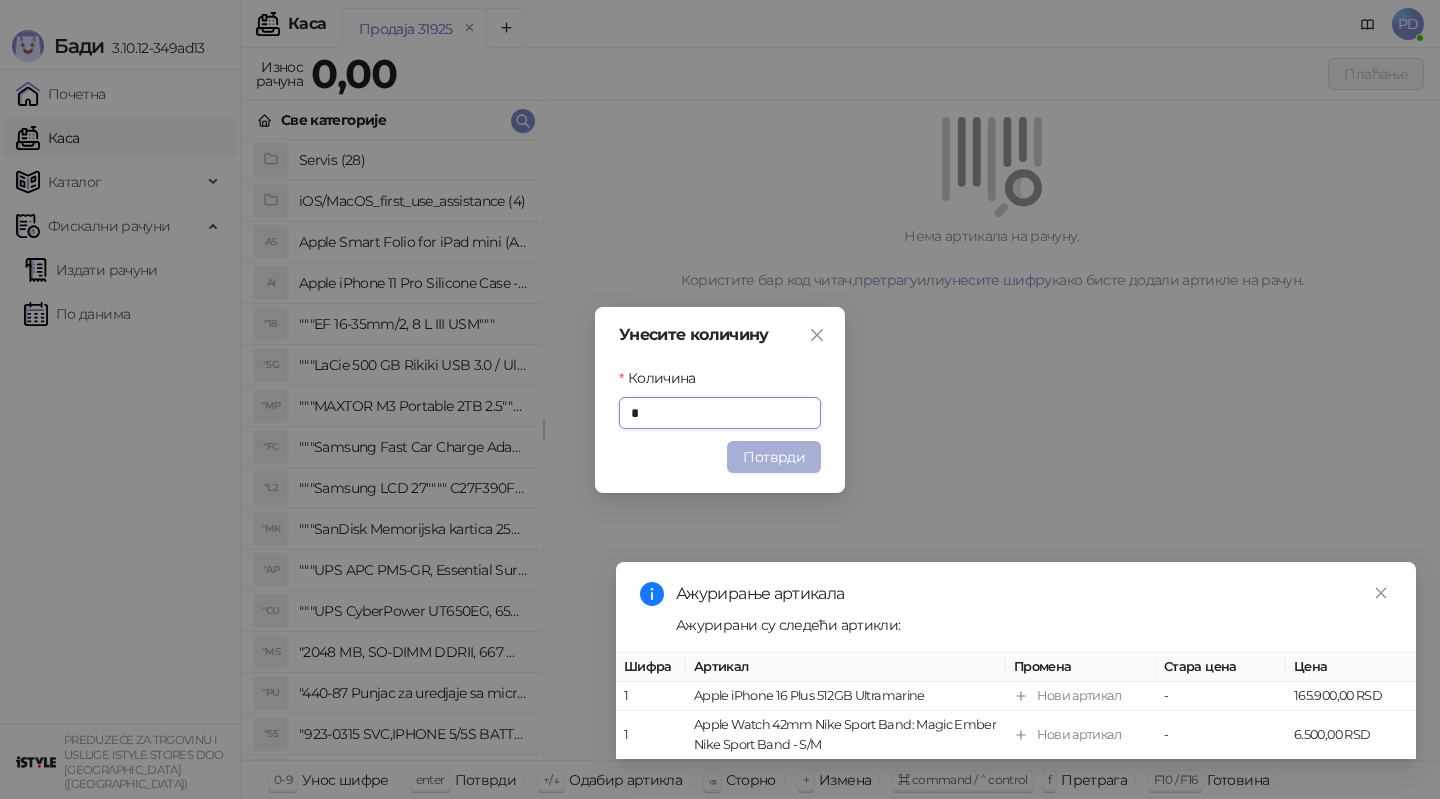 click on "Потврди" at bounding box center [774, 457] 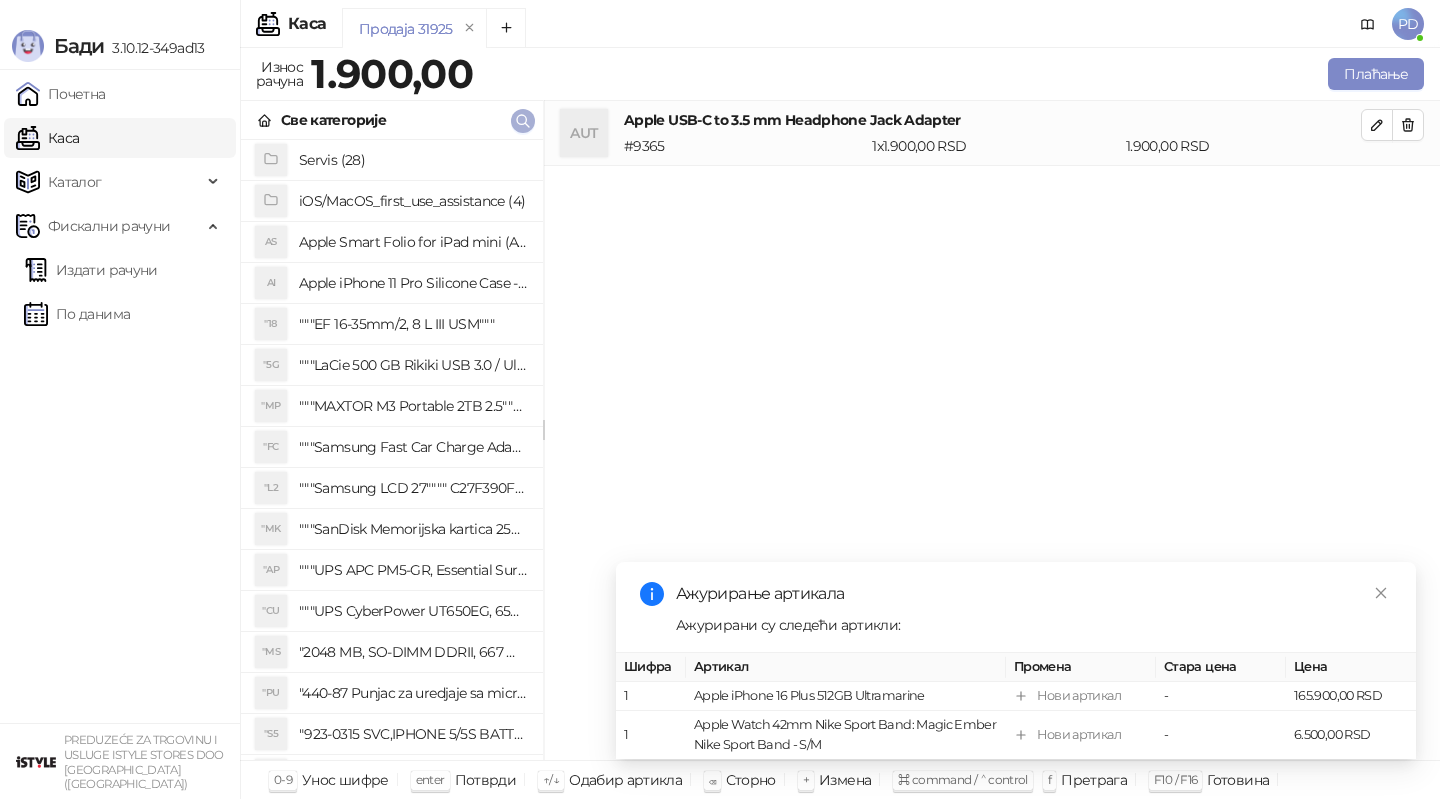 click 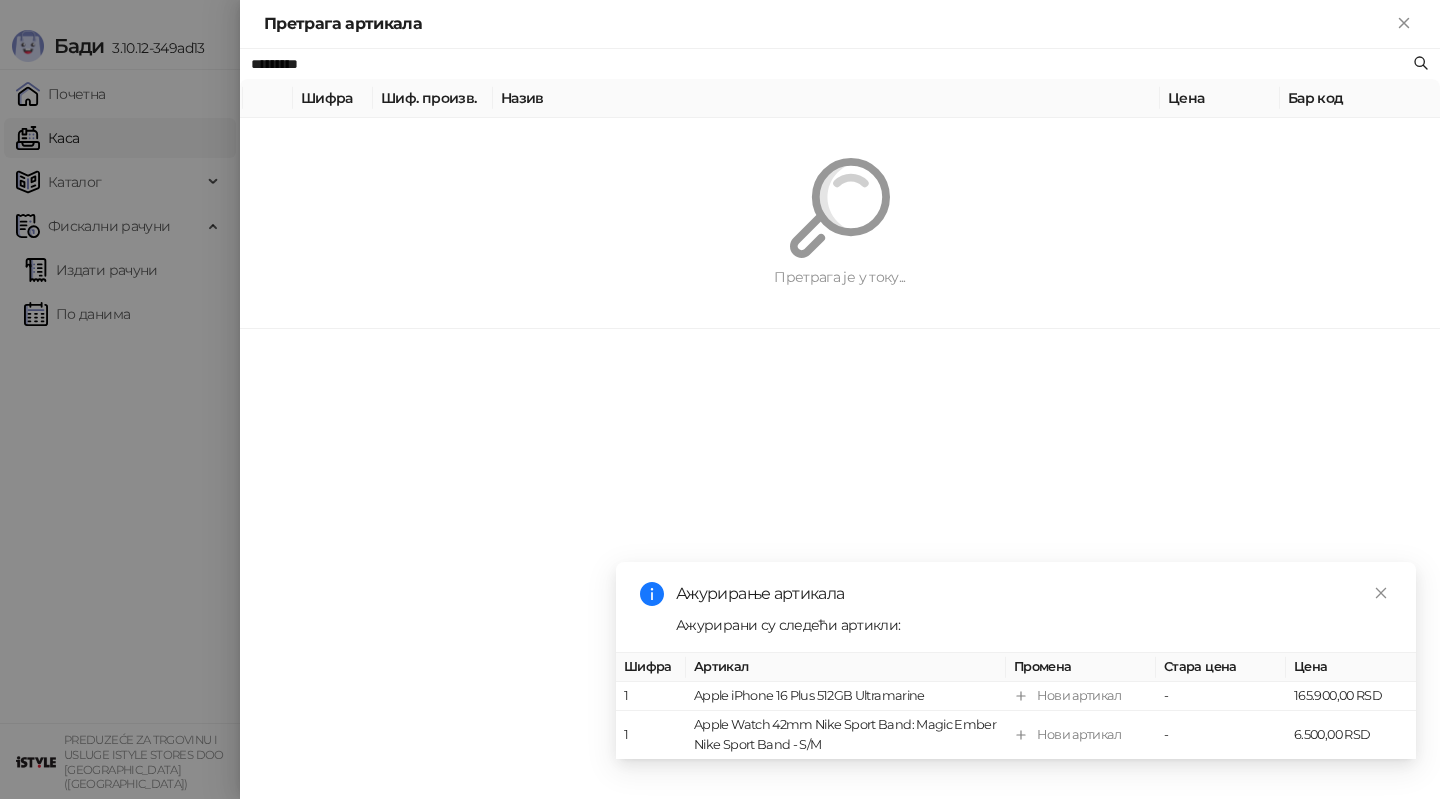 paste 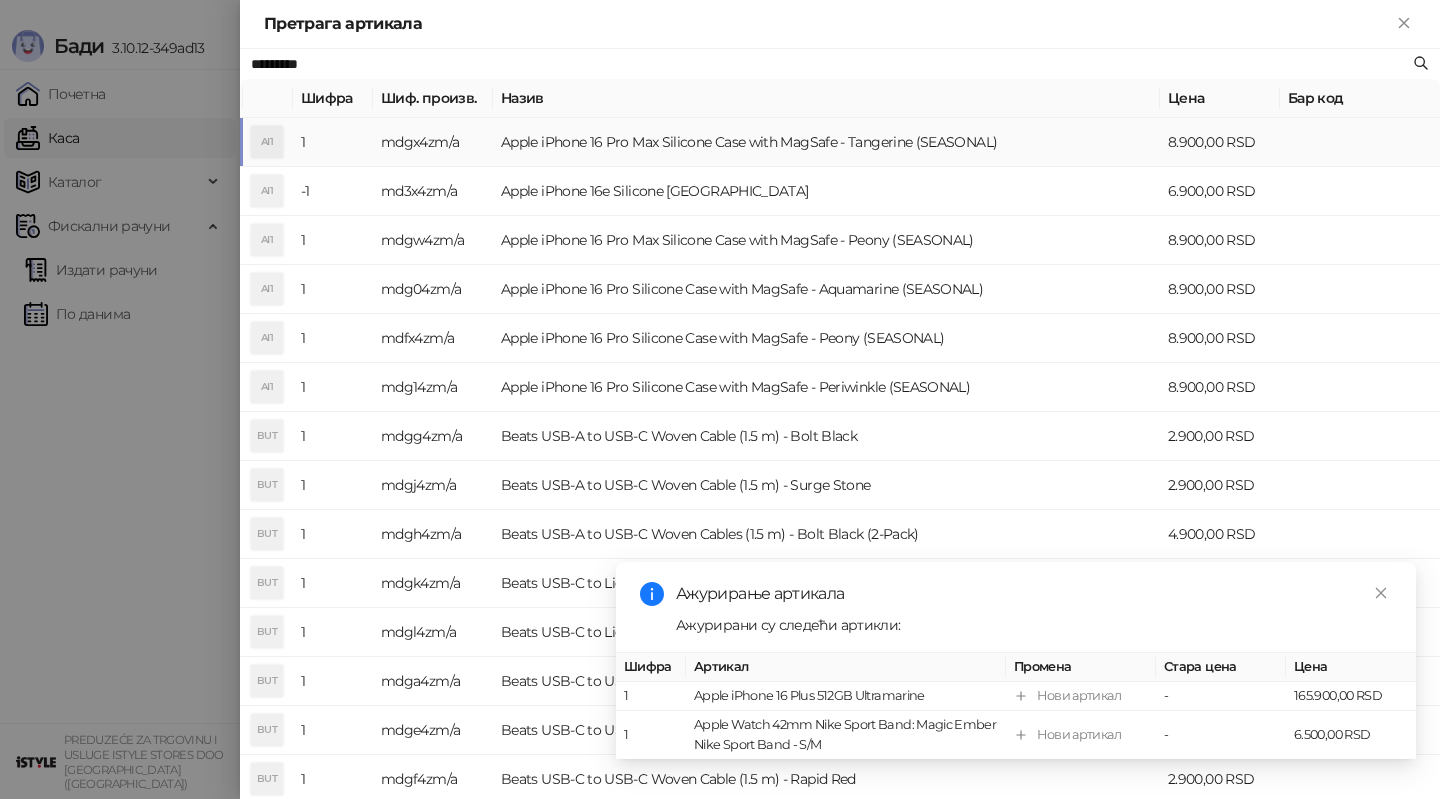click on "1" at bounding box center [333, 142] 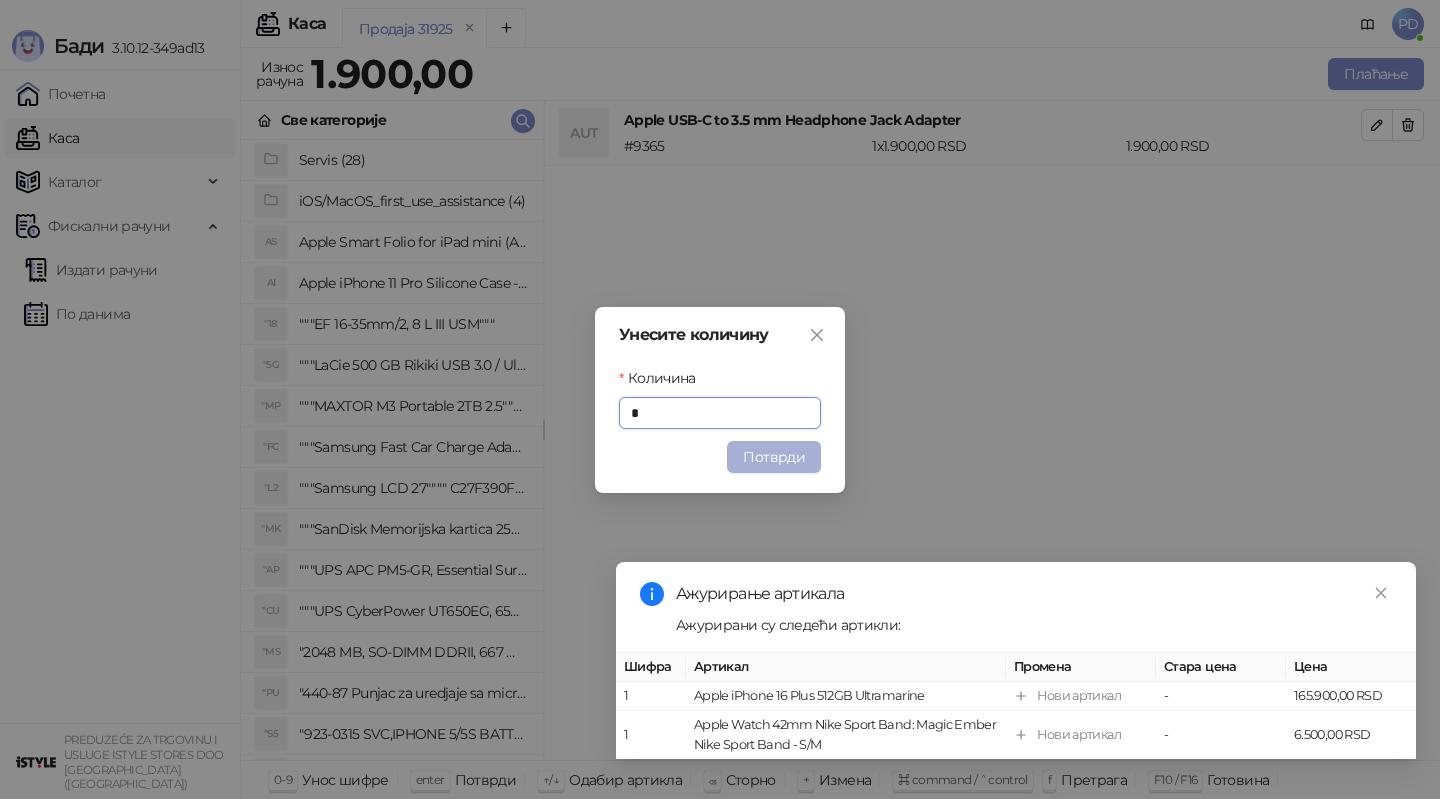 click on "Потврди" at bounding box center [774, 457] 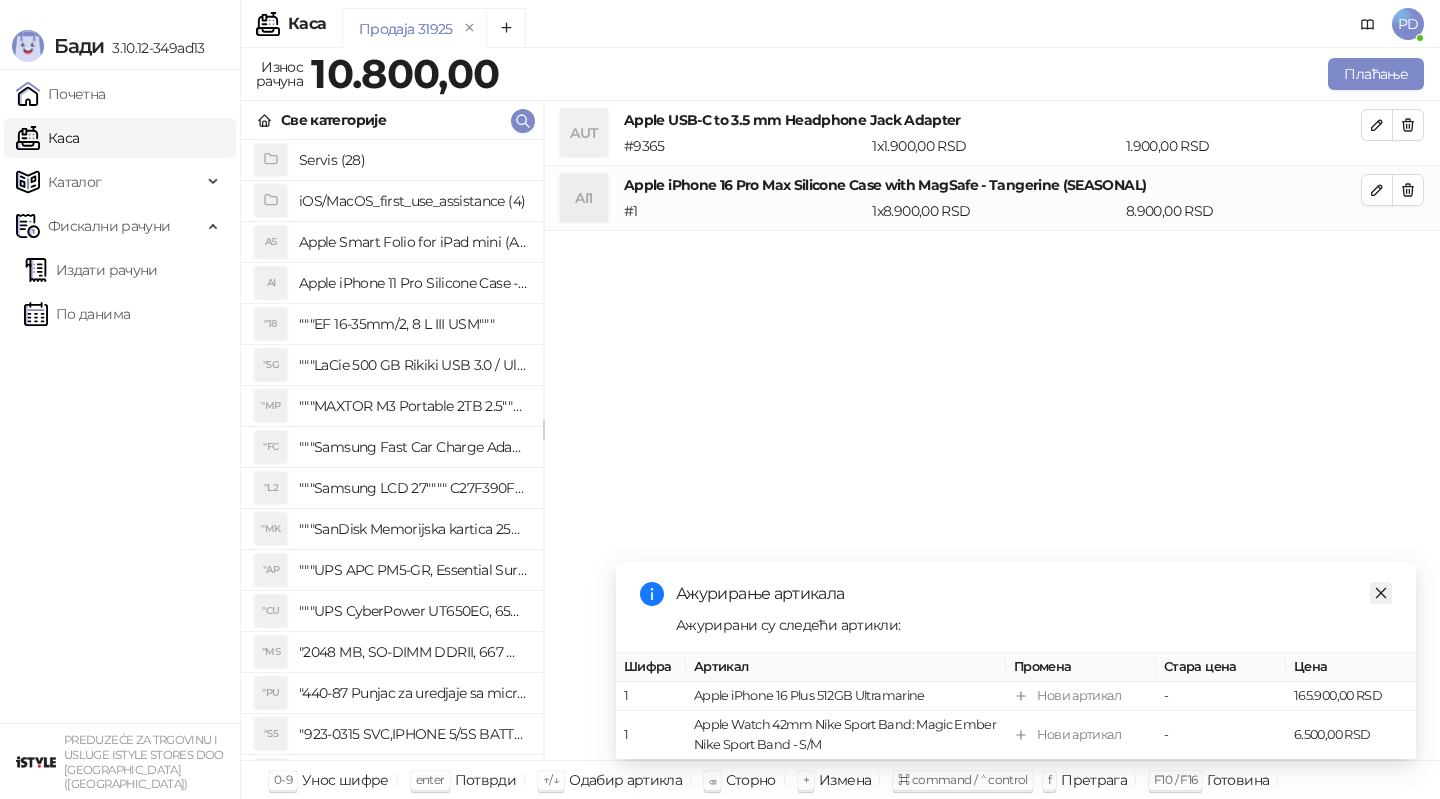 click 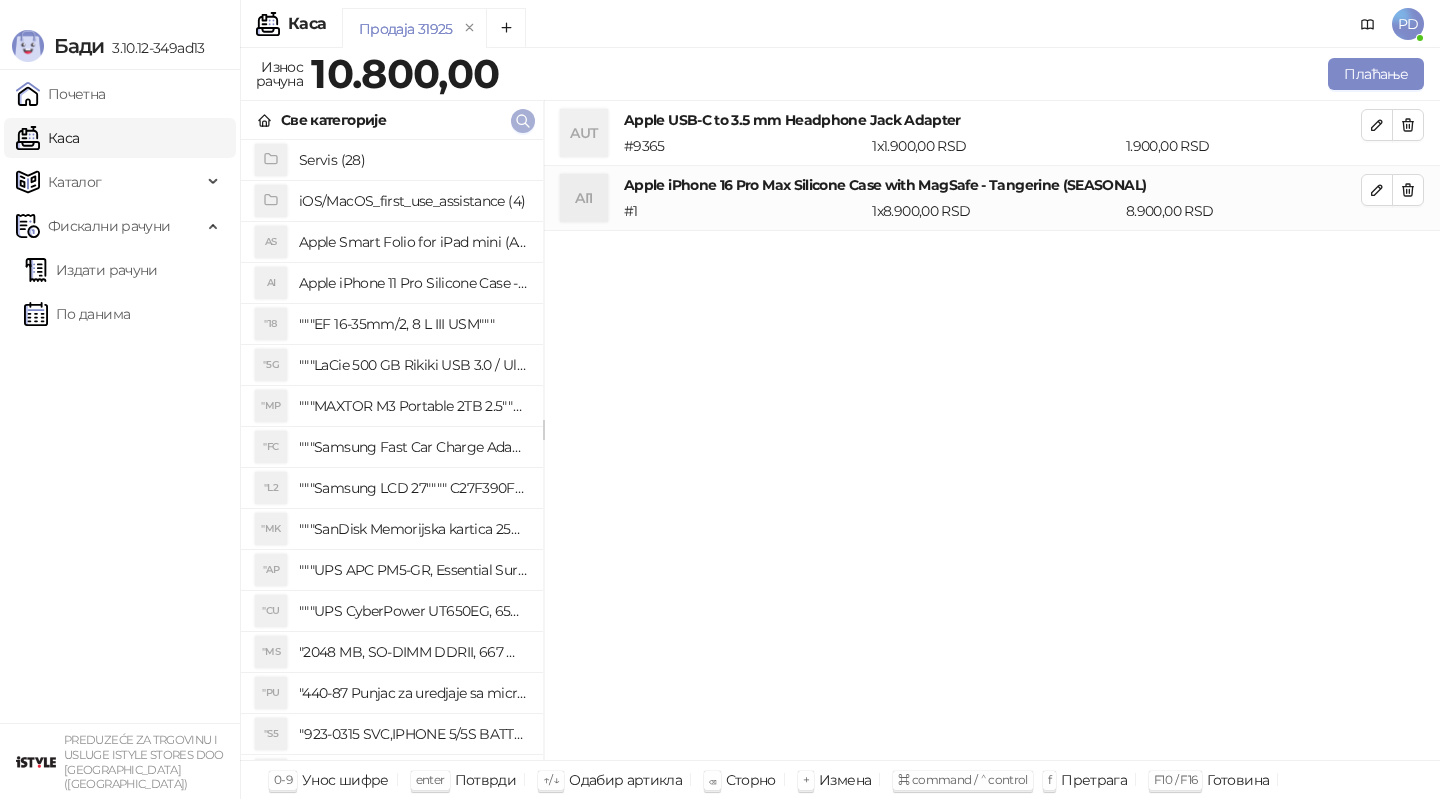 click at bounding box center [523, 121] 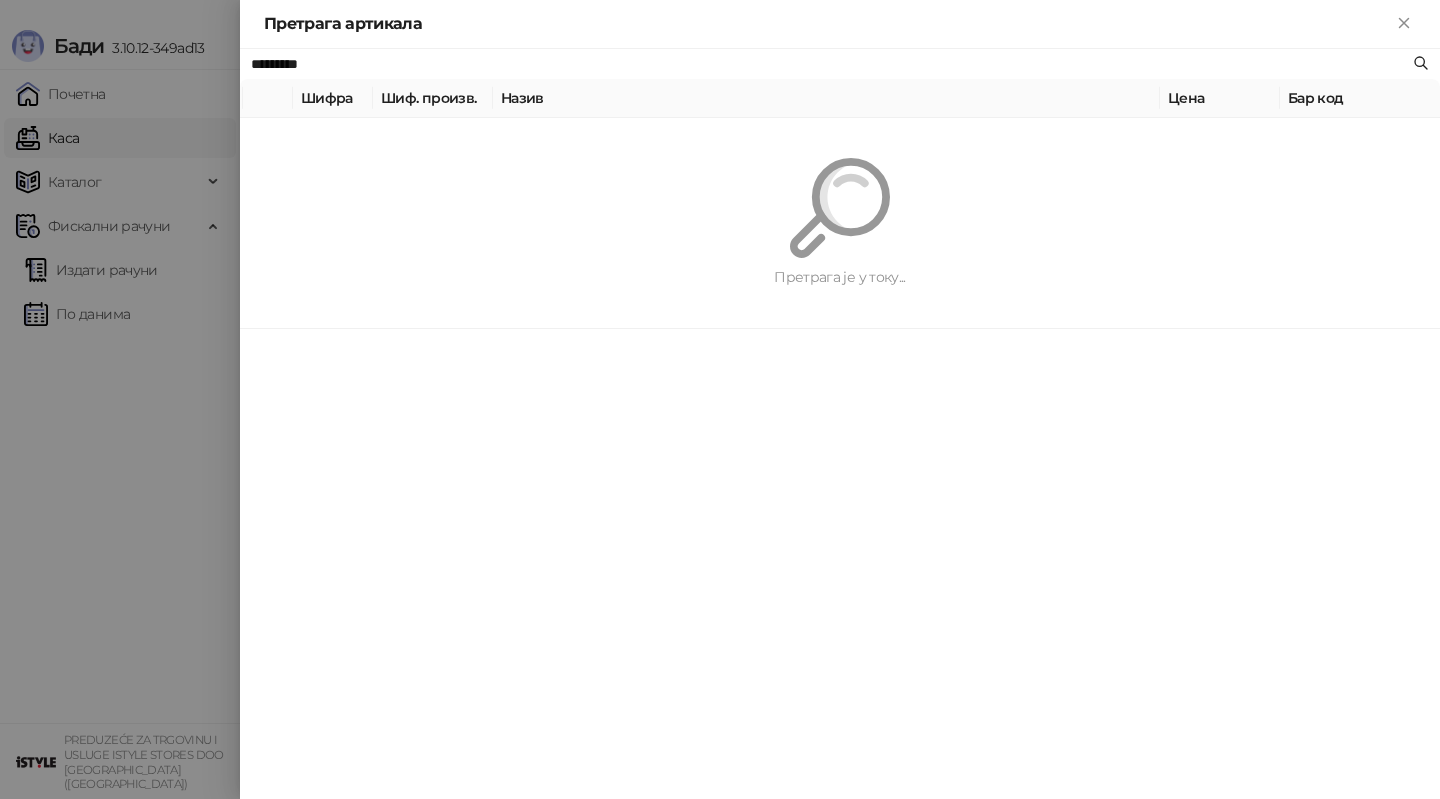paste on "**********" 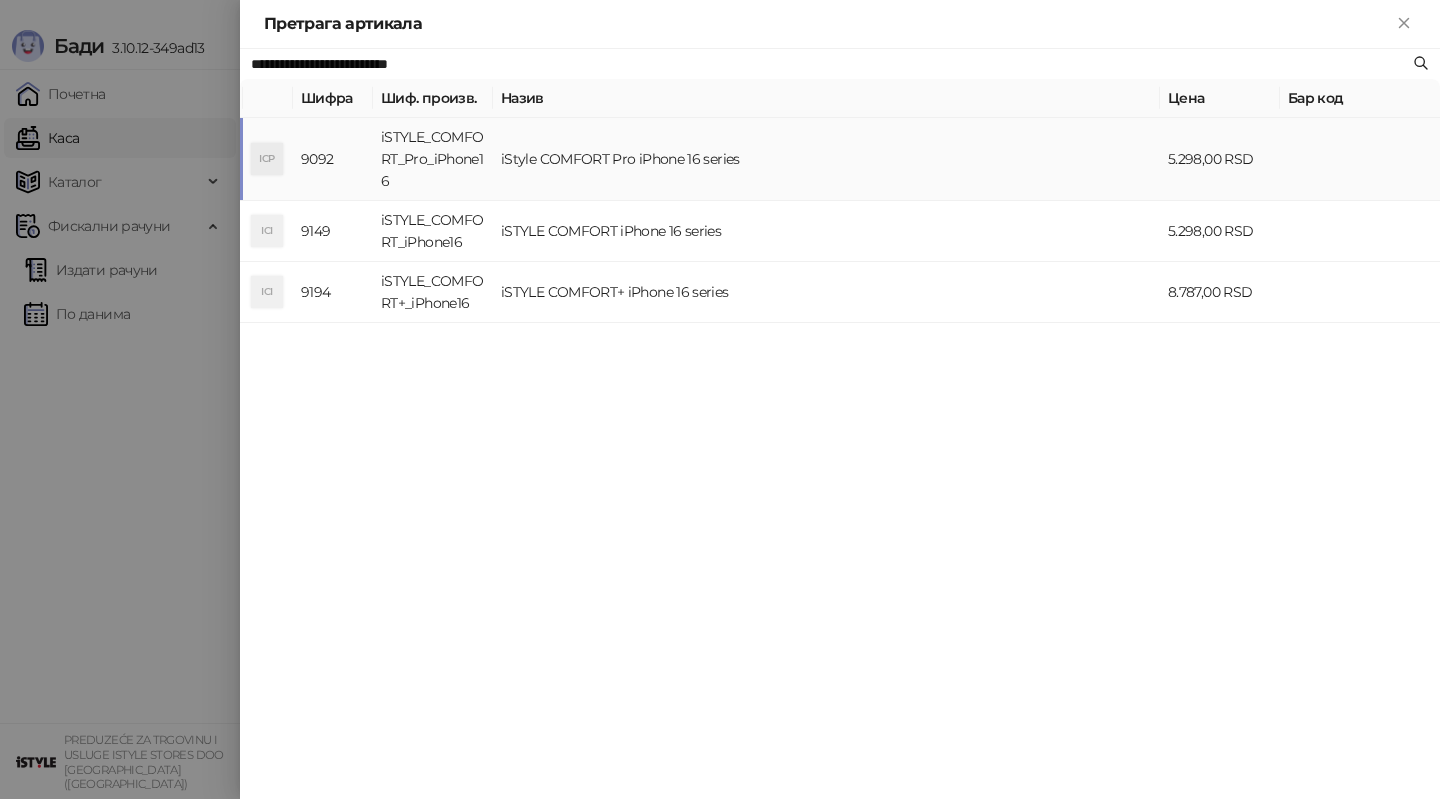 click on "iSTYLE_COMFORT_Pro_iPhone16" at bounding box center [433, 159] 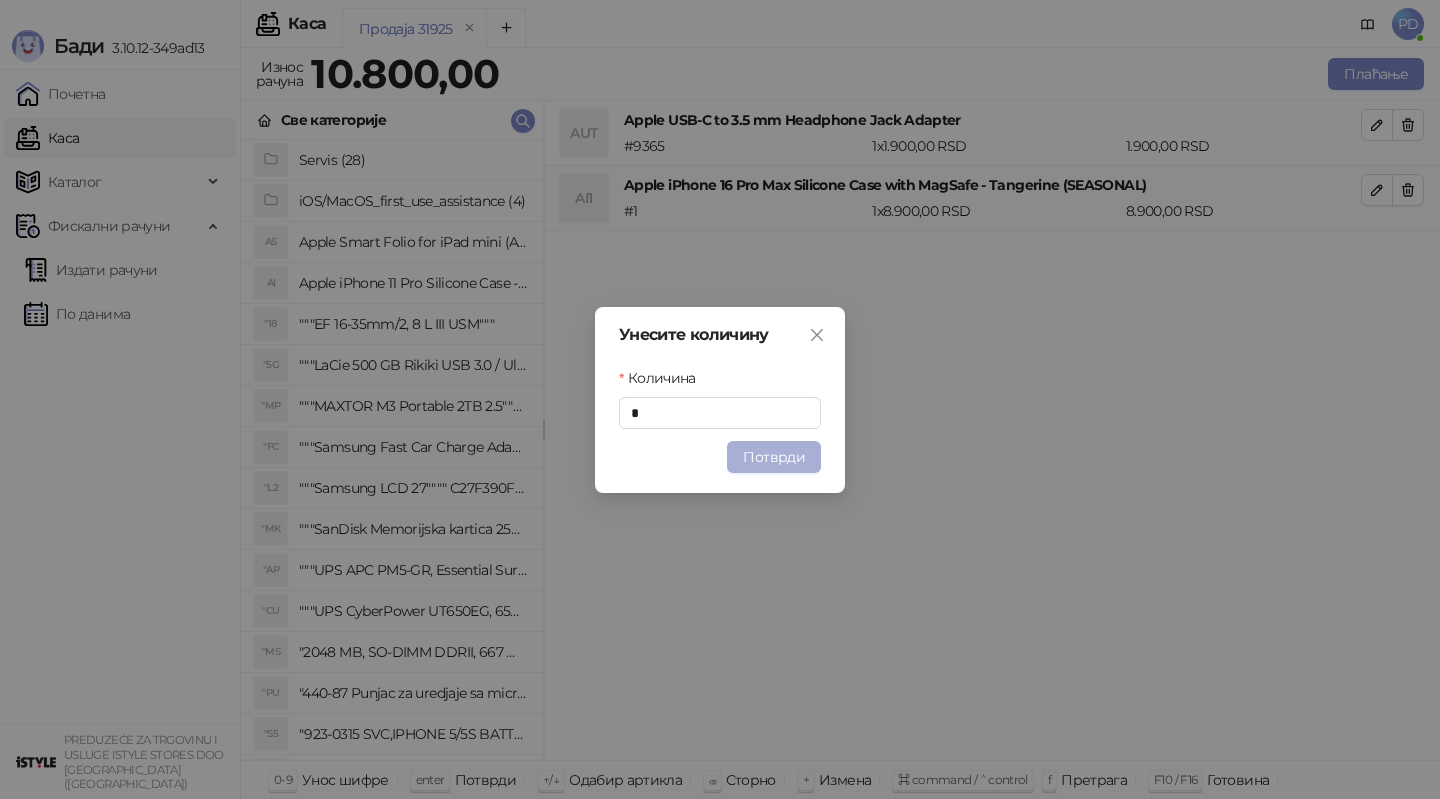 click on "Потврди" at bounding box center (774, 457) 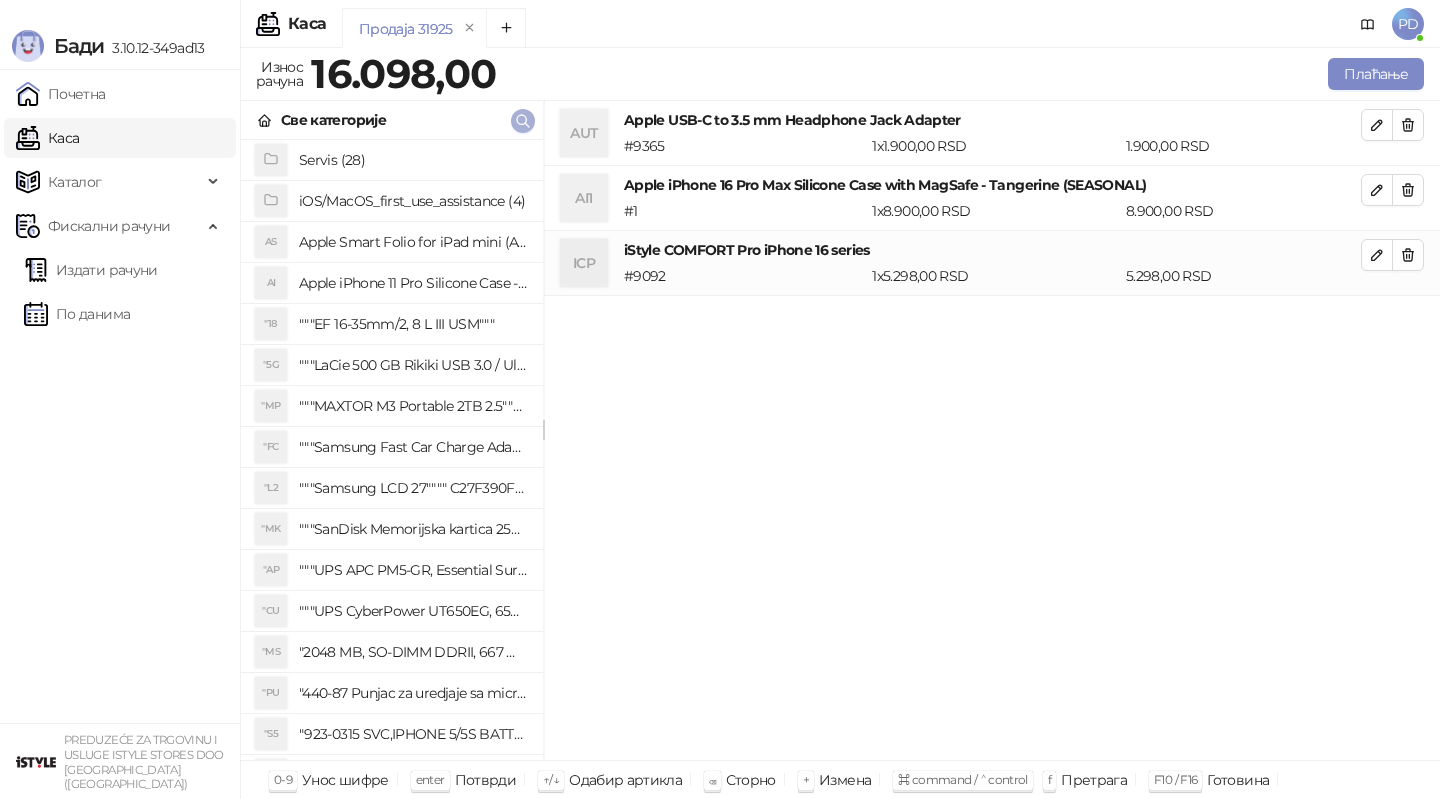 click 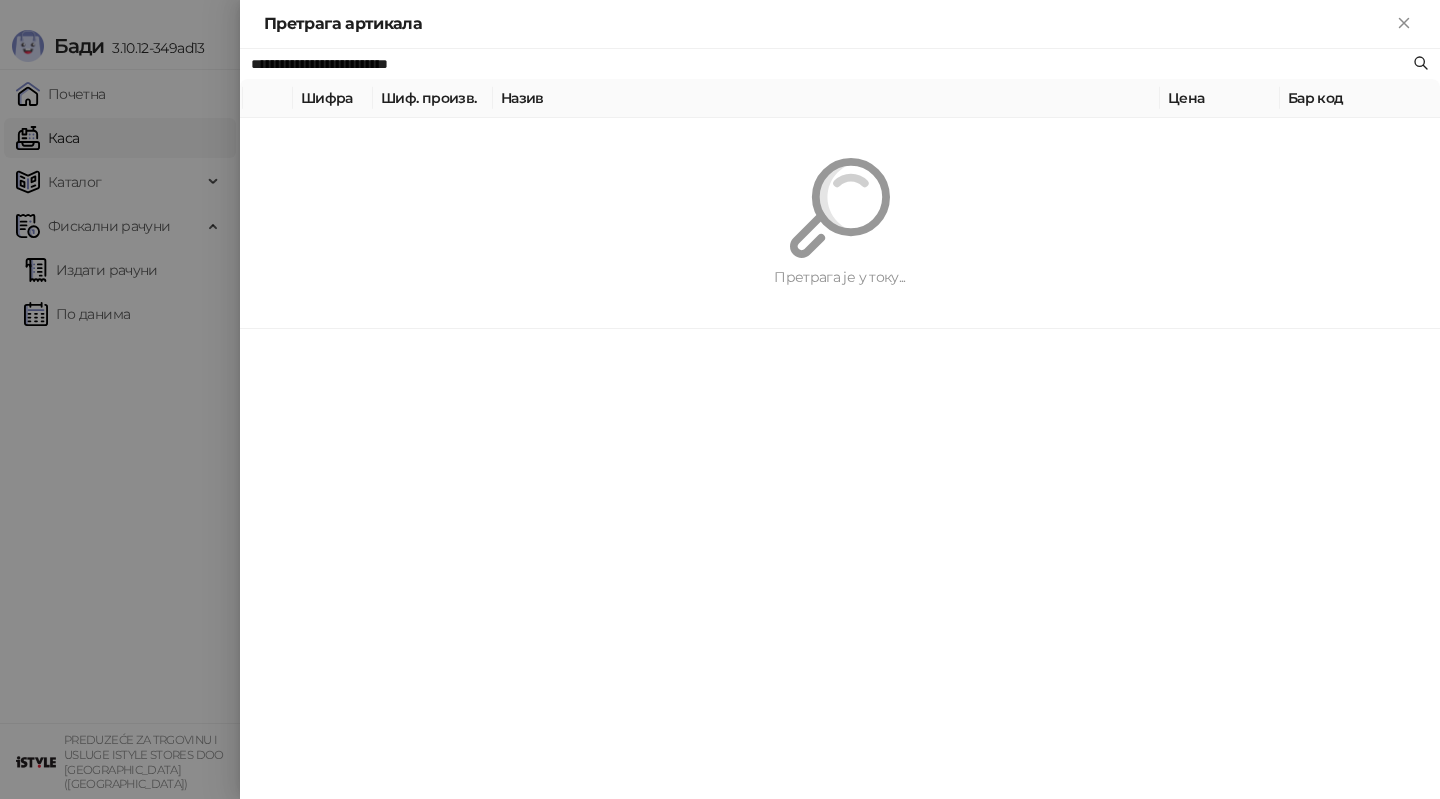 paste 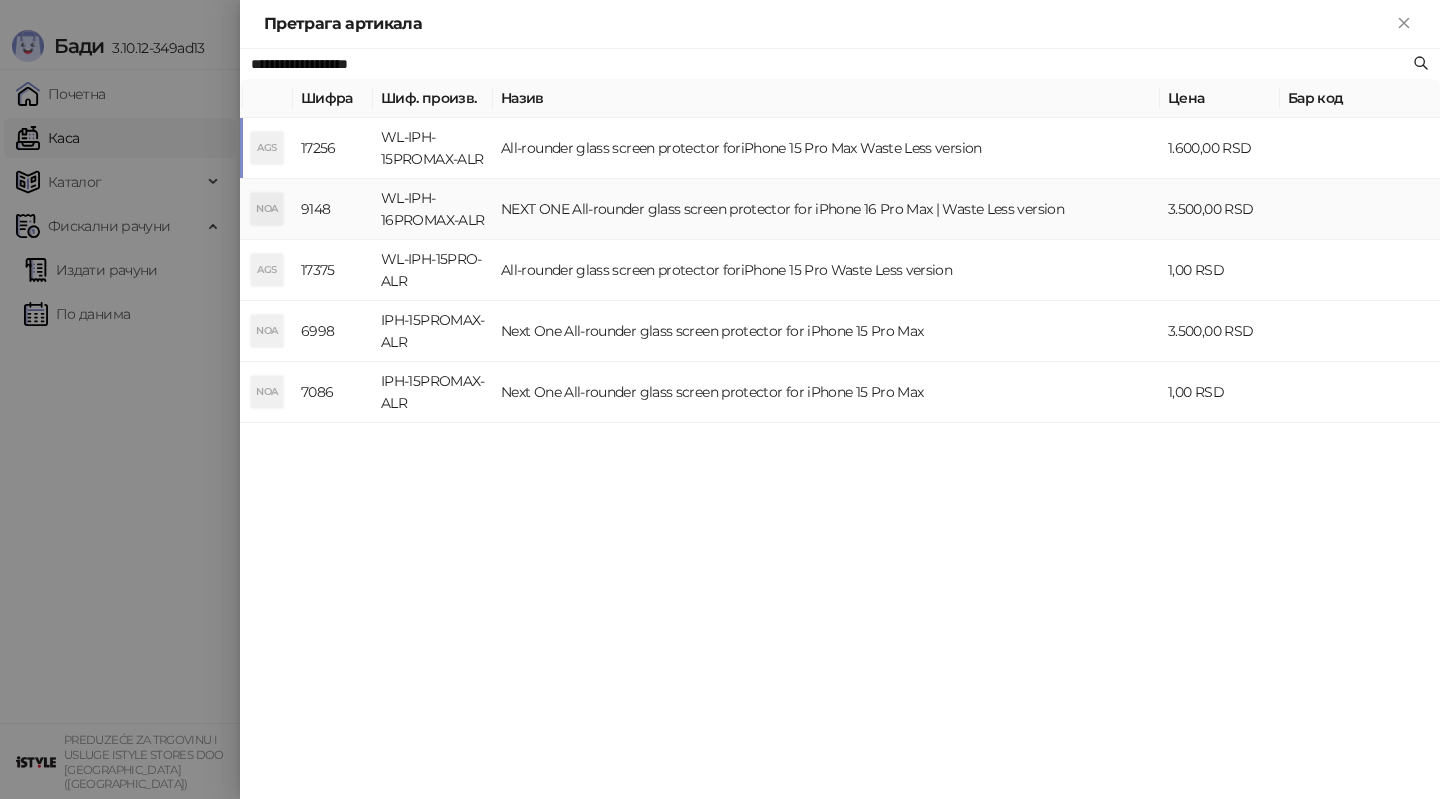type on "**********" 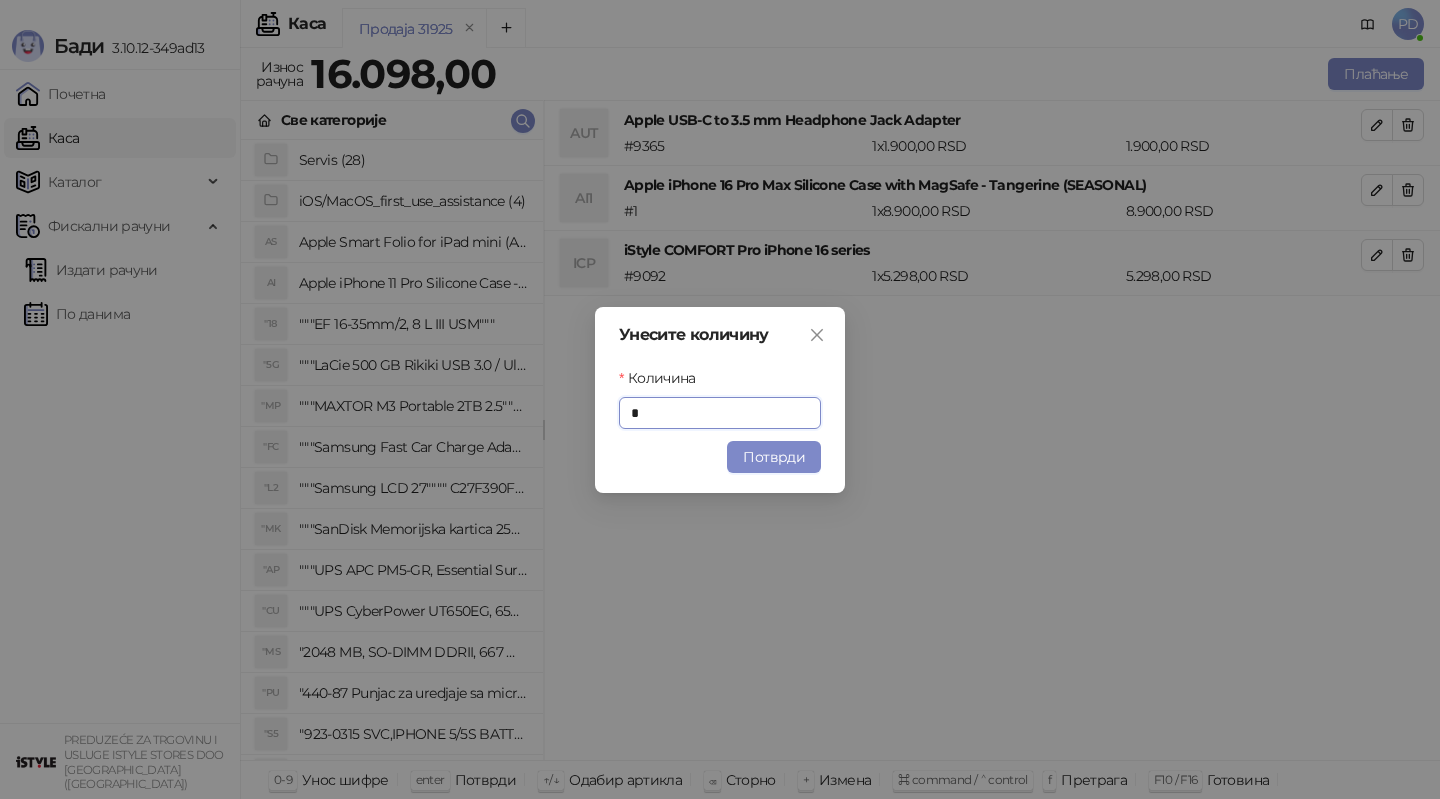 drag, startPoint x: 794, startPoint y: 448, endPoint x: 831, endPoint y: 447, distance: 37.01351 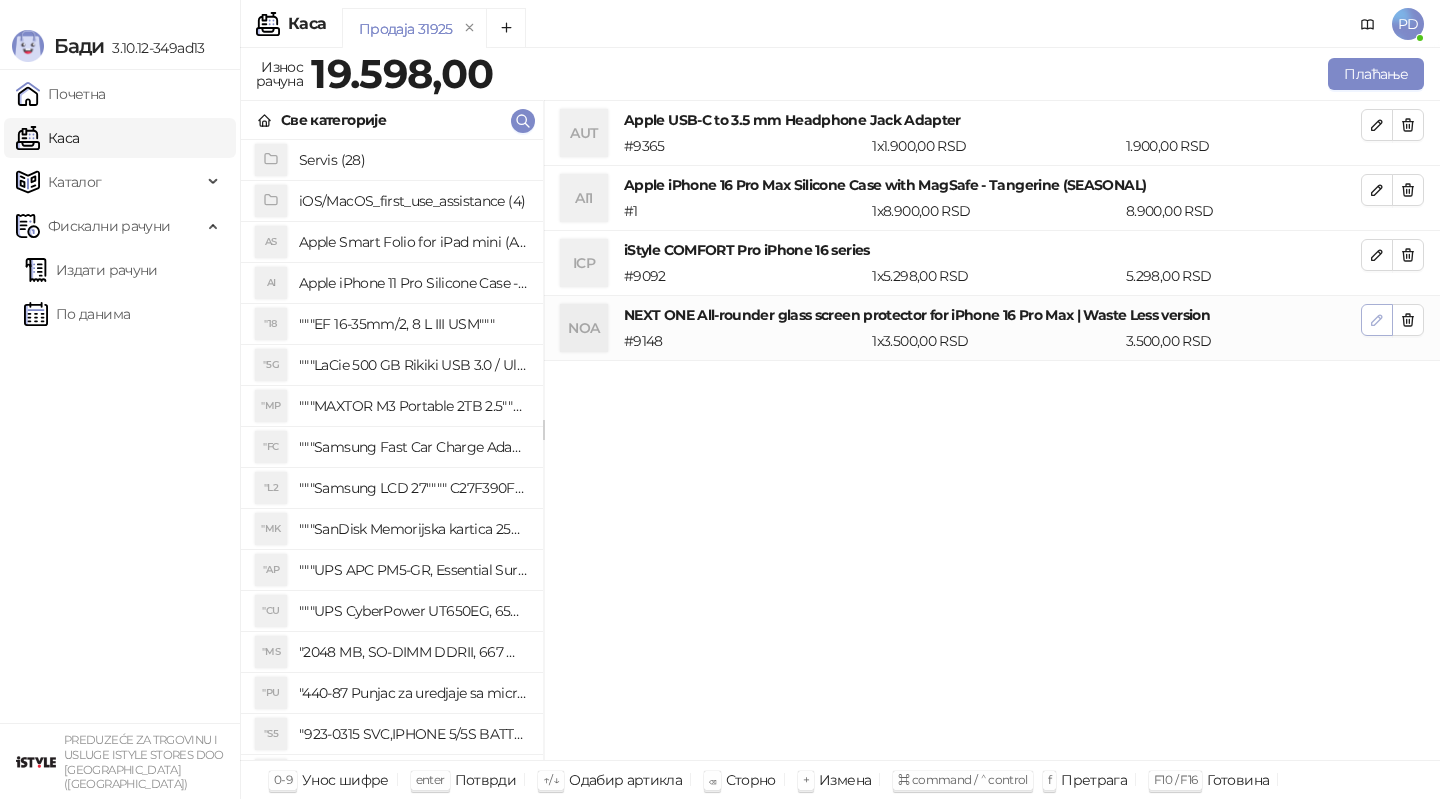 click 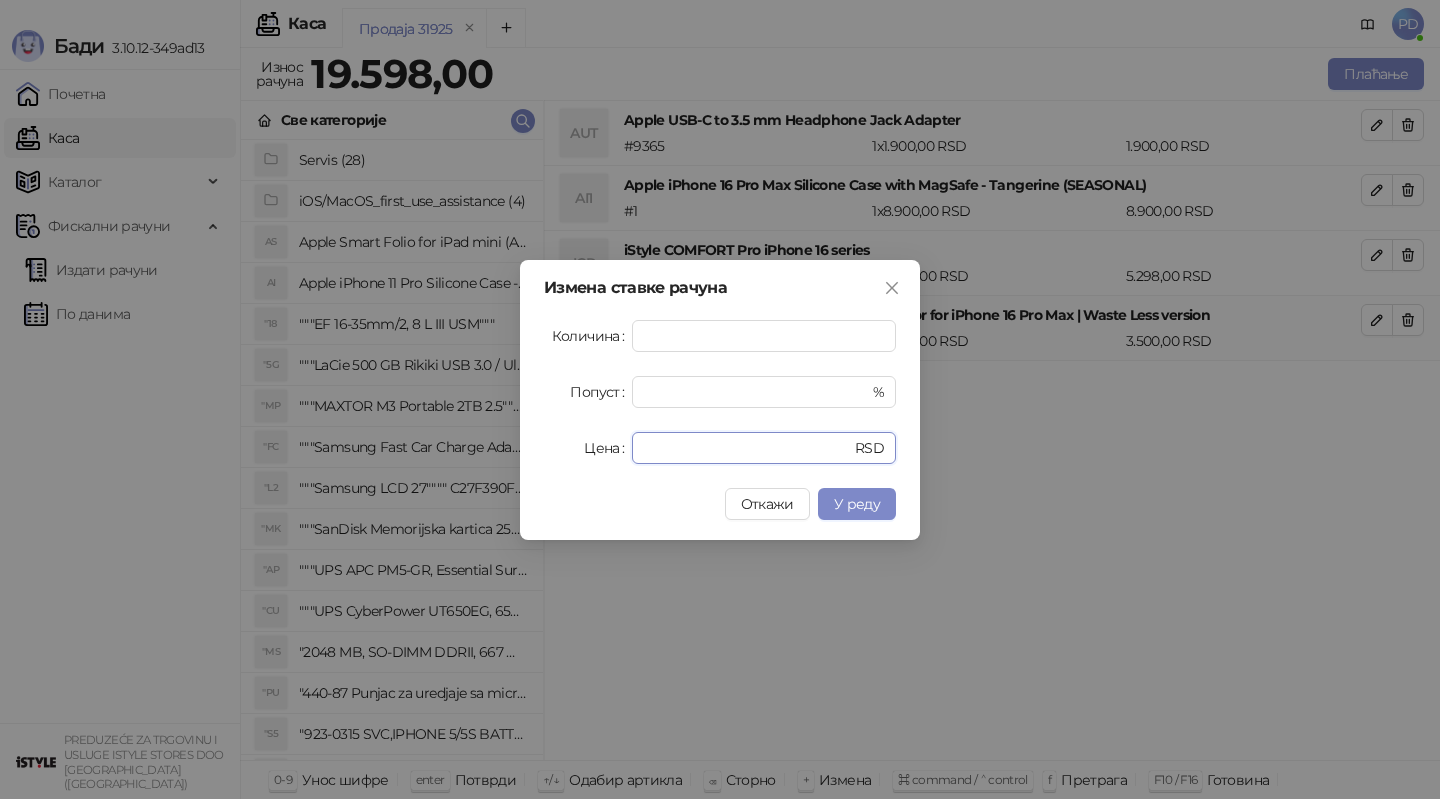 drag, startPoint x: 715, startPoint y: 446, endPoint x: 549, endPoint y: 446, distance: 166 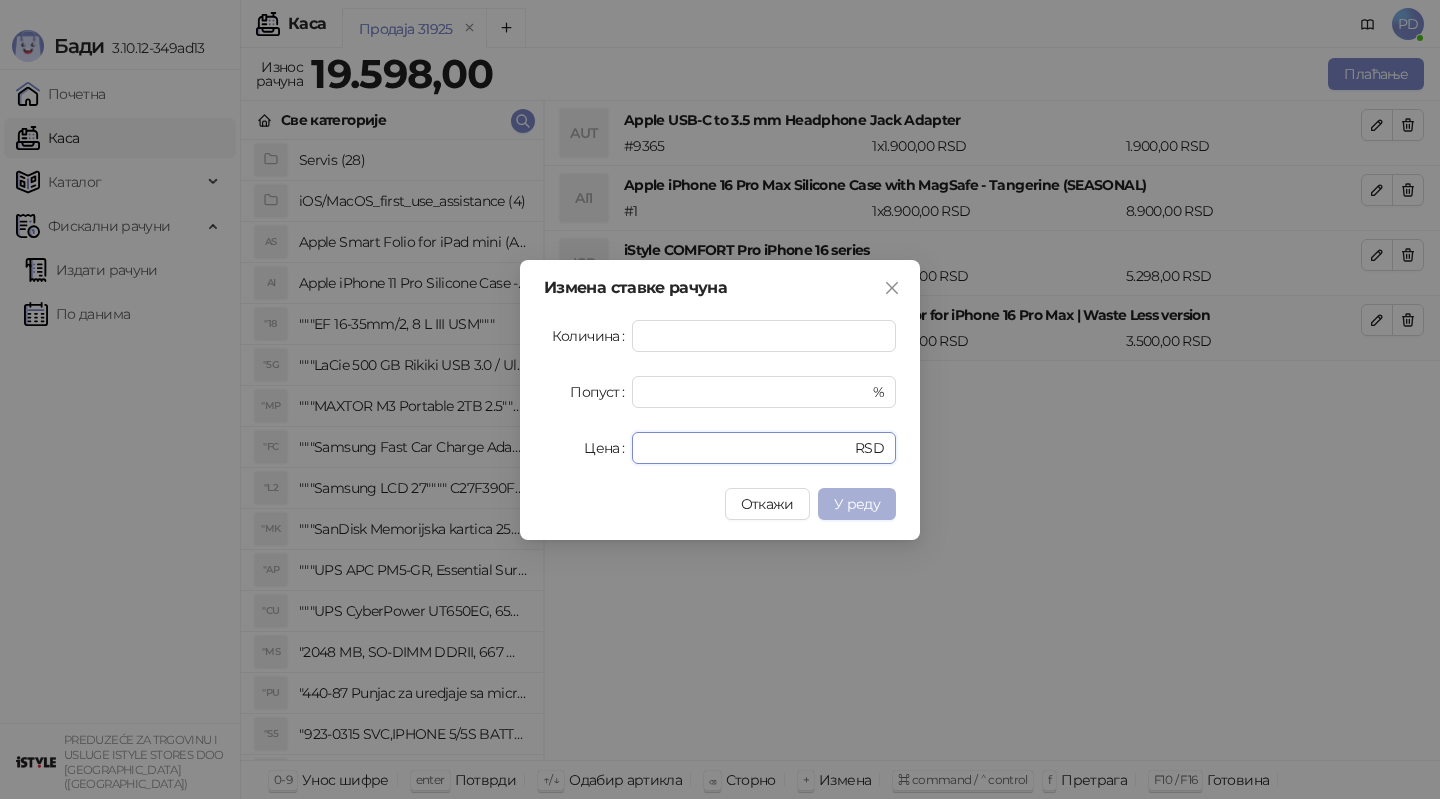 type on "*" 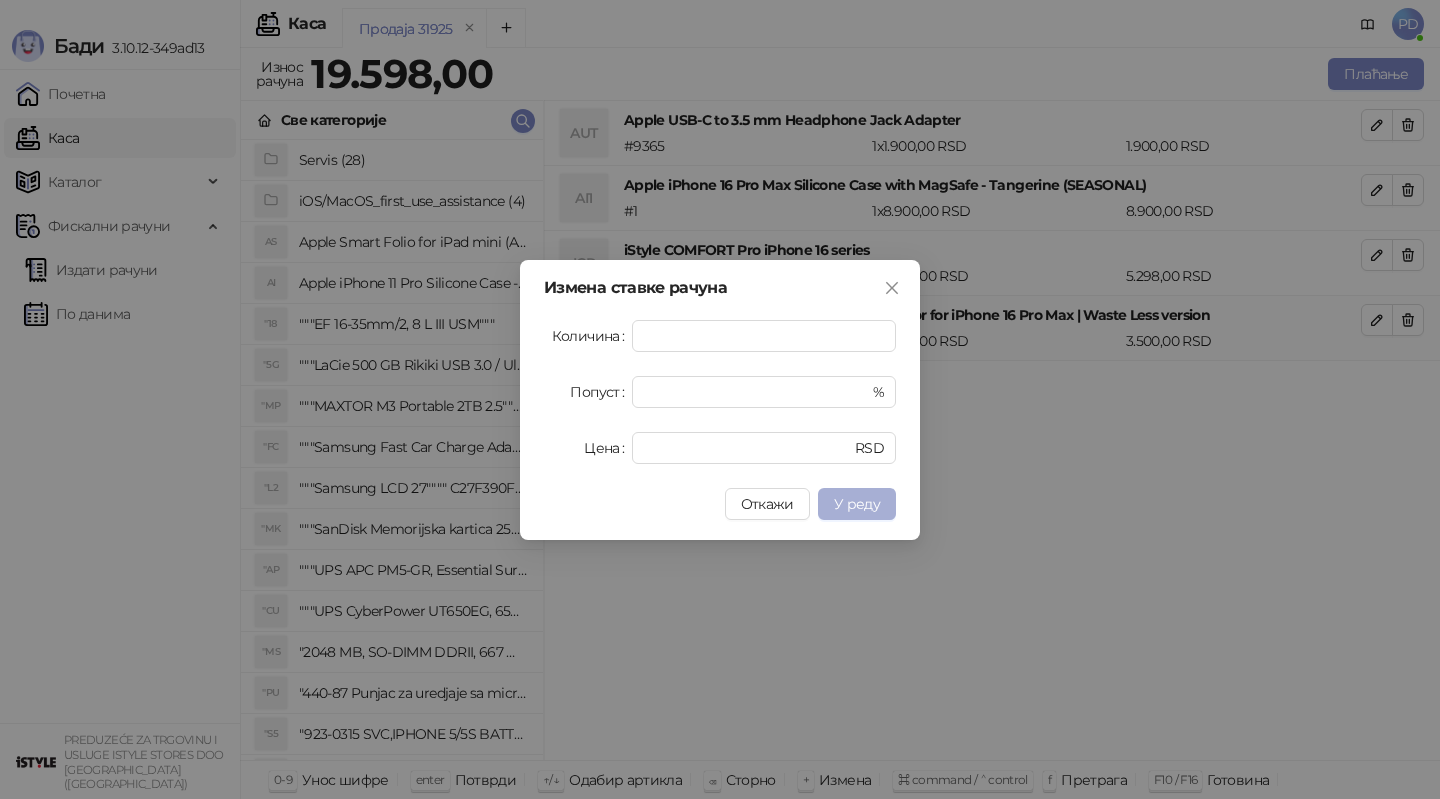 click on "У реду" at bounding box center (857, 504) 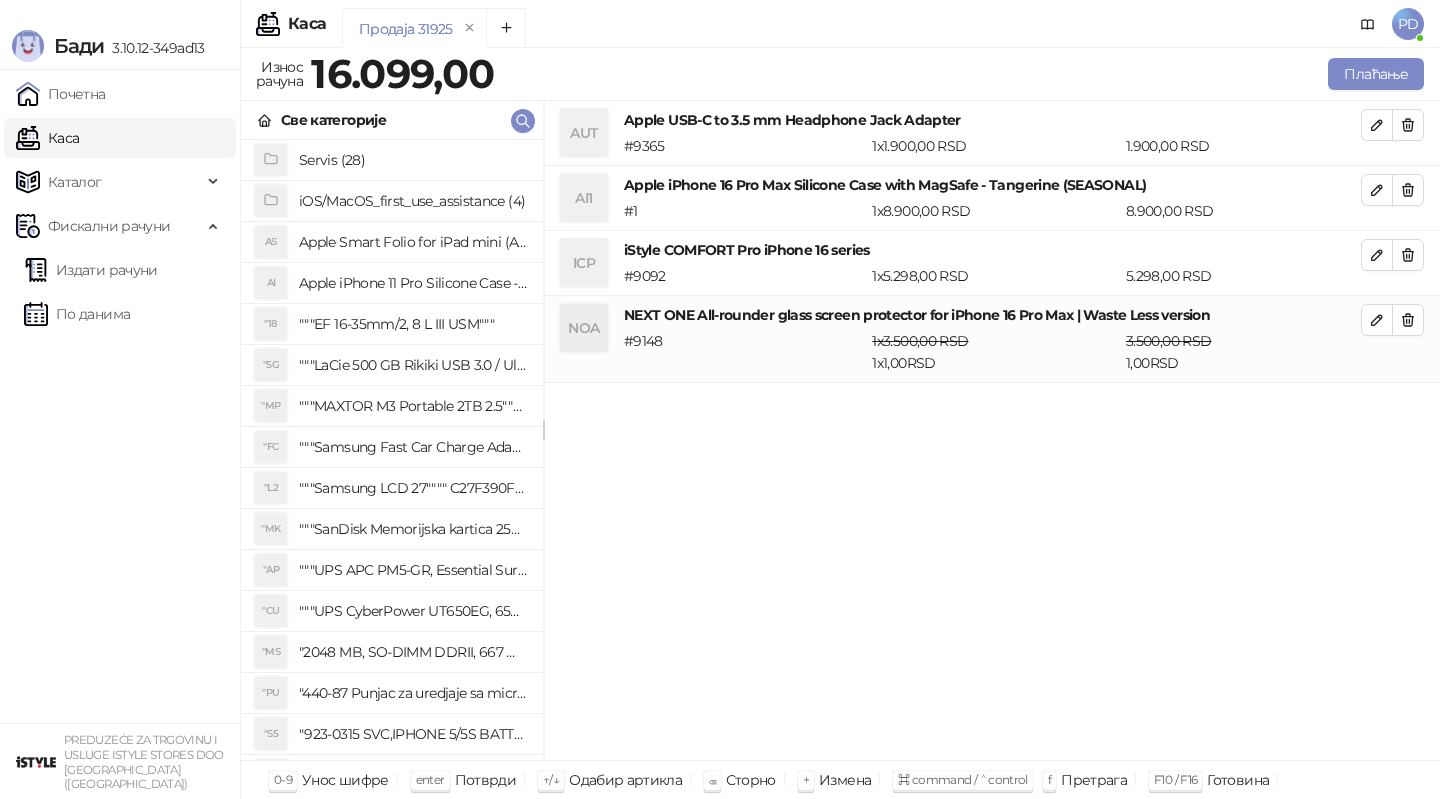 type 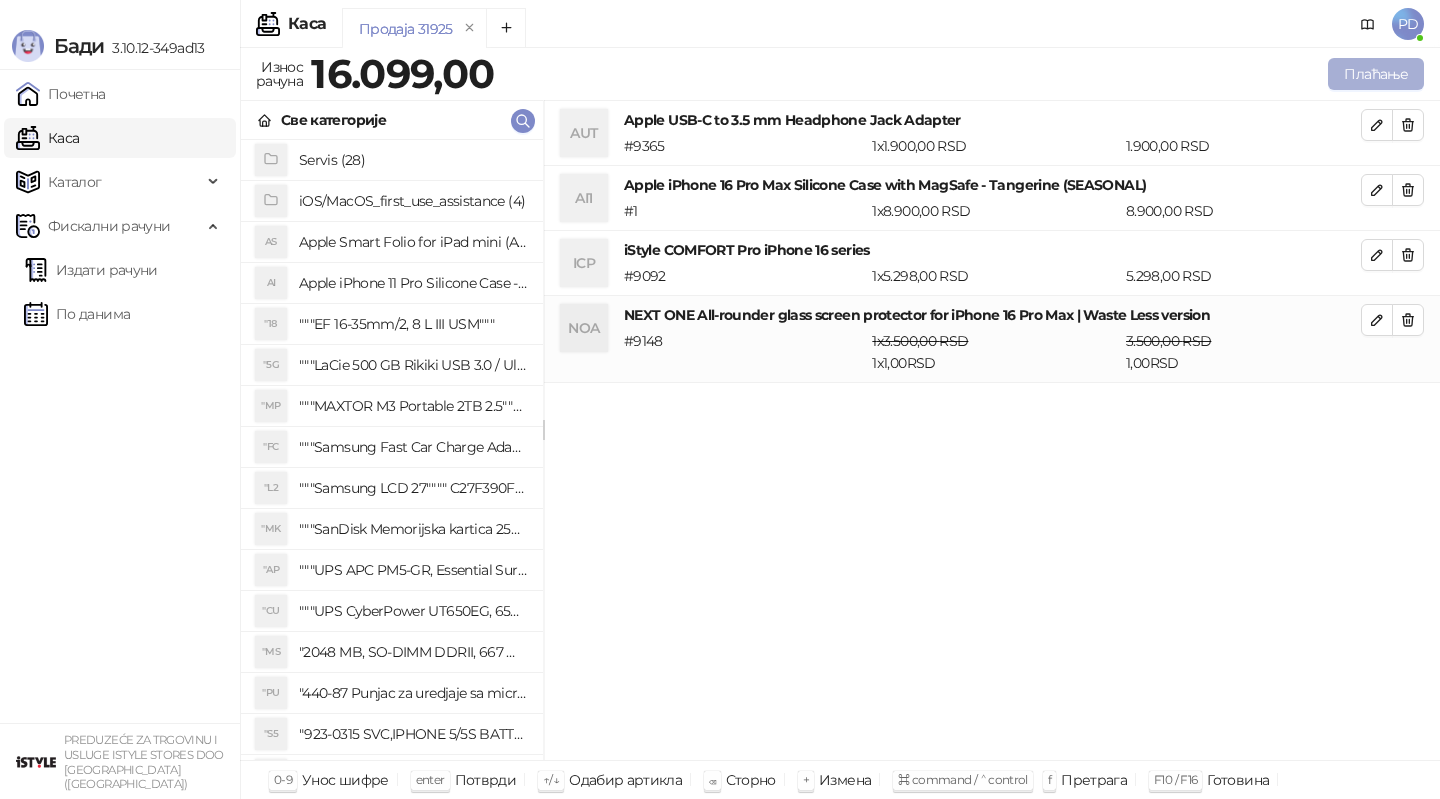 click on "Плаћање" at bounding box center [1376, 74] 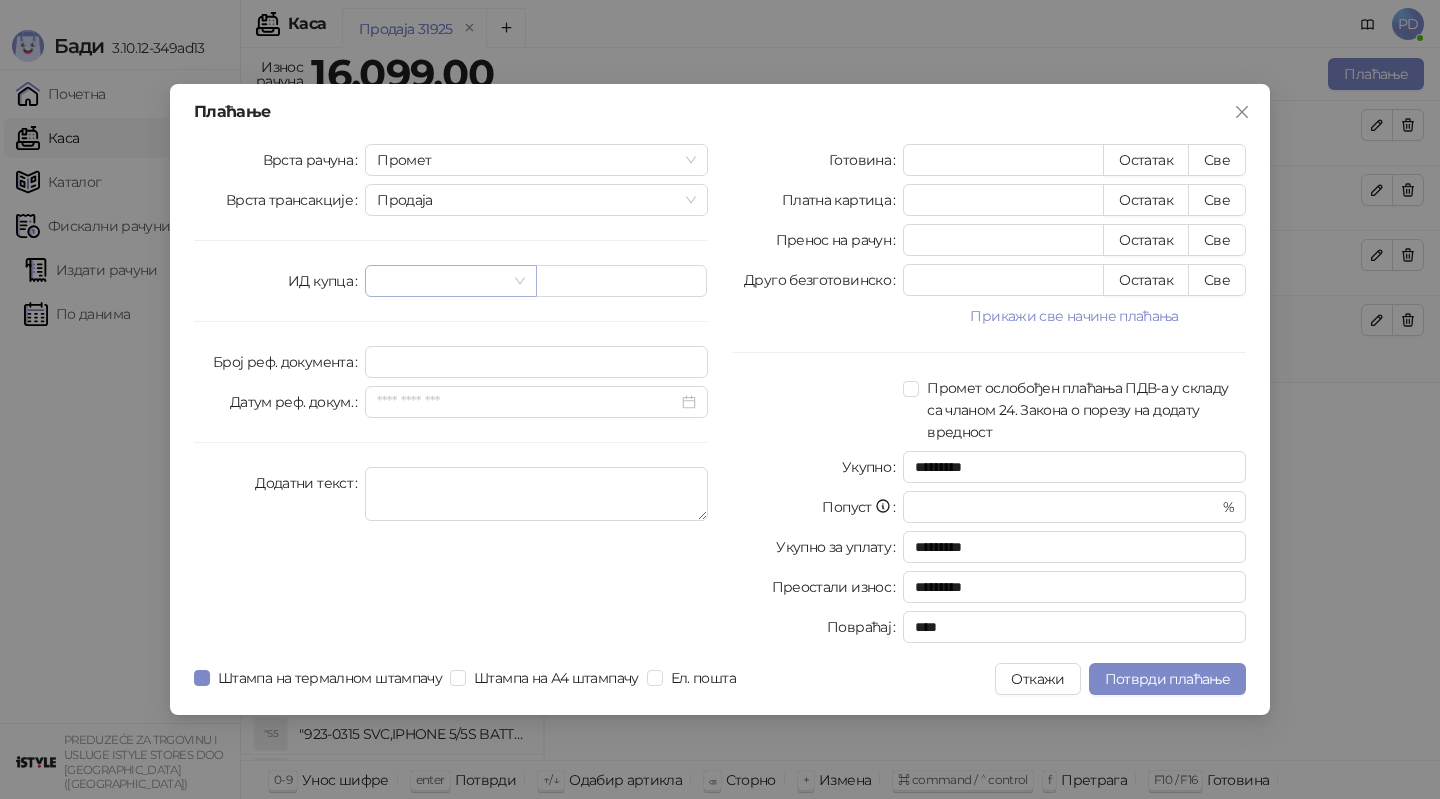 click at bounding box center [441, 281] 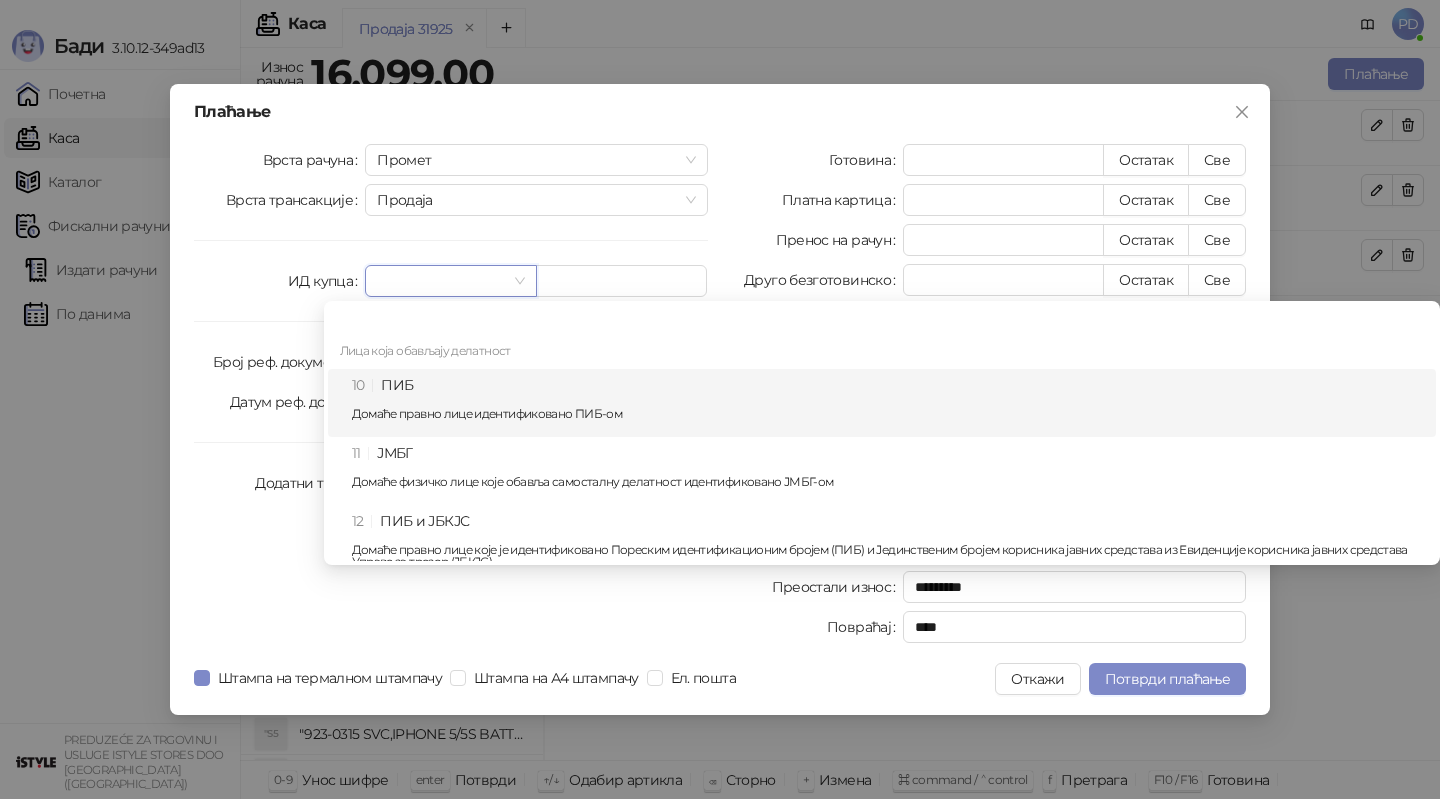click on "10 ПИБ Домаће правно лице идентификовано ПИБ-ом" at bounding box center [888, 403] 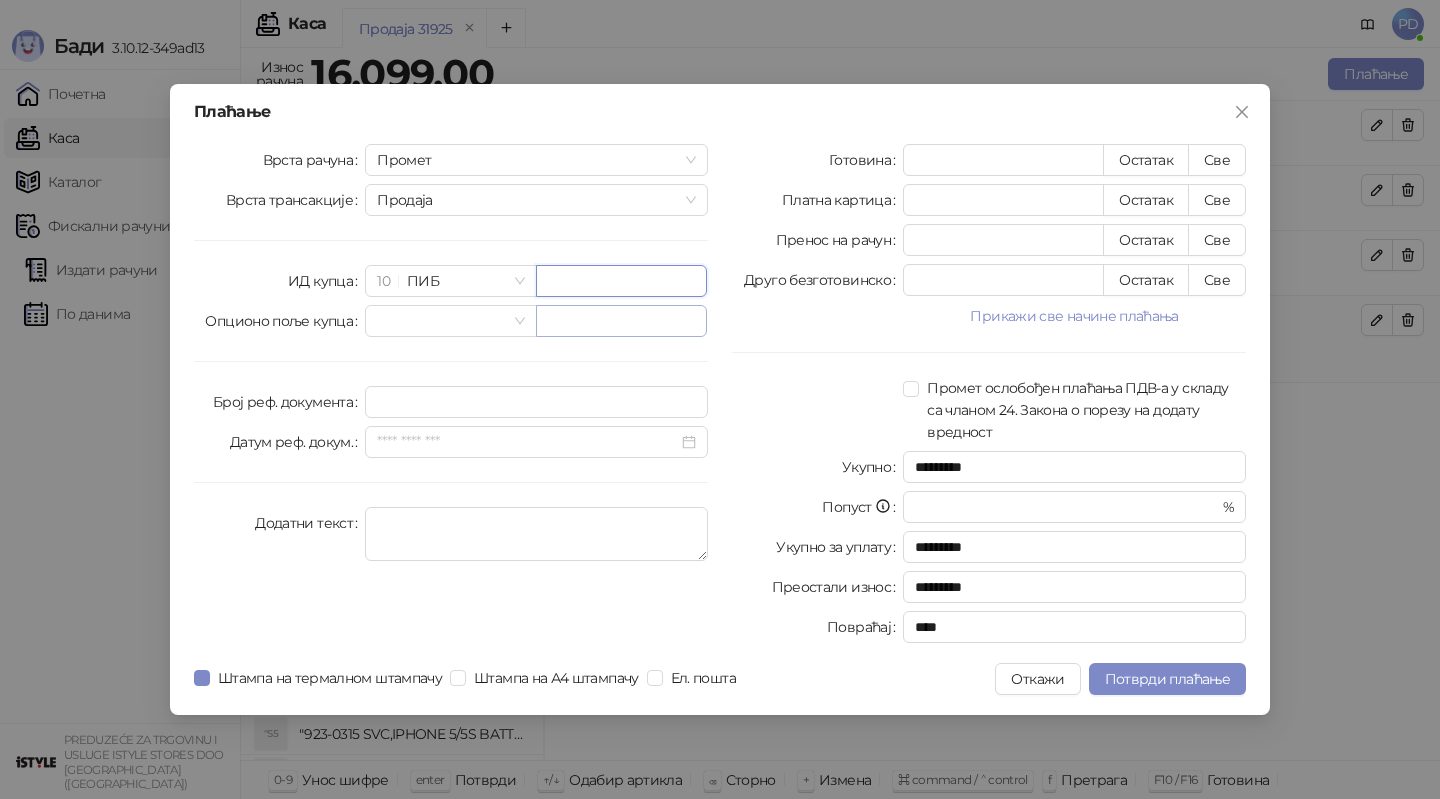 paste on "*********" 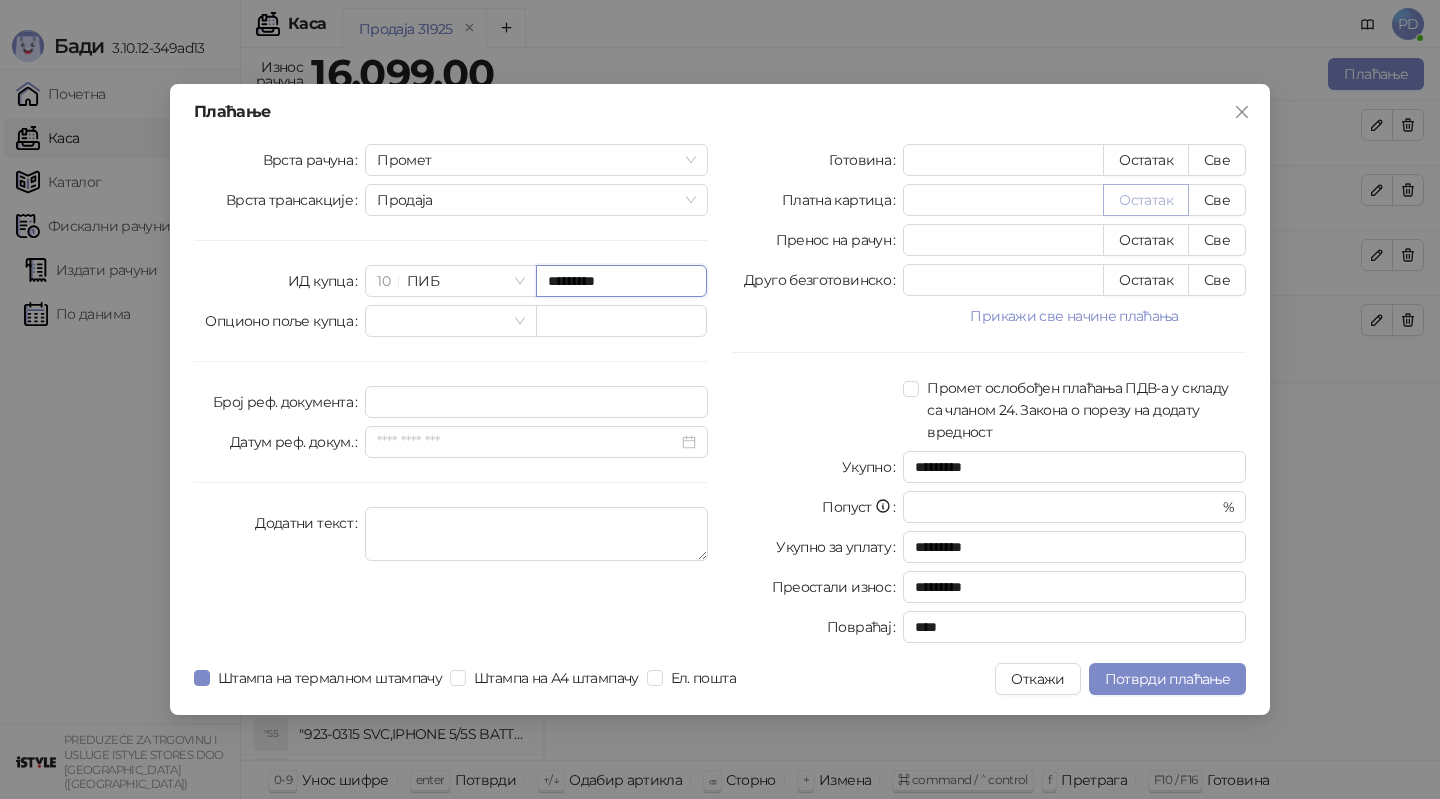 type on "*********" 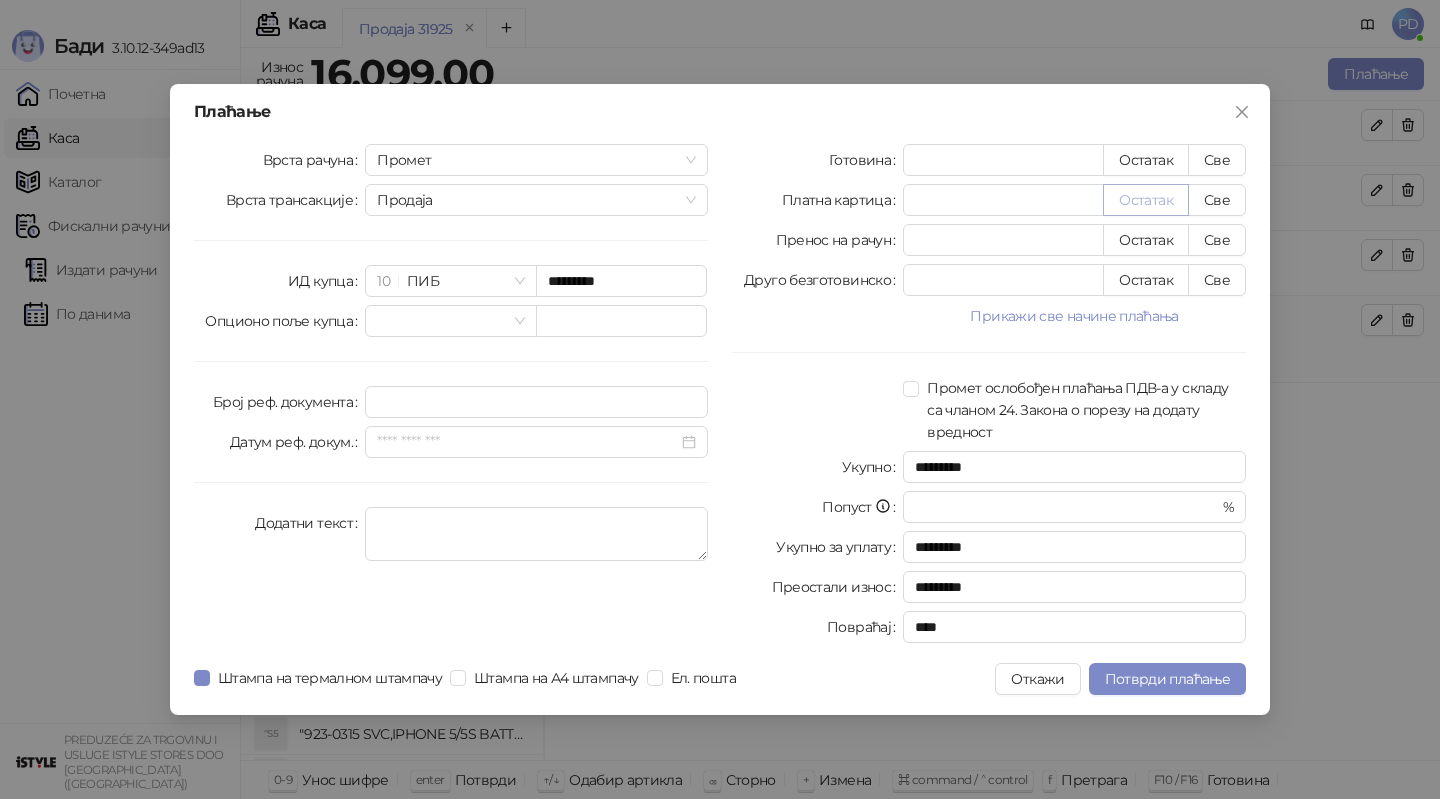 click on "Остатак" at bounding box center (1146, 200) 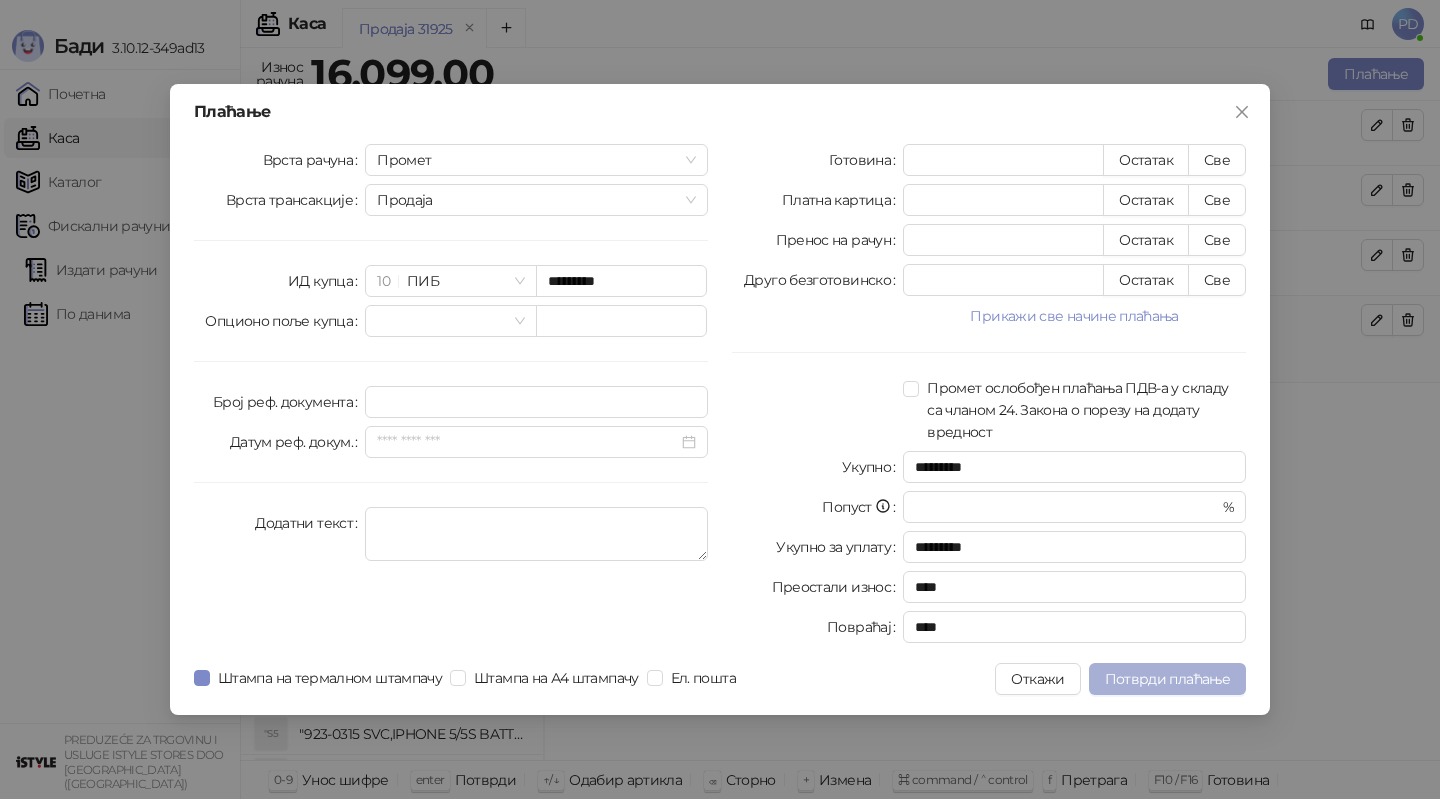 click on "Потврди плаћање" at bounding box center [1167, 679] 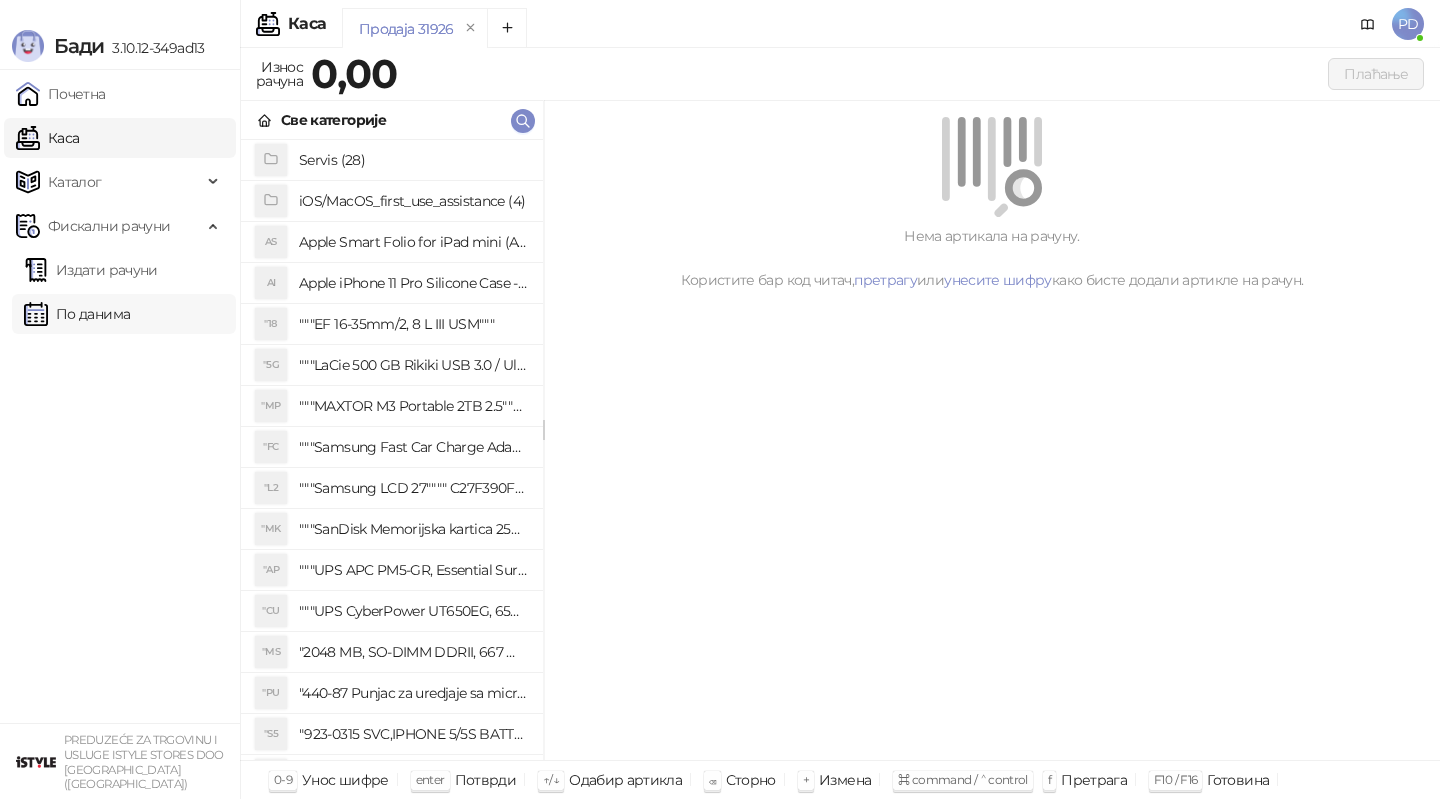 click on "По данима" at bounding box center [77, 314] 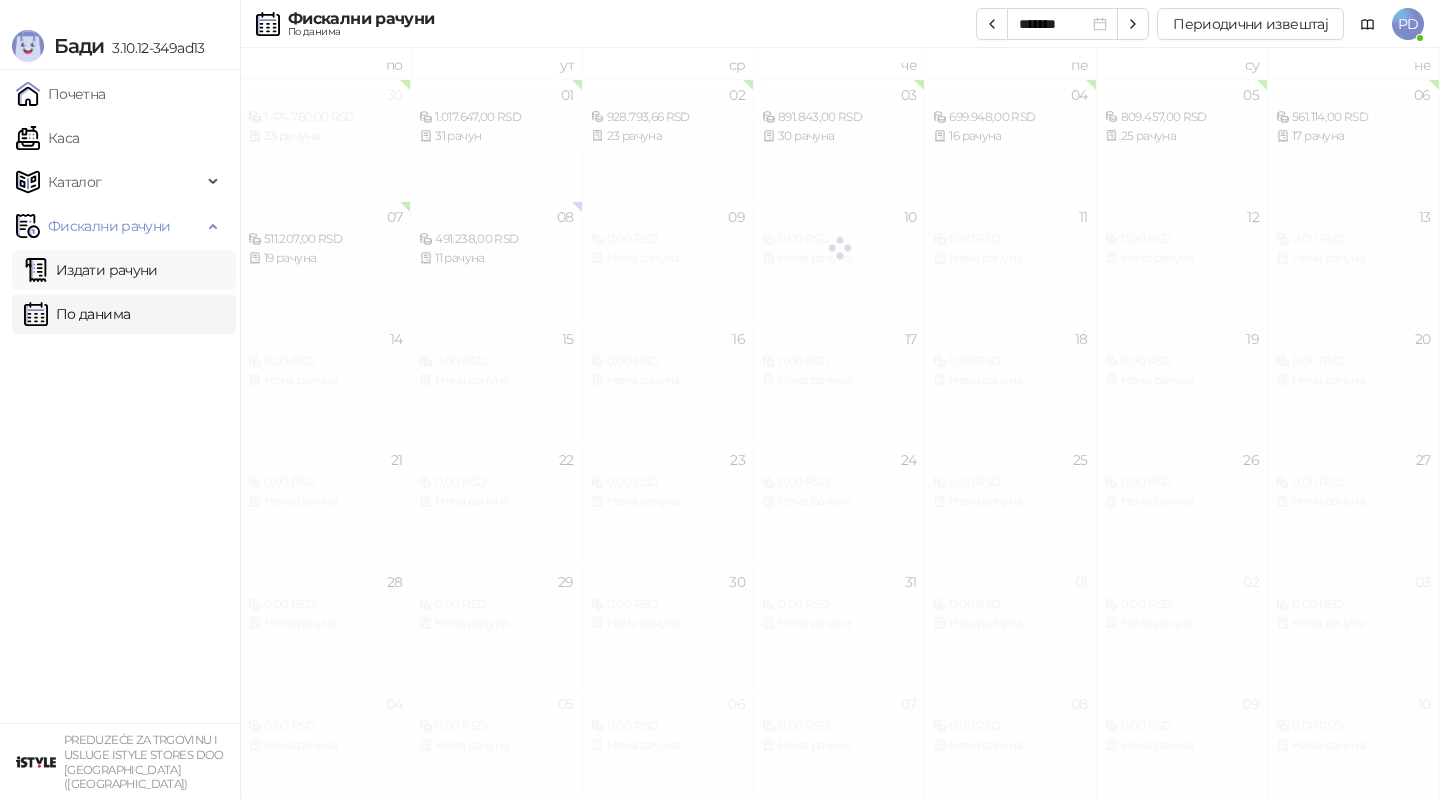 click on "Издати рачуни" at bounding box center [91, 270] 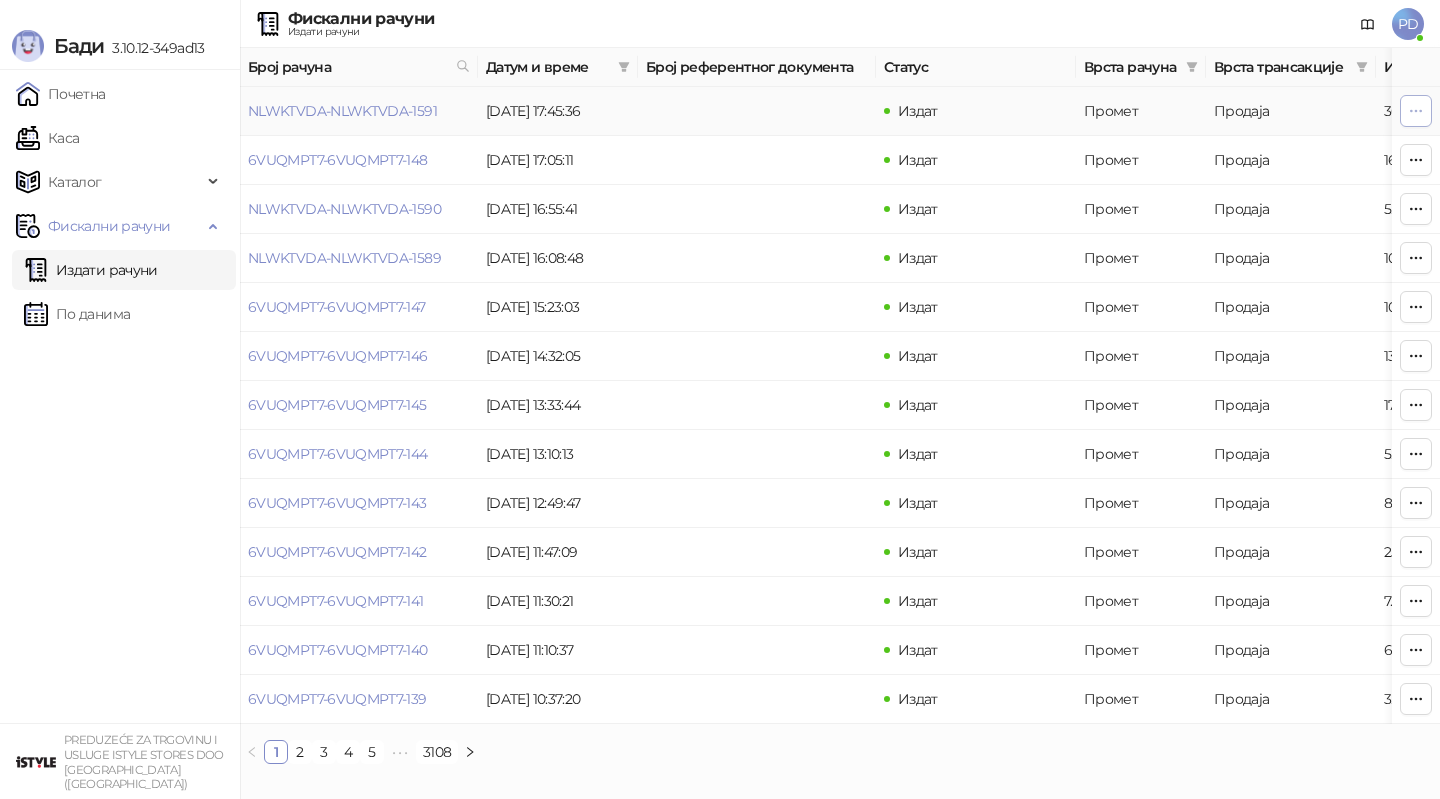 click 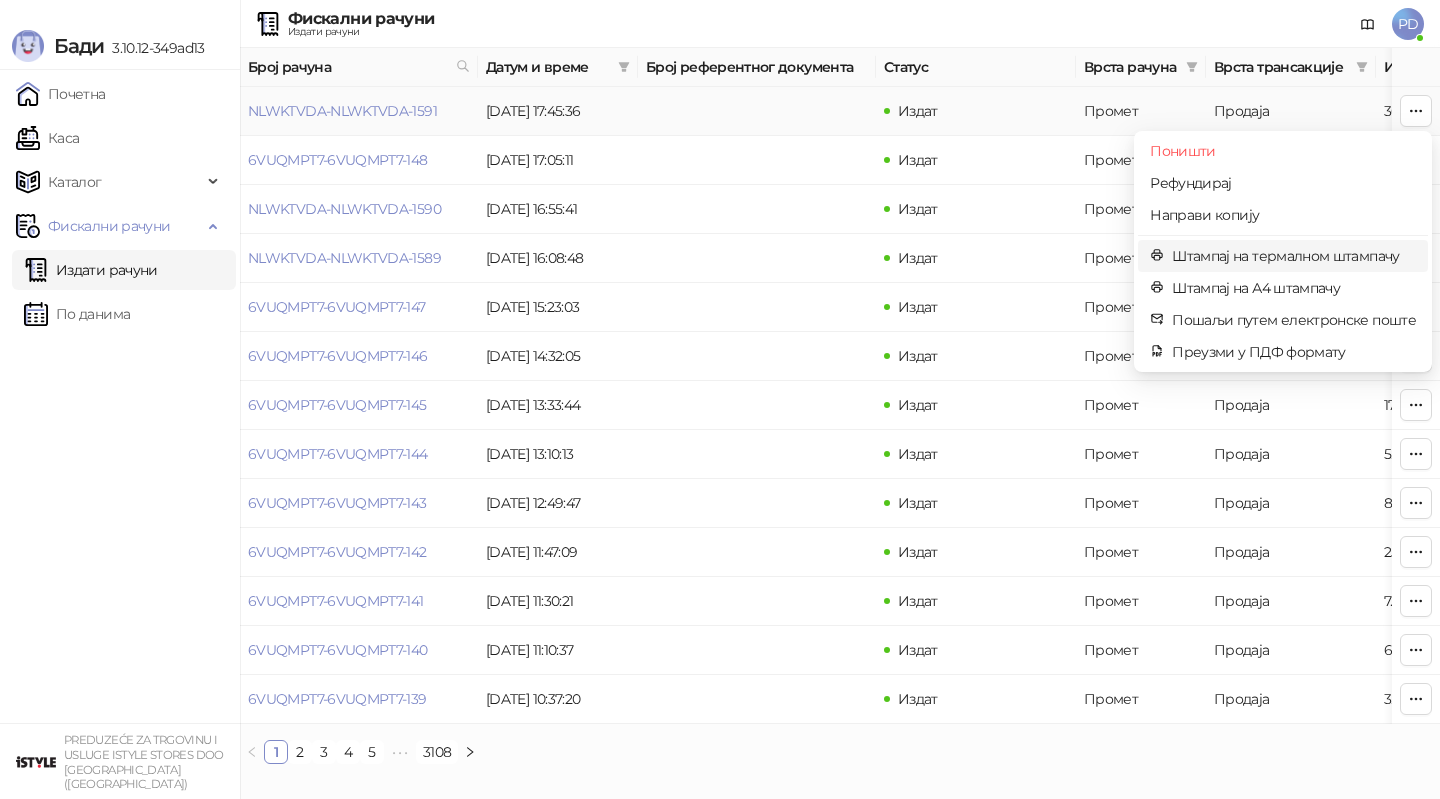 click on "Штампај на термалном штампачу" at bounding box center [1294, 256] 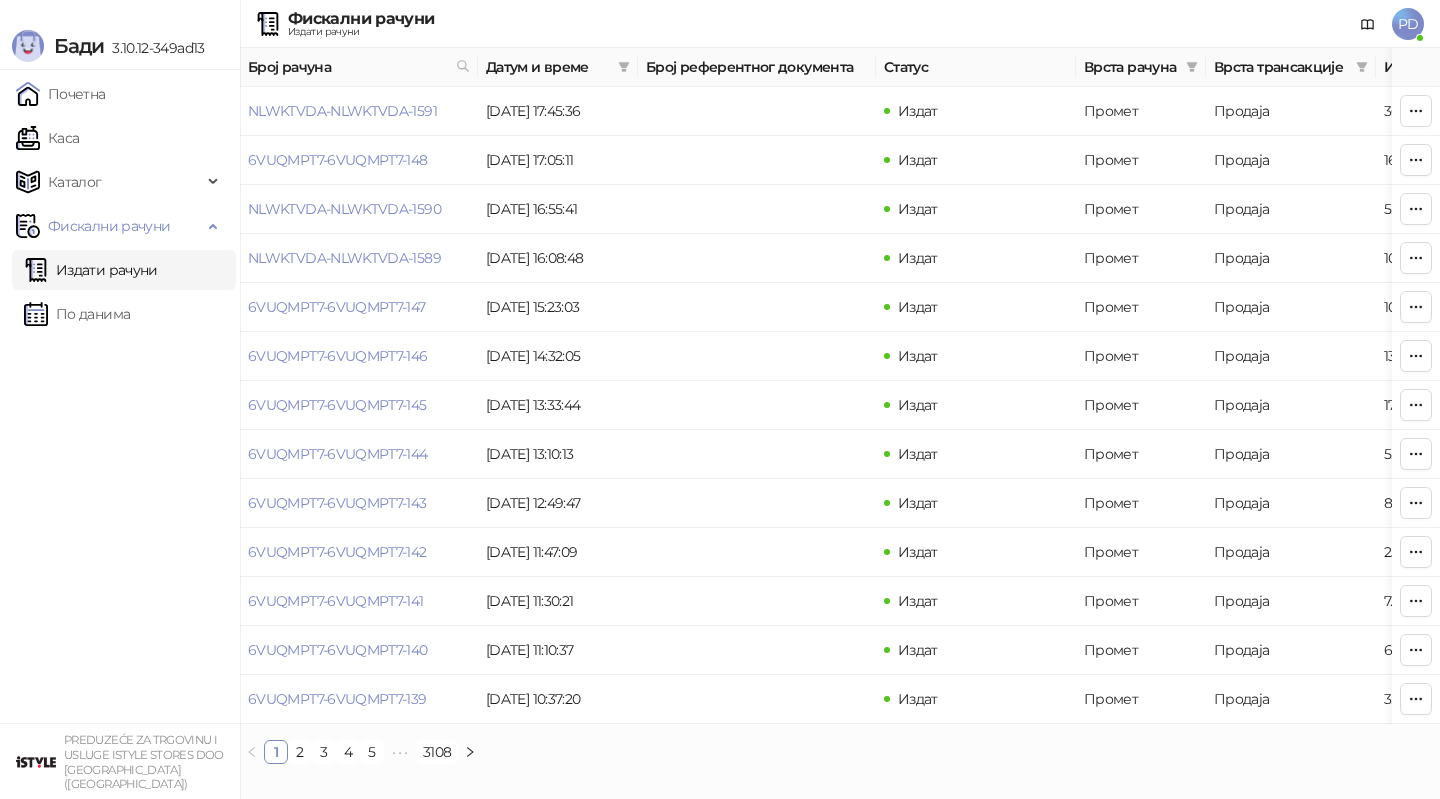 click on "Почетна [PERSON_NAME] Фискални рачуни Издати рачуни По данима" at bounding box center [120, 396] 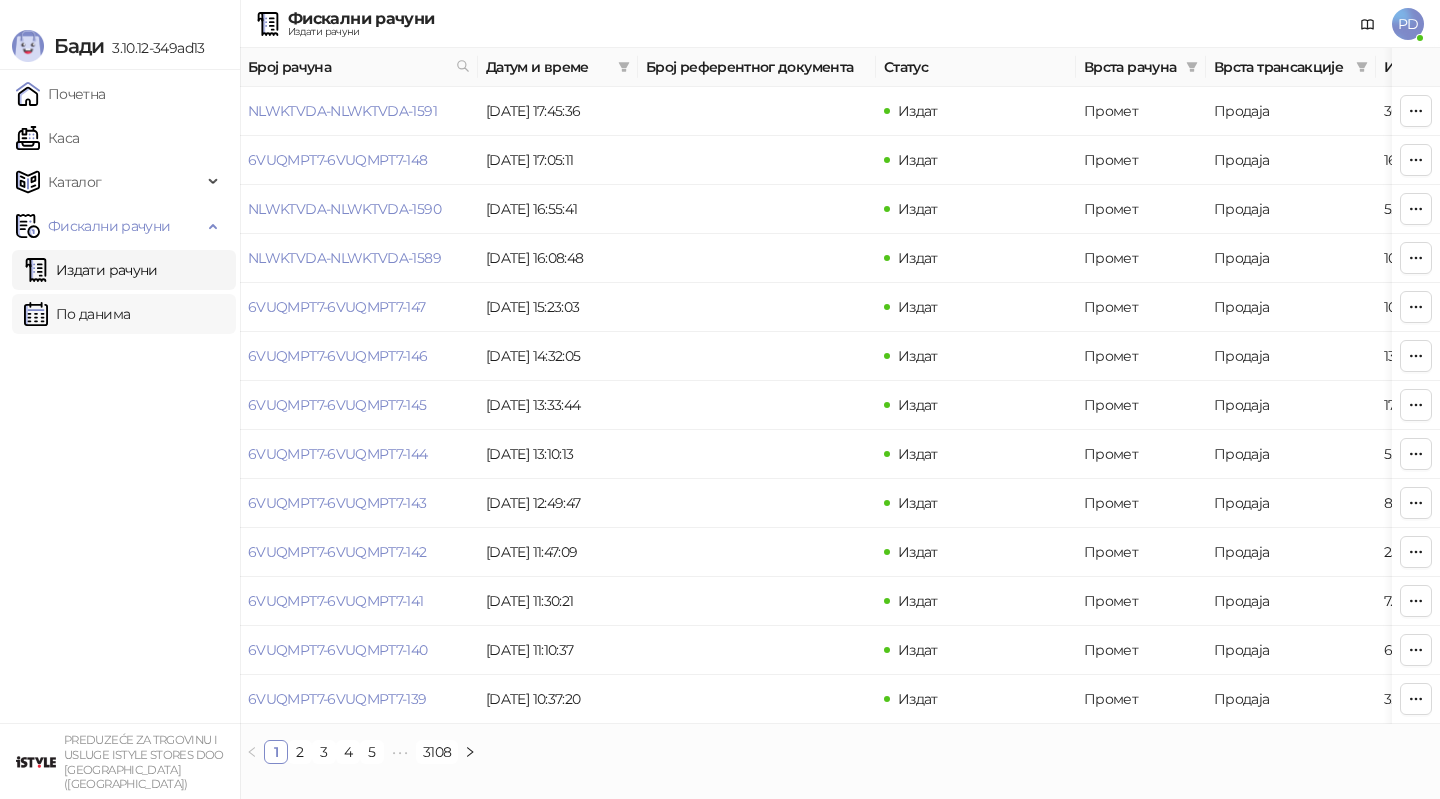 click on "По данима" at bounding box center (77, 314) 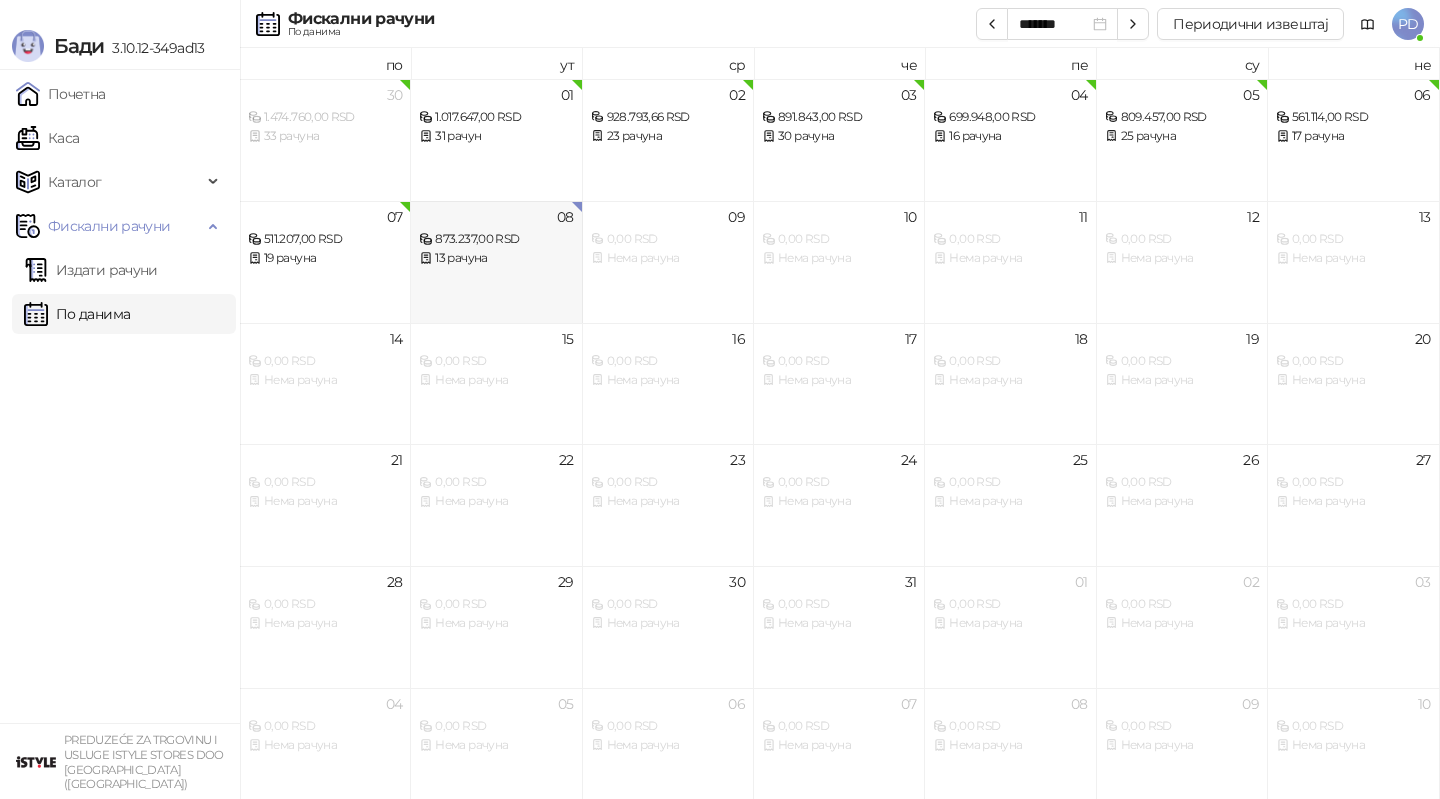 click on "08   873.237,00 RSD   13 рачуна" at bounding box center (496, 262) 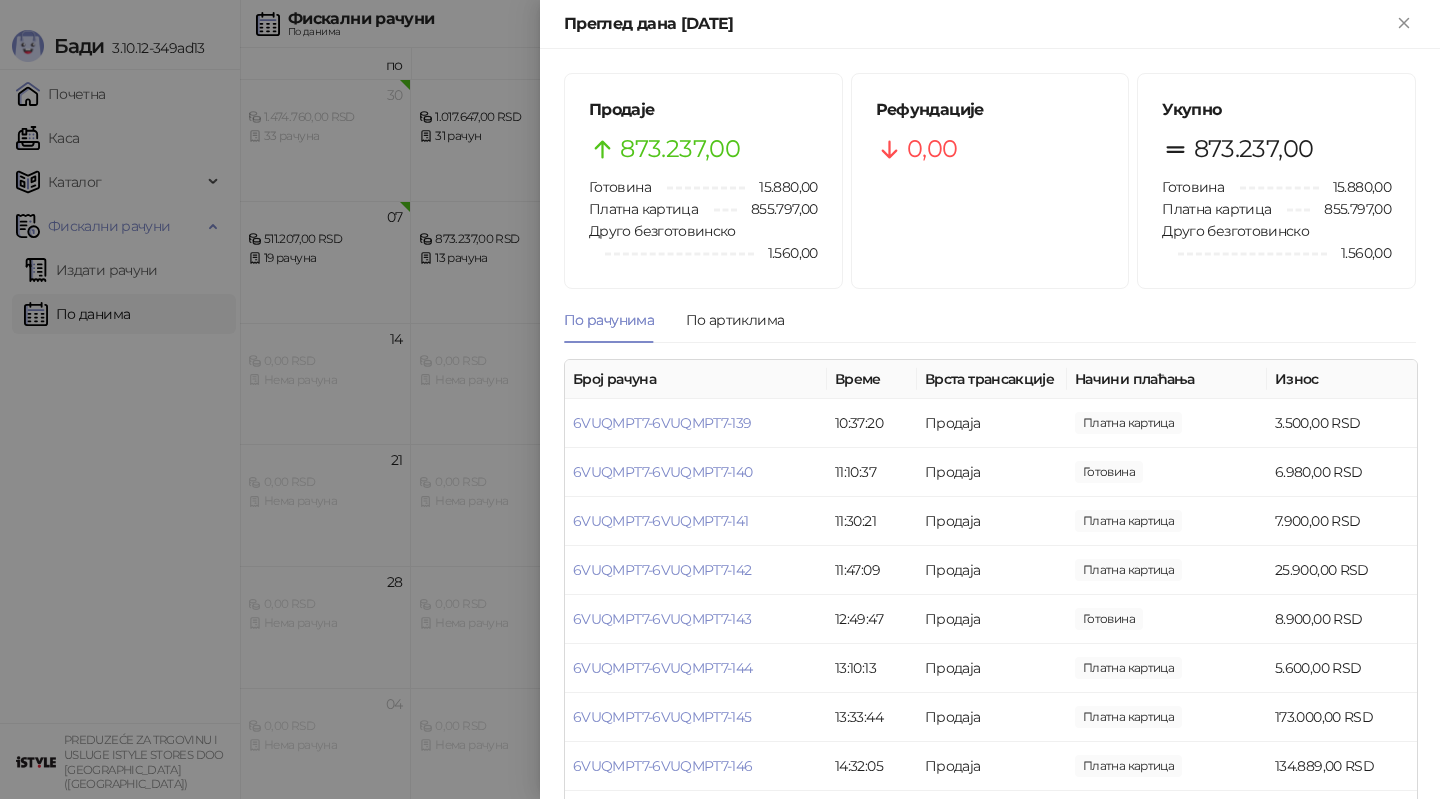 click at bounding box center (720, 399) 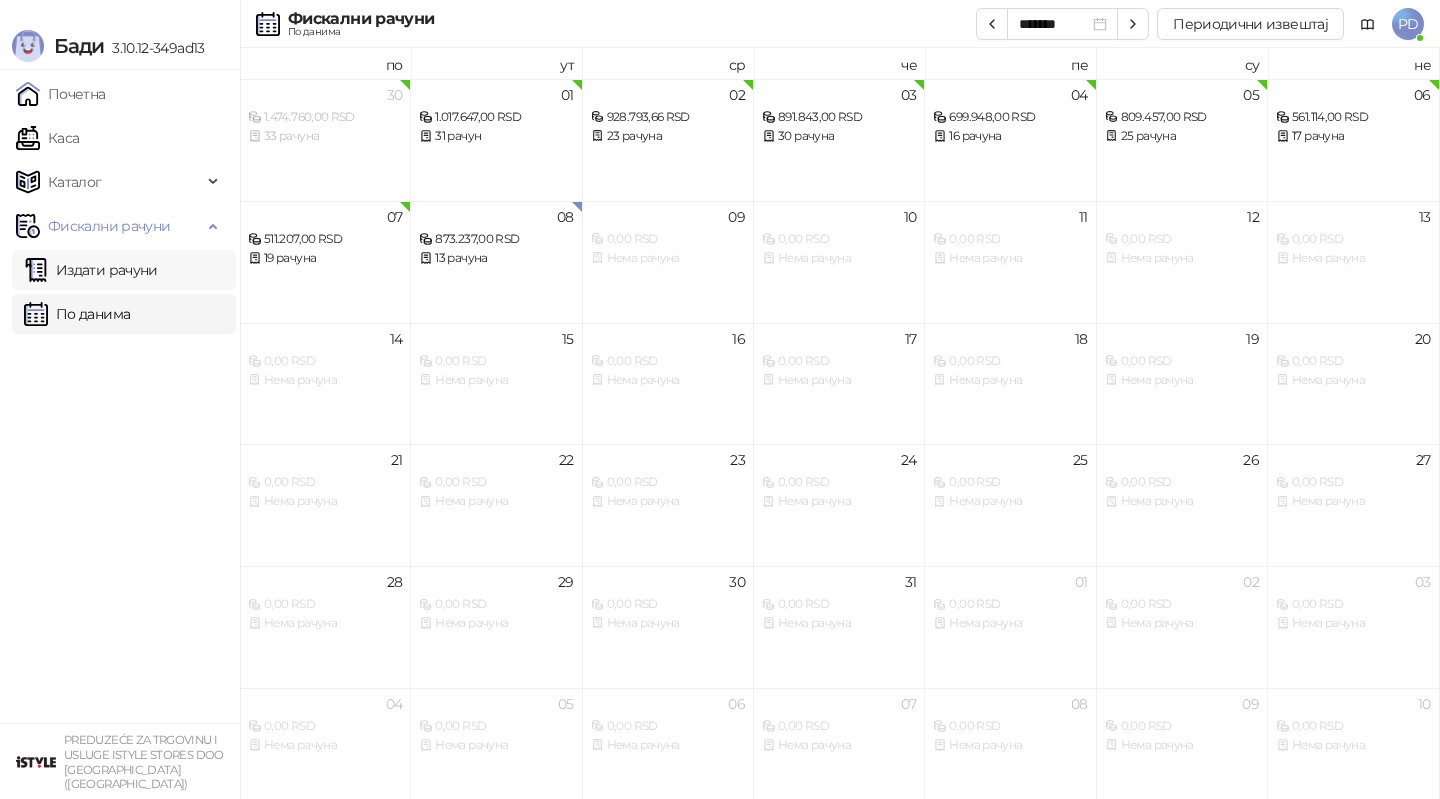 click on "Издати рачуни" at bounding box center (91, 270) 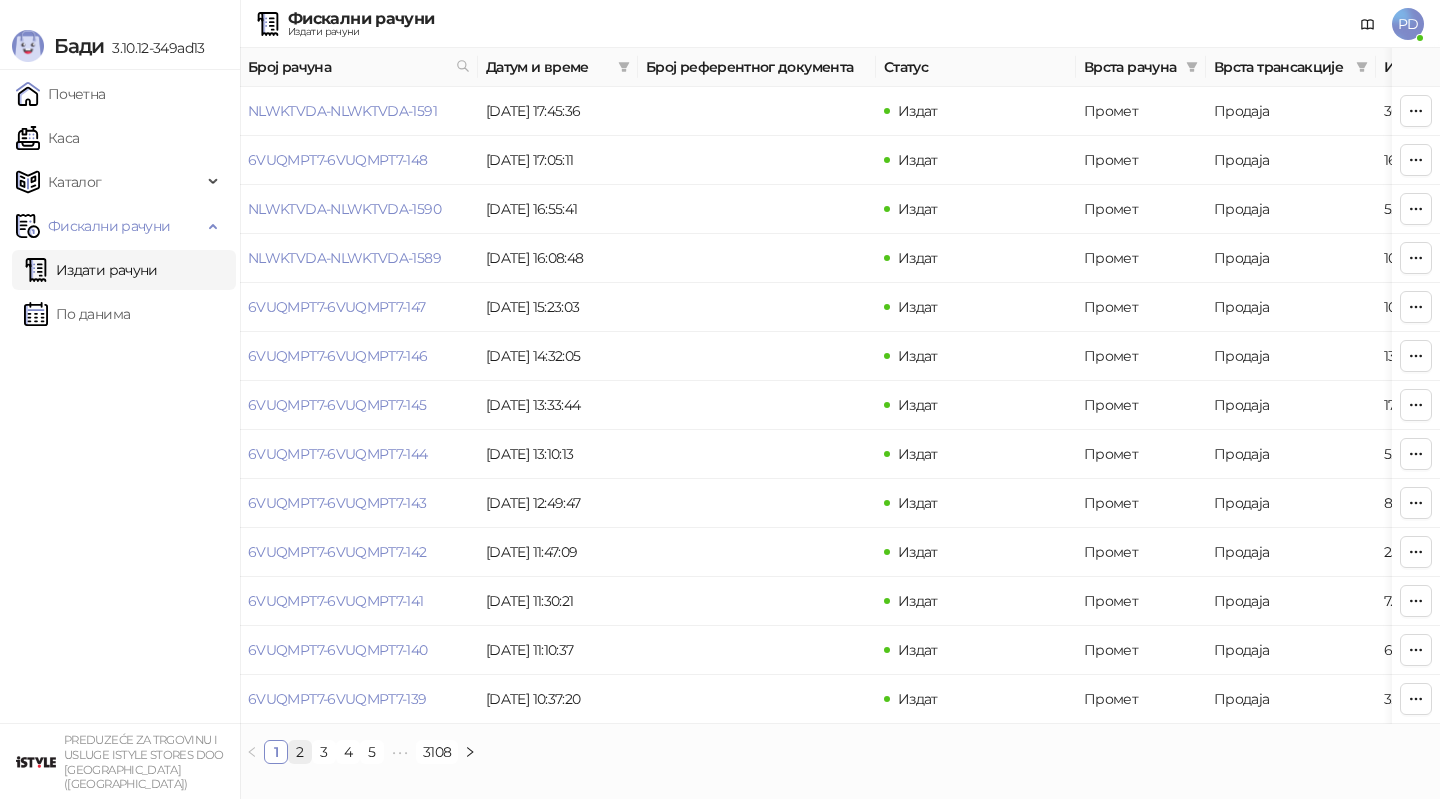 click on "2" at bounding box center [300, 752] 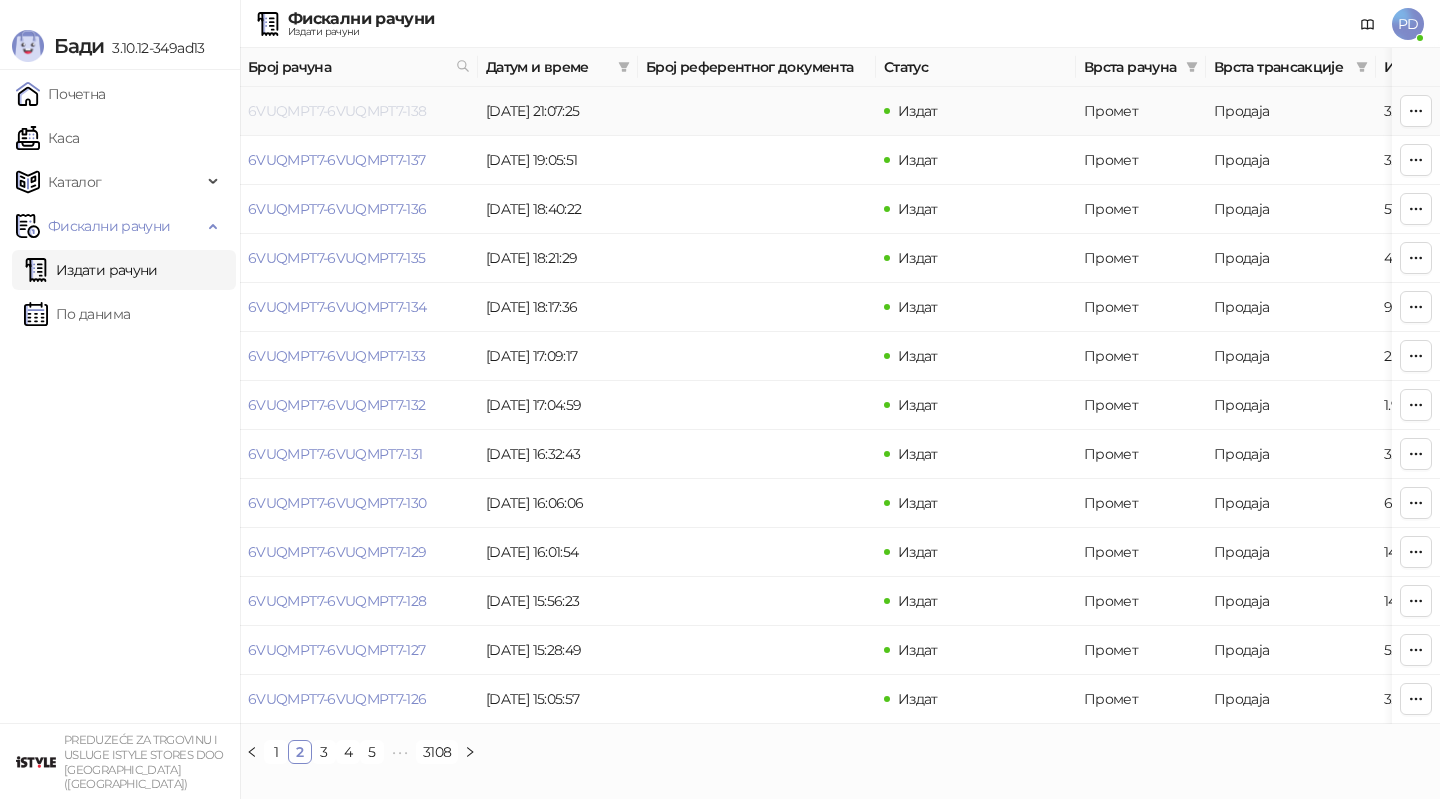 click on "6VUQMPT7-6VUQMPT7-138" at bounding box center [337, 111] 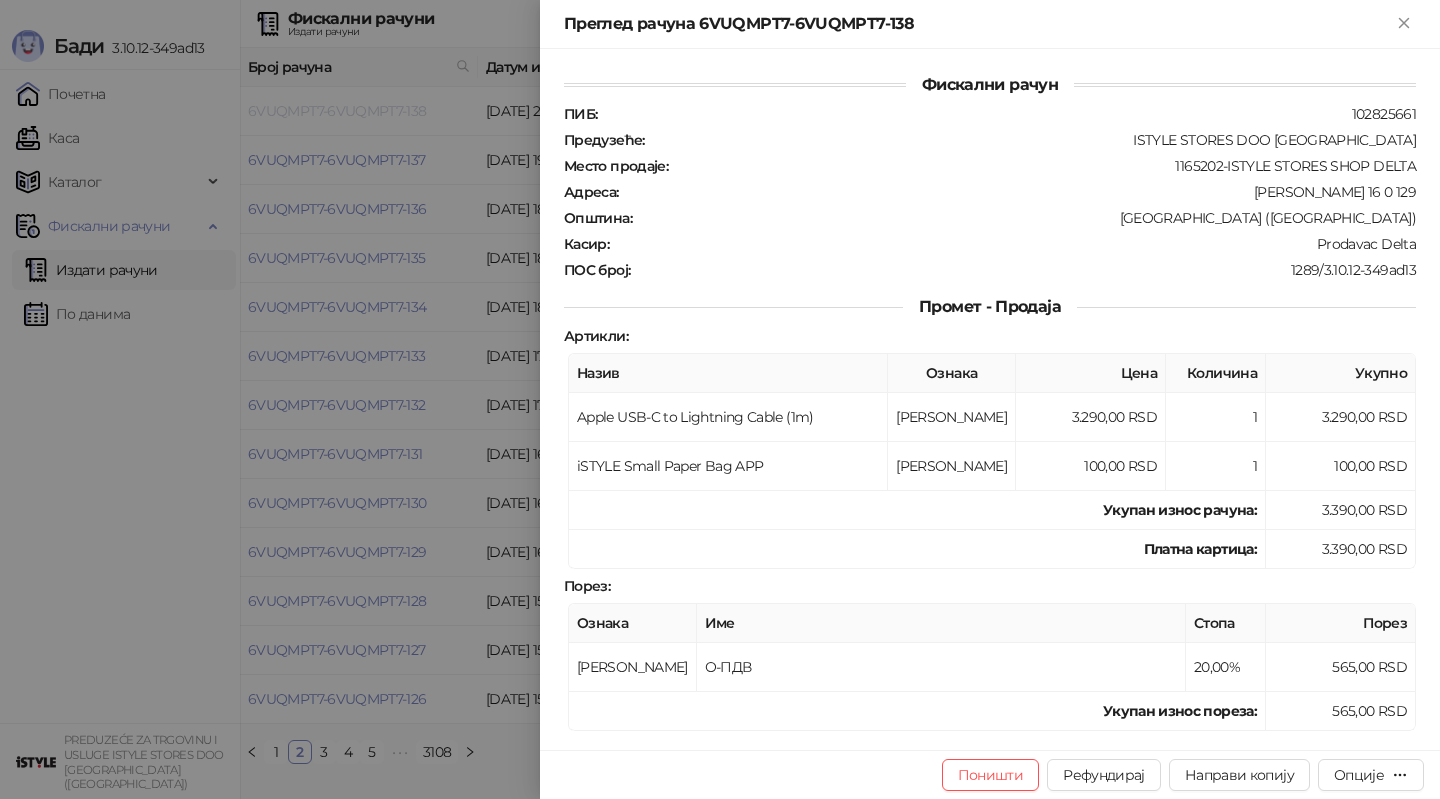 click at bounding box center (720, 399) 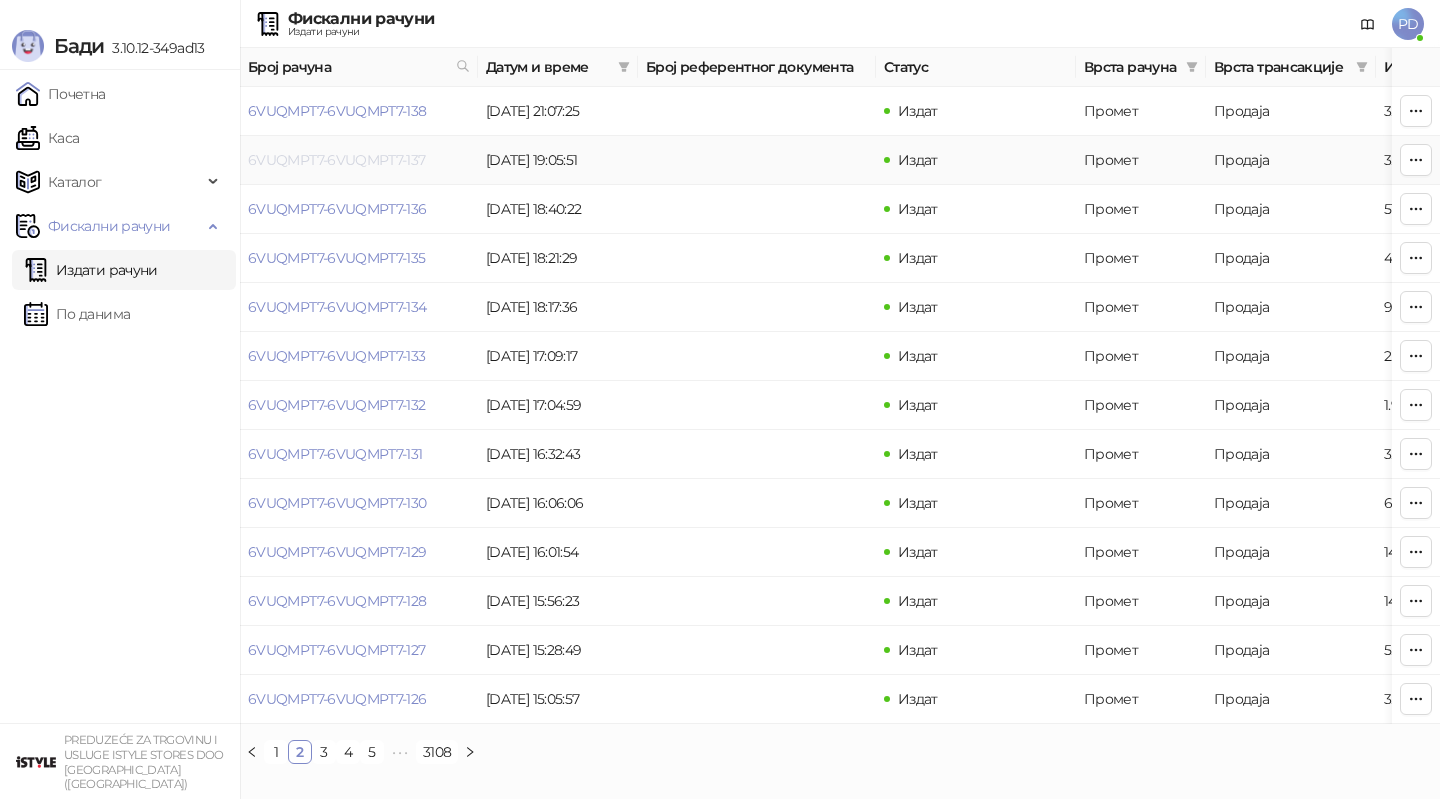 click on "6VUQMPT7-6VUQMPT7-137" at bounding box center [337, 160] 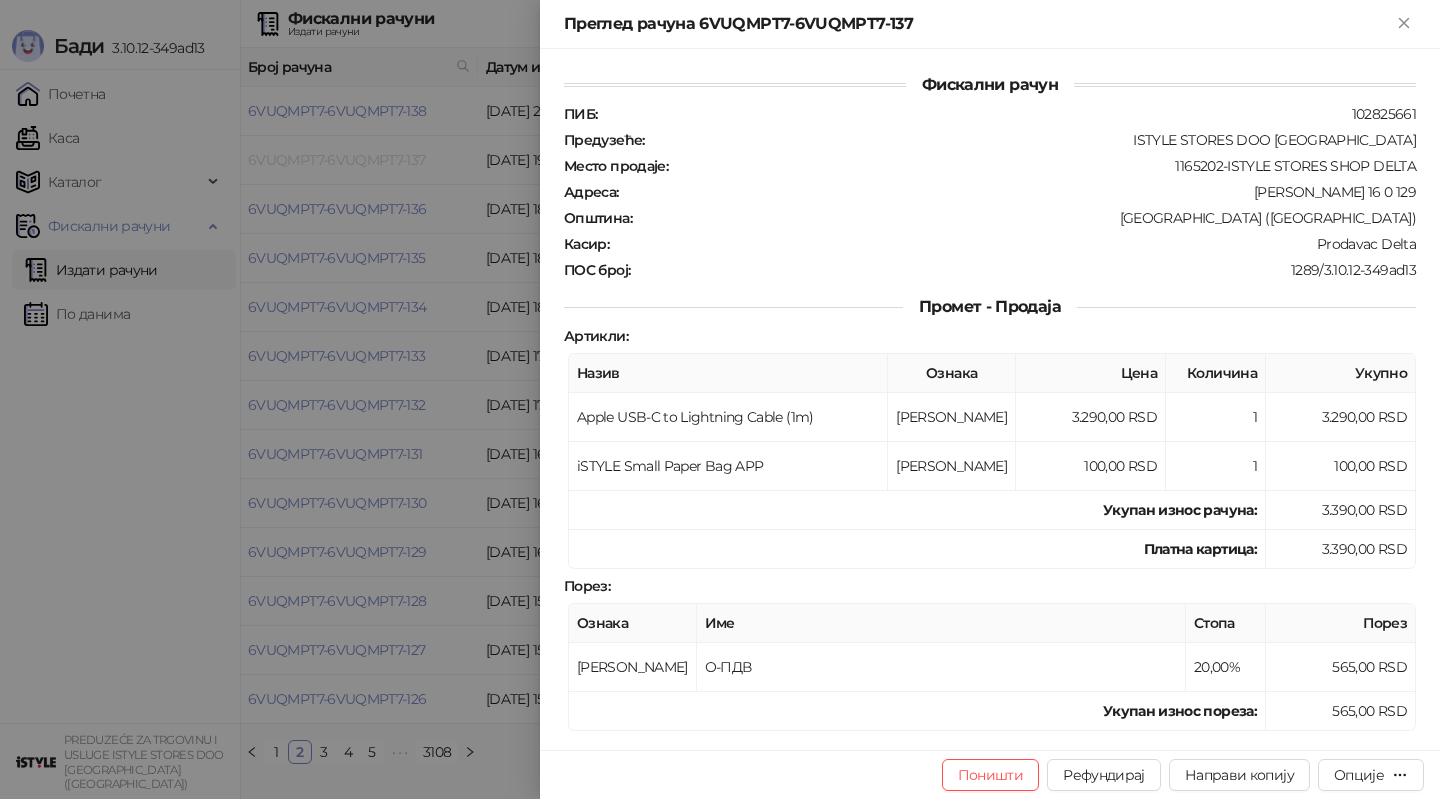 click at bounding box center (720, 399) 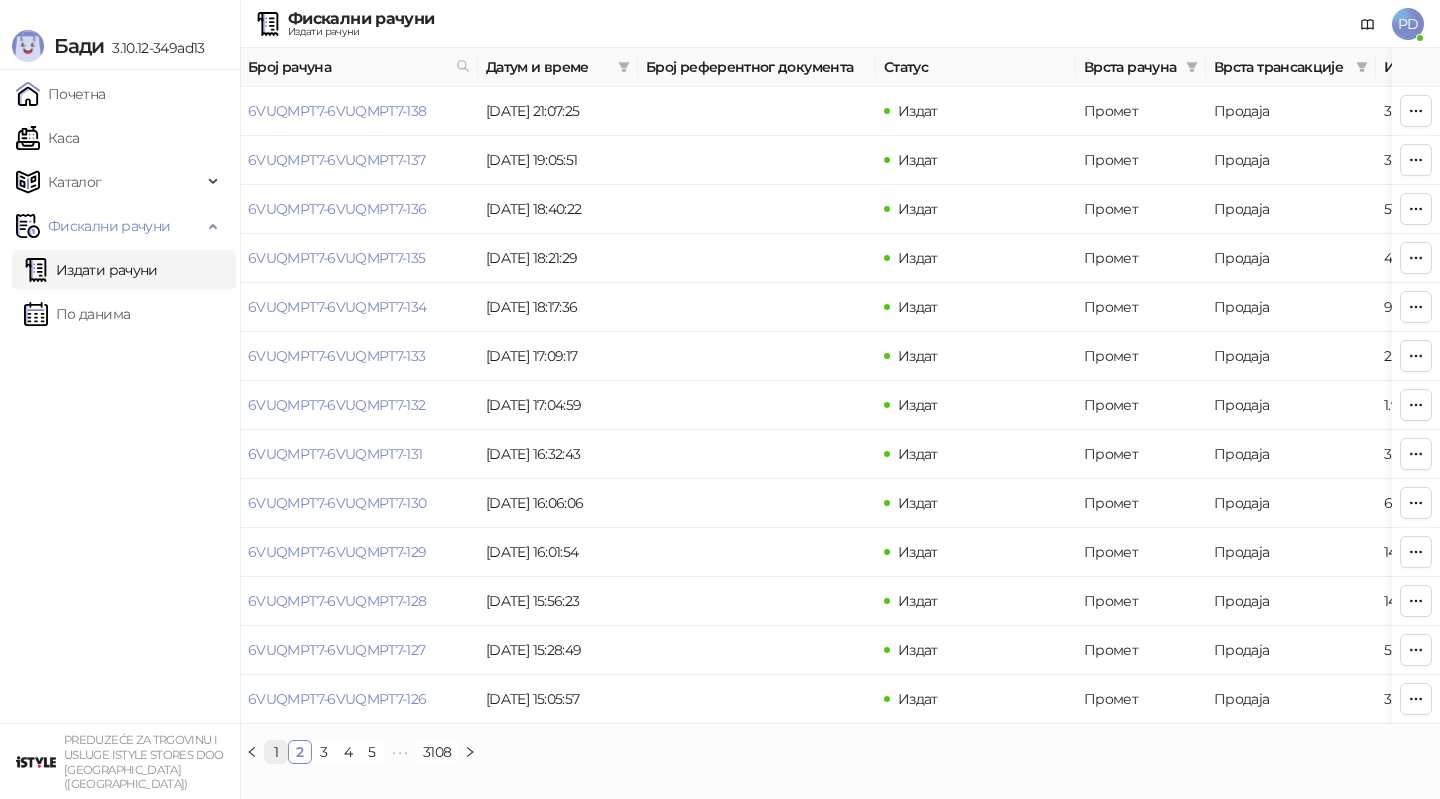 click on "1" at bounding box center (276, 752) 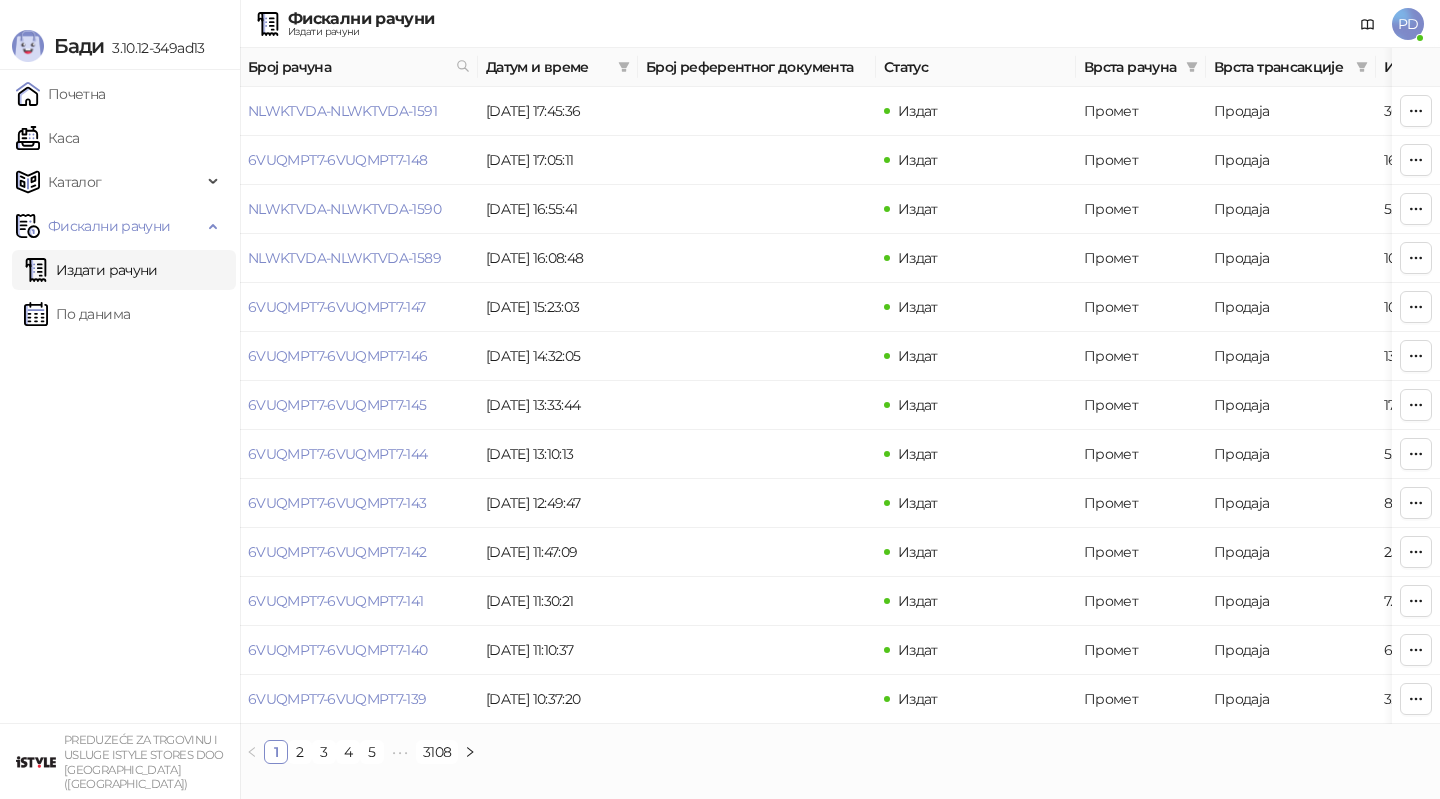 click on "Издати рачуни" at bounding box center (91, 270) 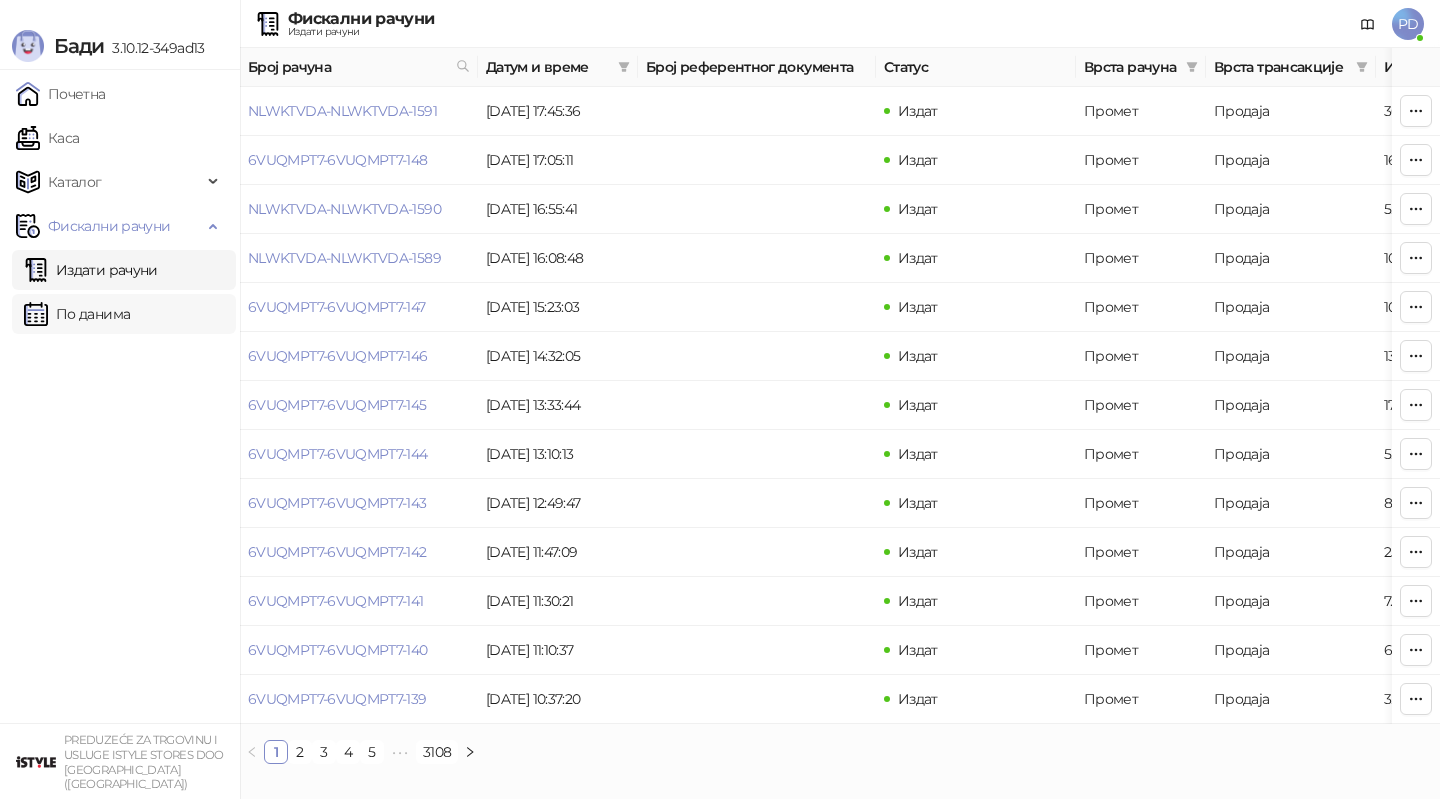 click on "По данима" at bounding box center [77, 314] 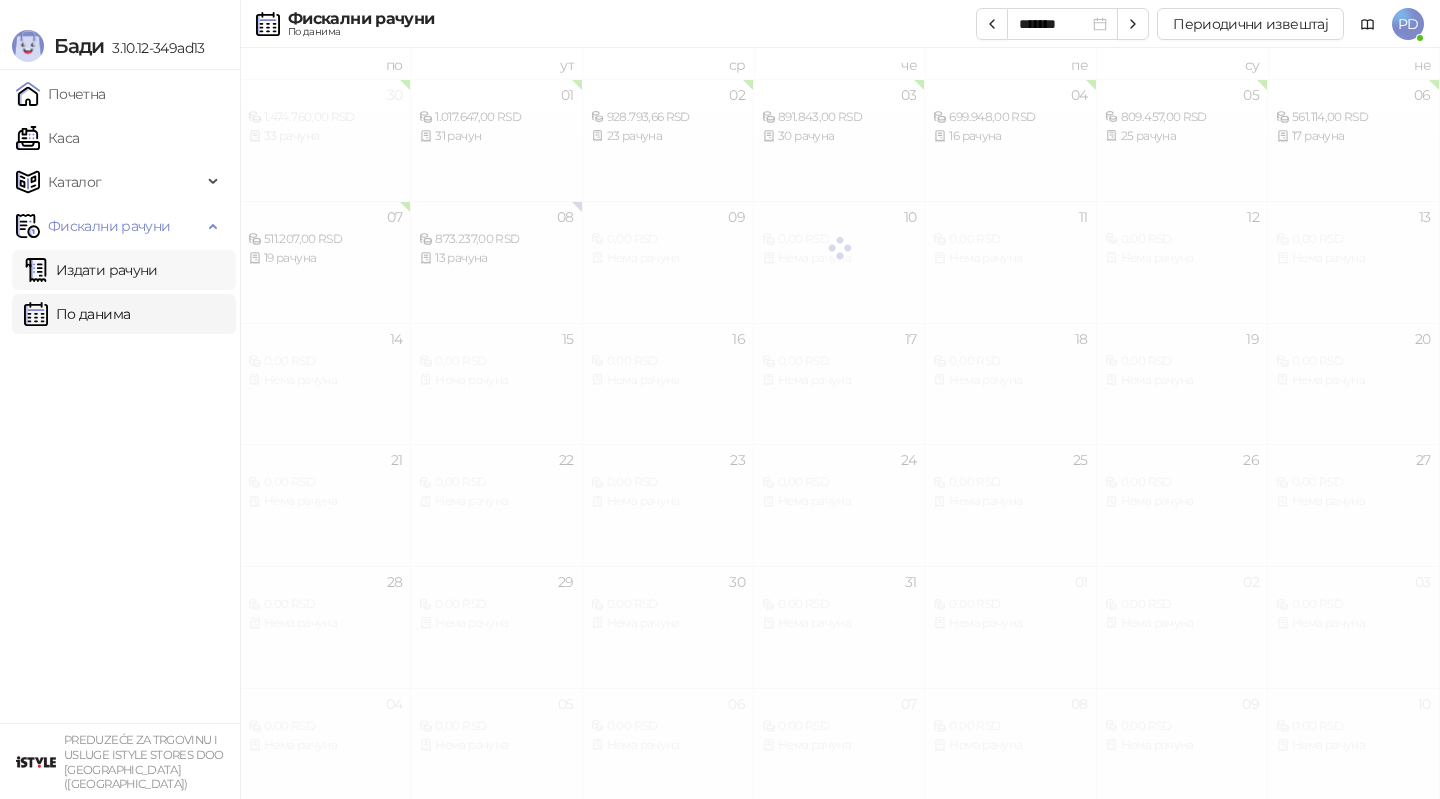 click on "Издати рачуни" at bounding box center [91, 270] 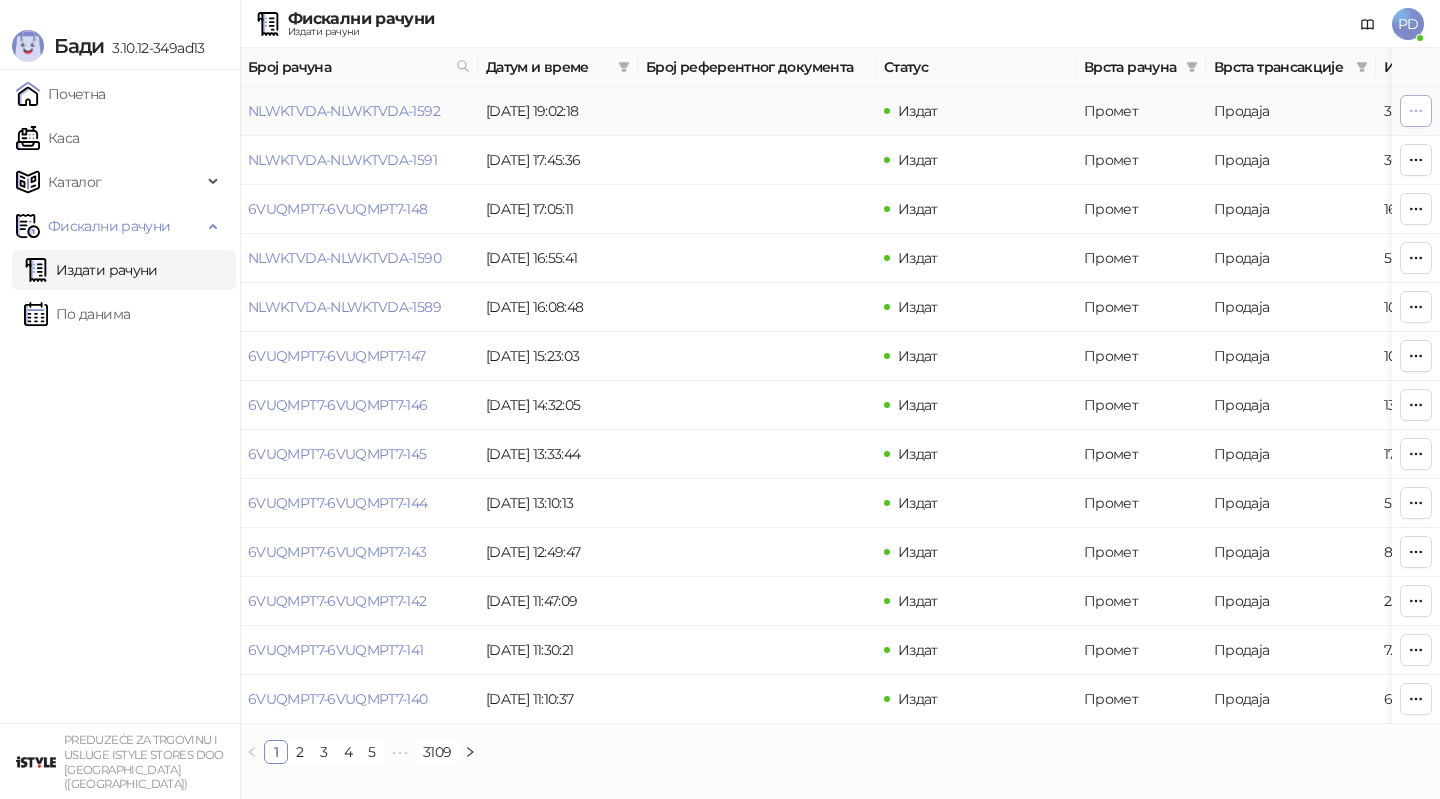 click 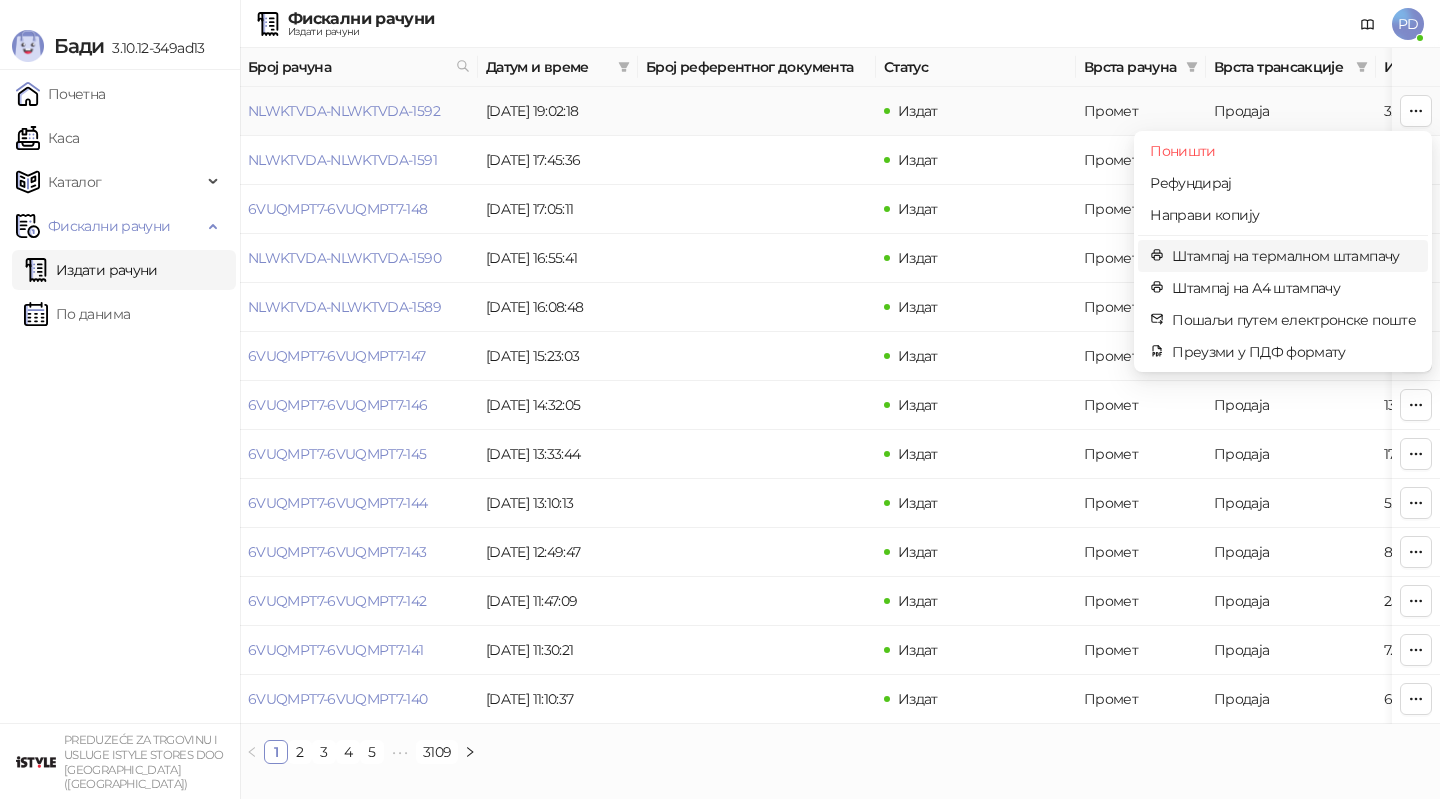 click on "Штампај на термалном штампачу" at bounding box center (1294, 256) 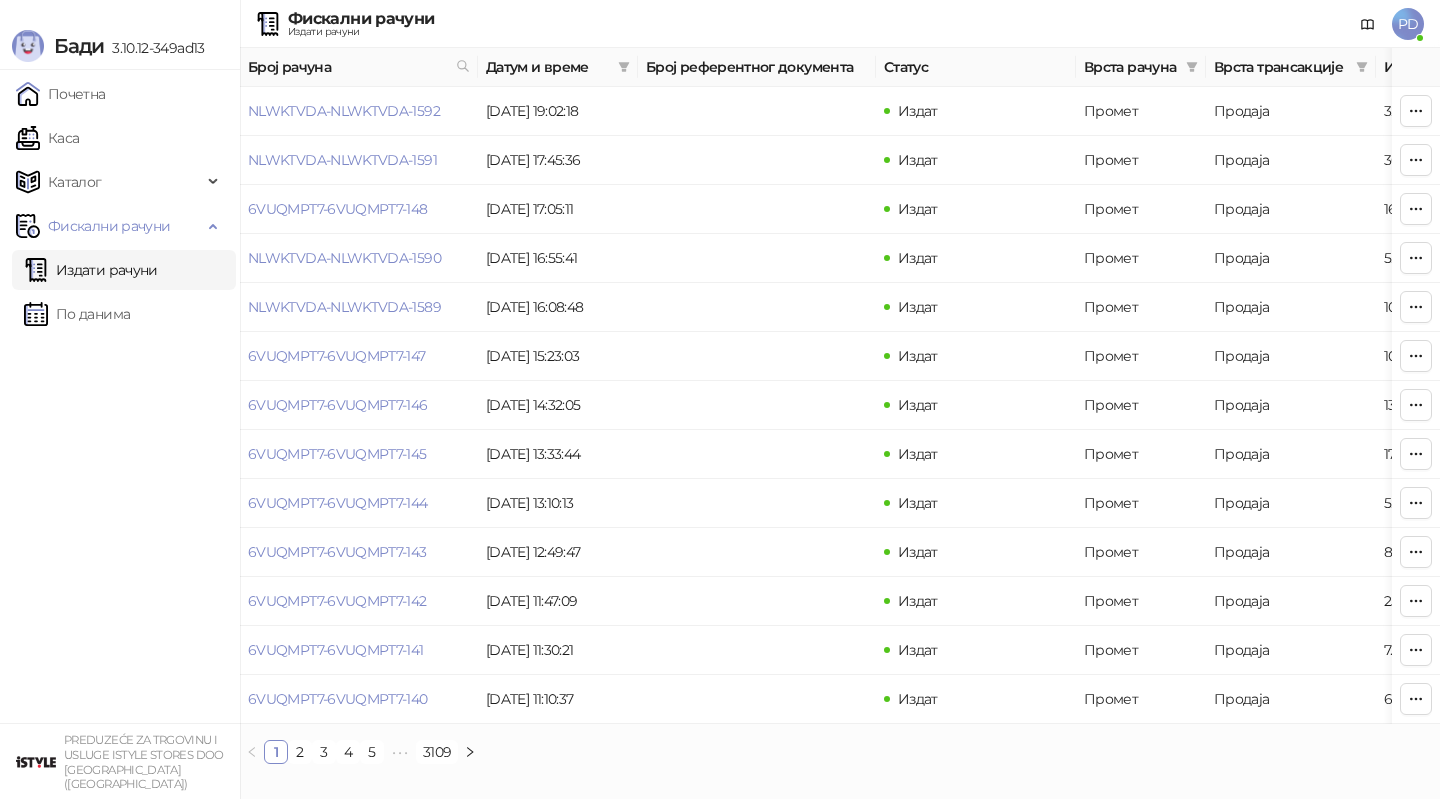 click on "Издати рачуни" at bounding box center [91, 270] 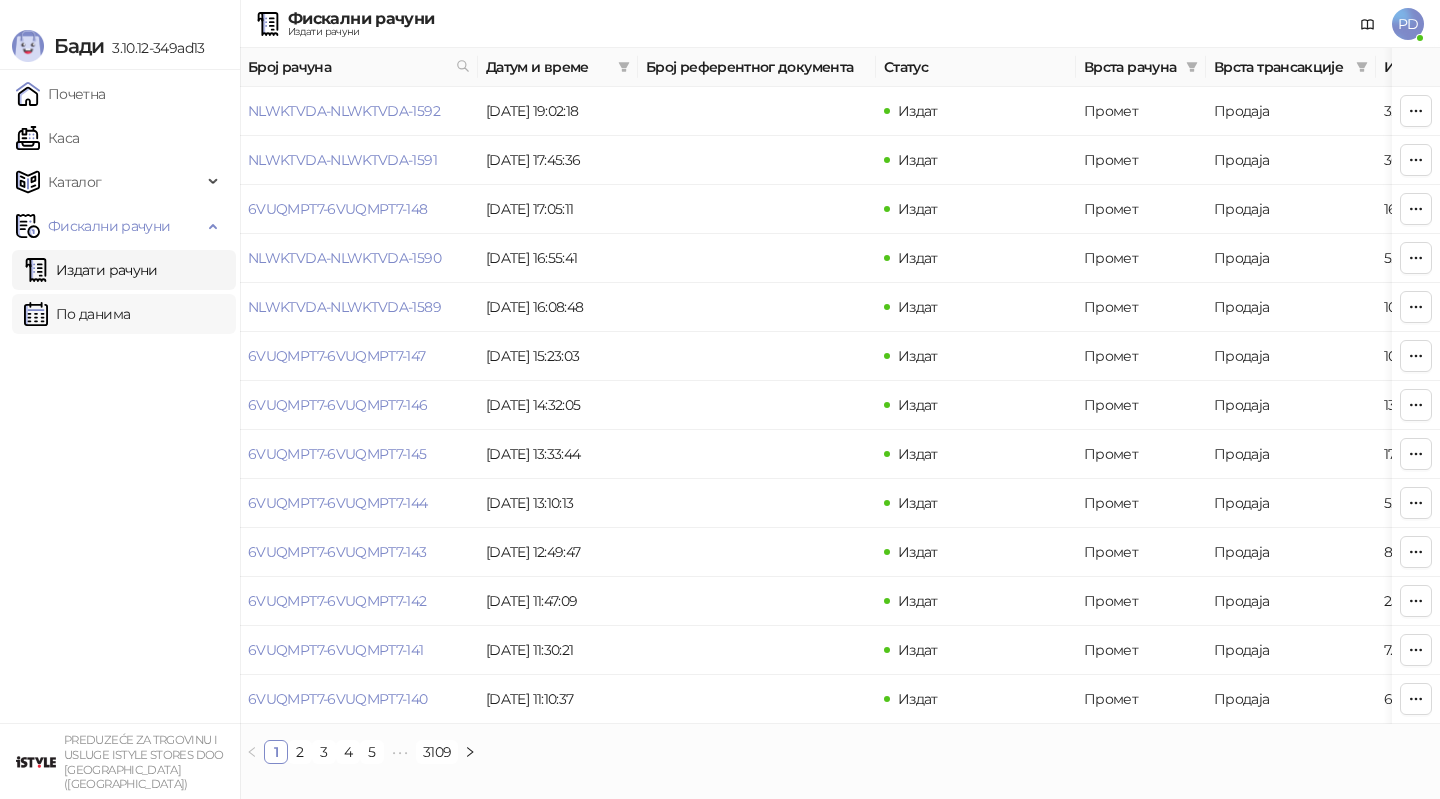 click on "По данима" at bounding box center [77, 314] 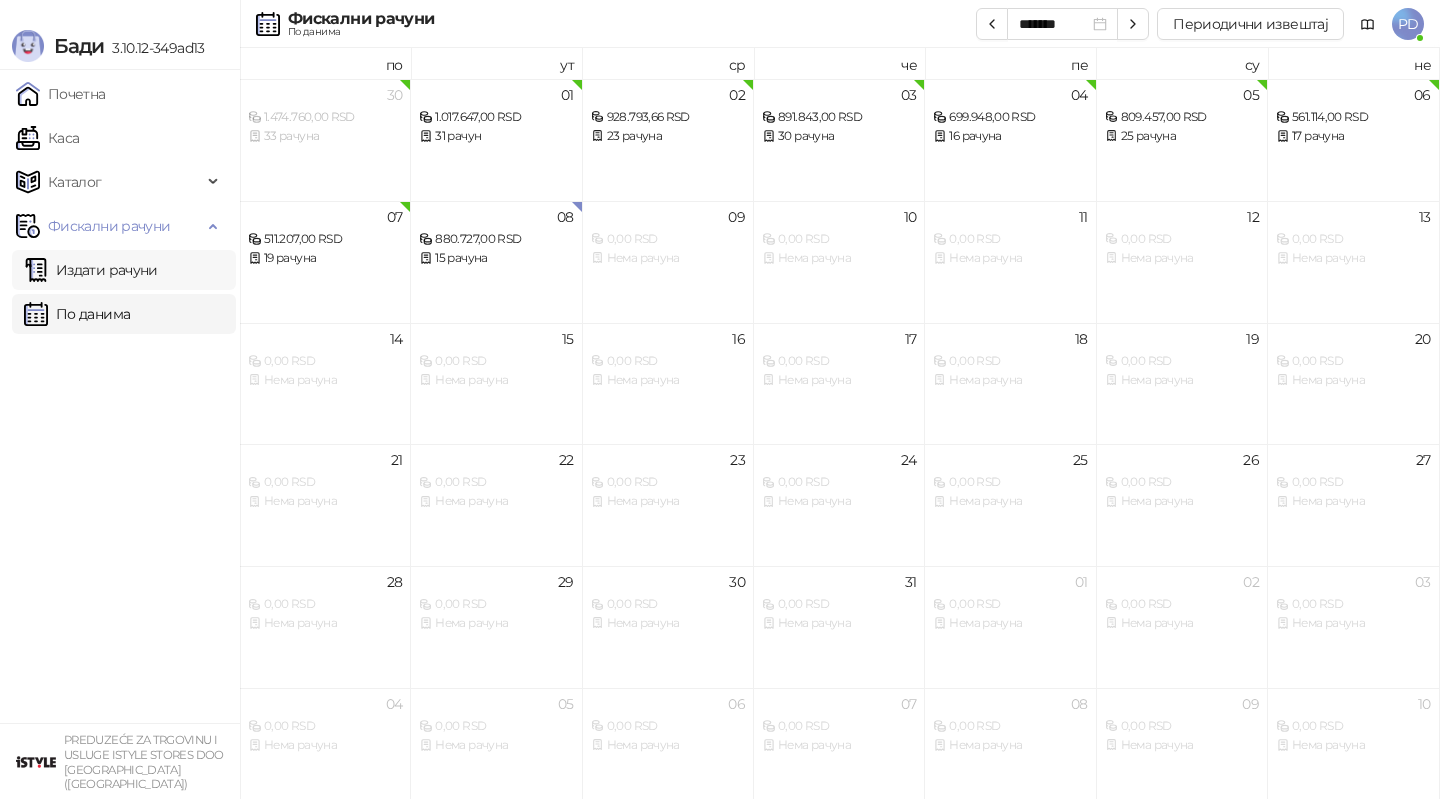click on "Издати рачуни" at bounding box center (91, 270) 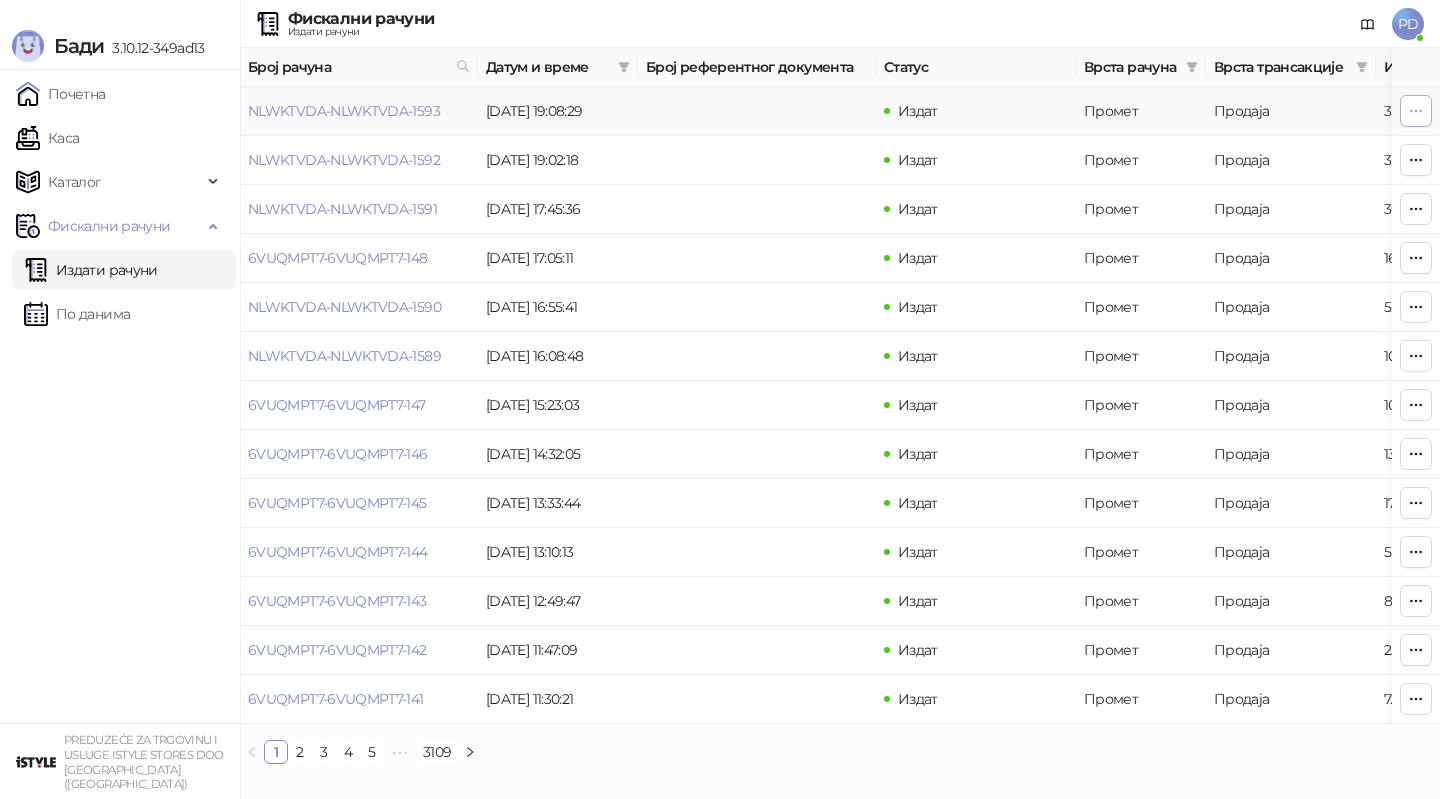 click at bounding box center (1416, 111) 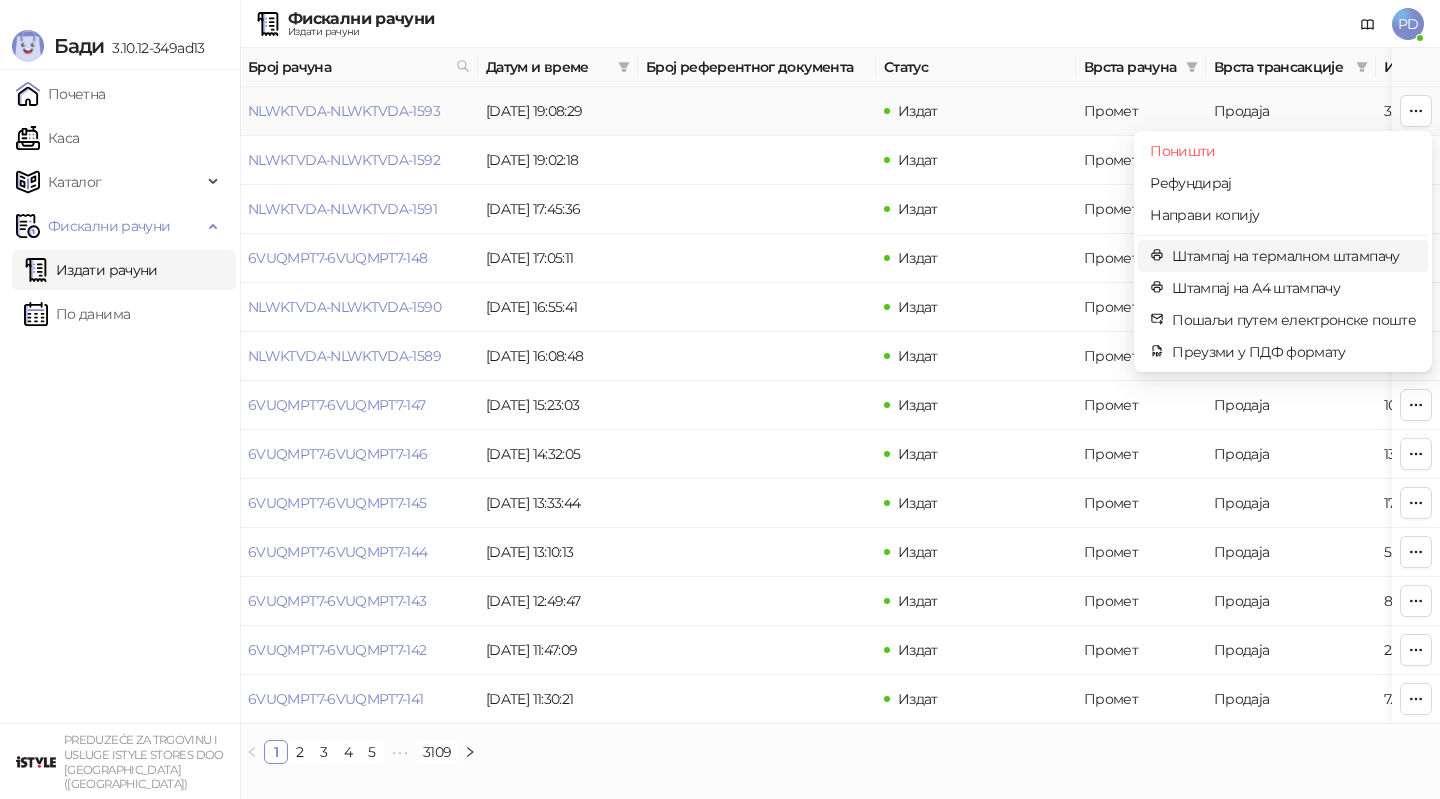 click on "Штампај на термалном штампачу" at bounding box center [1294, 256] 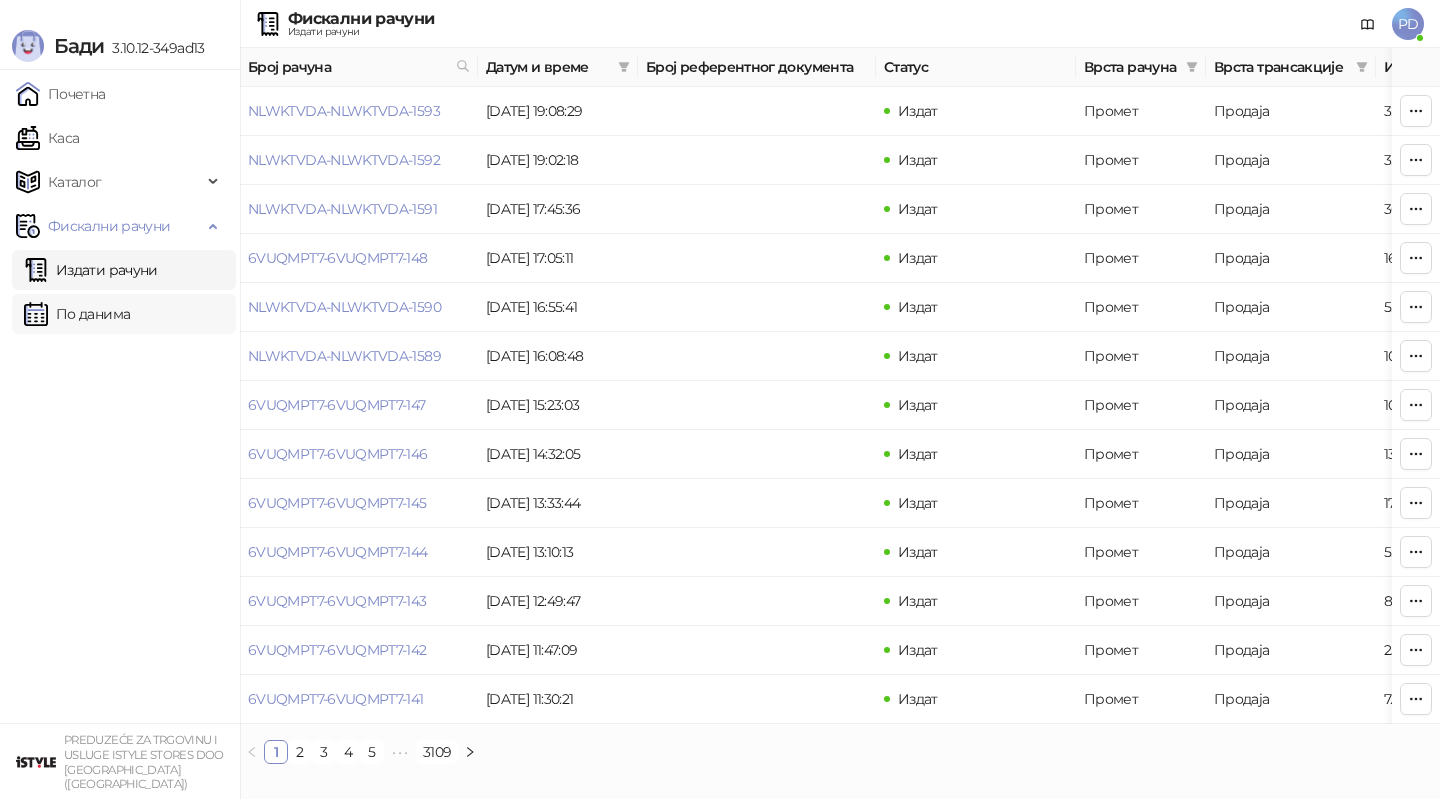 click on "По данима" at bounding box center (77, 314) 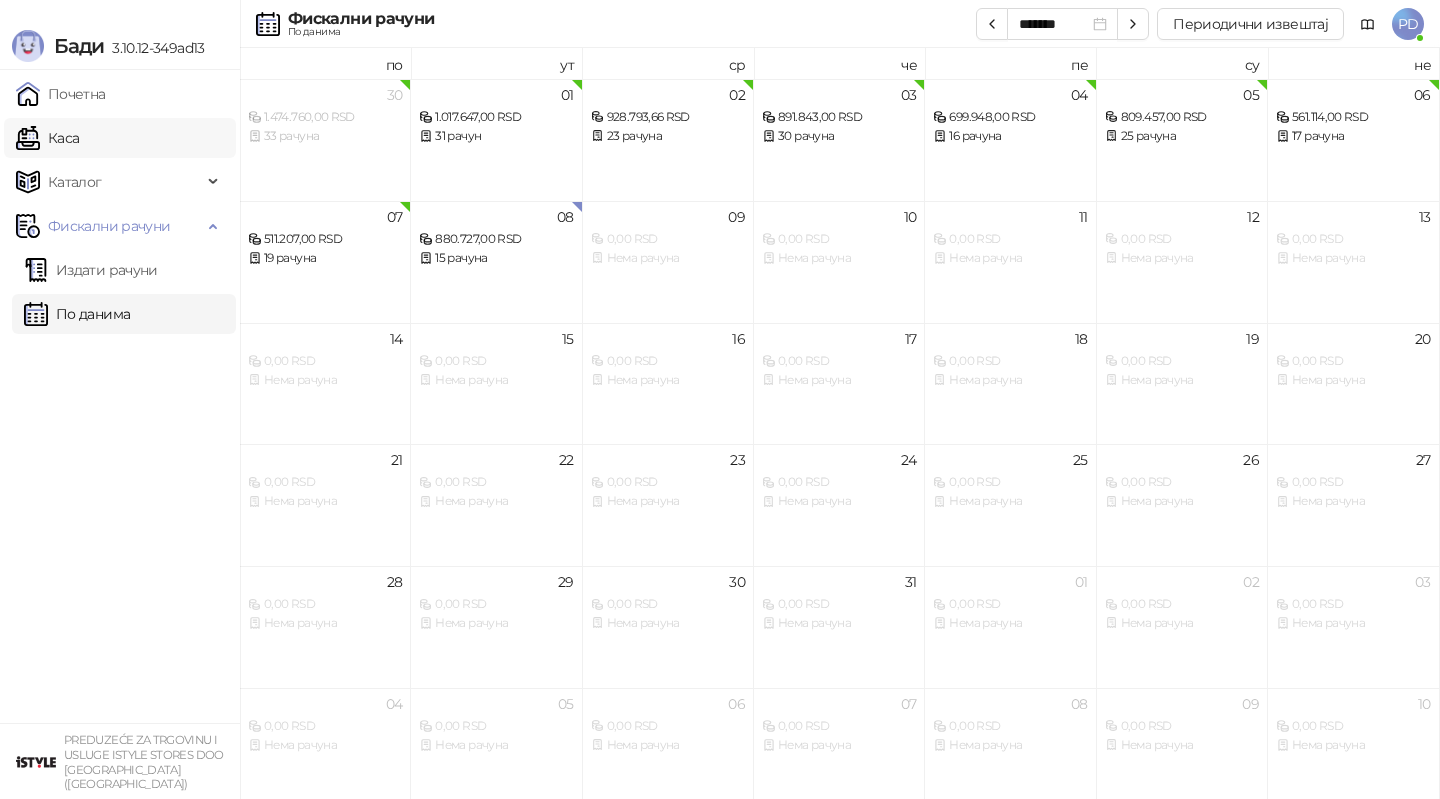 click on "Каса" at bounding box center (47, 138) 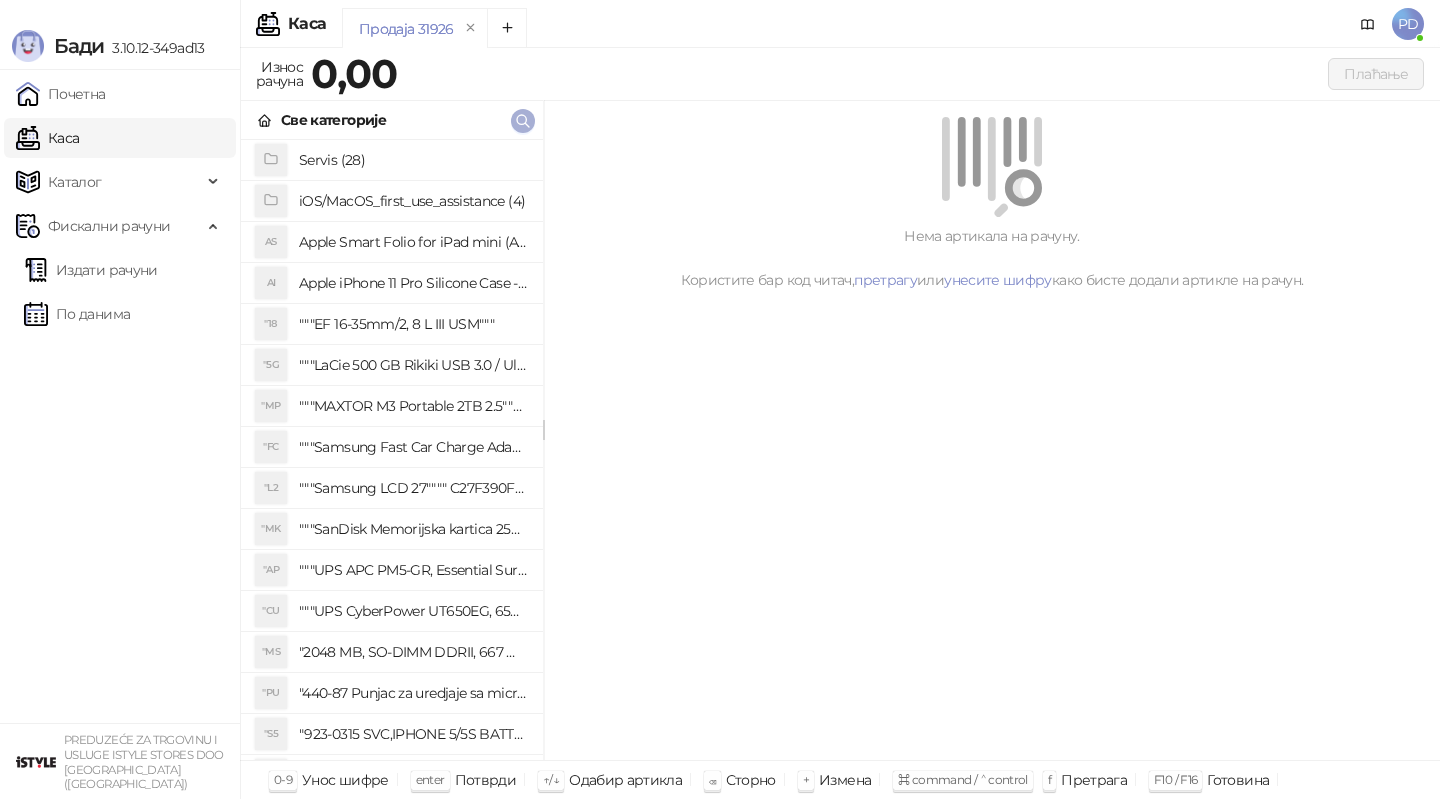 click at bounding box center [523, 121] 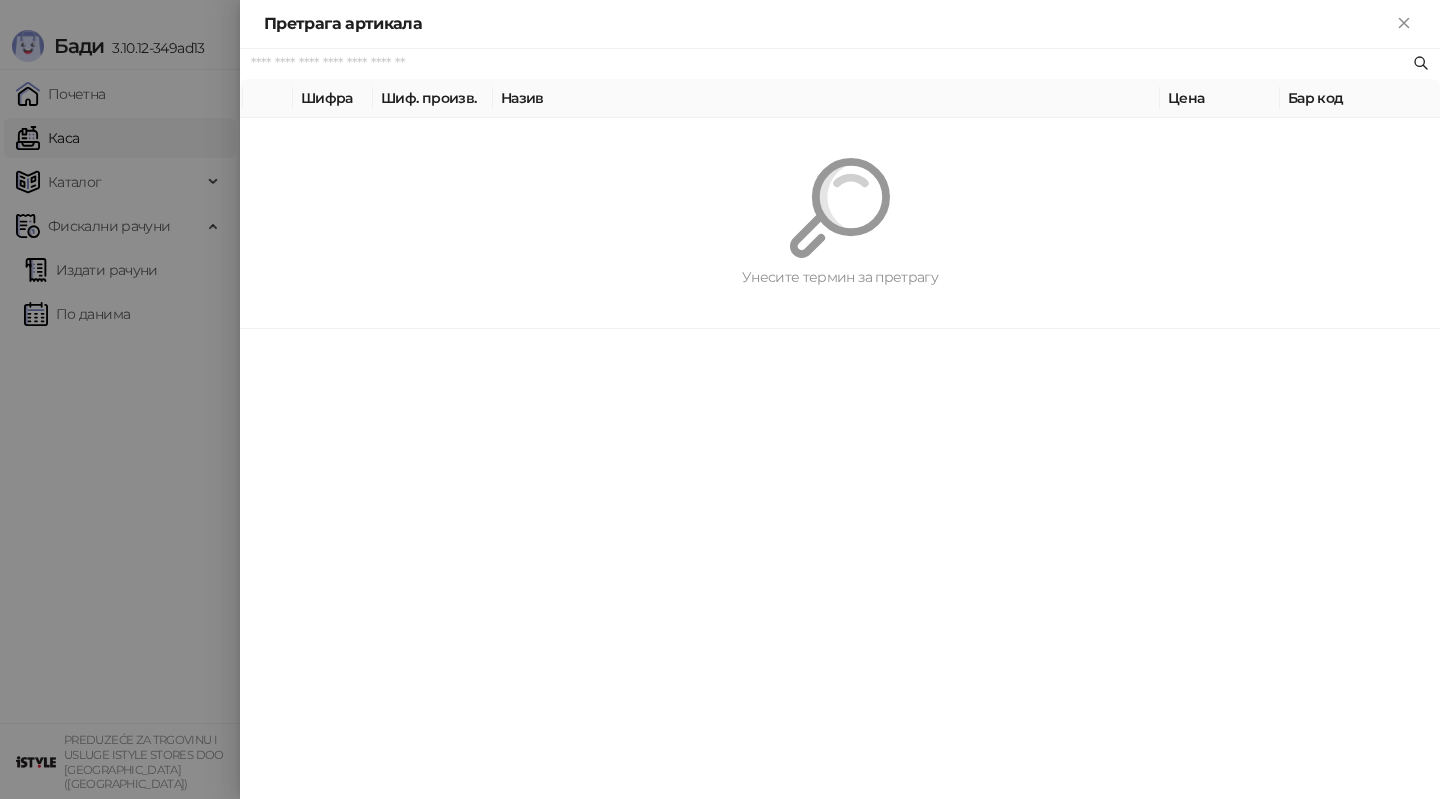 paste on "*********" 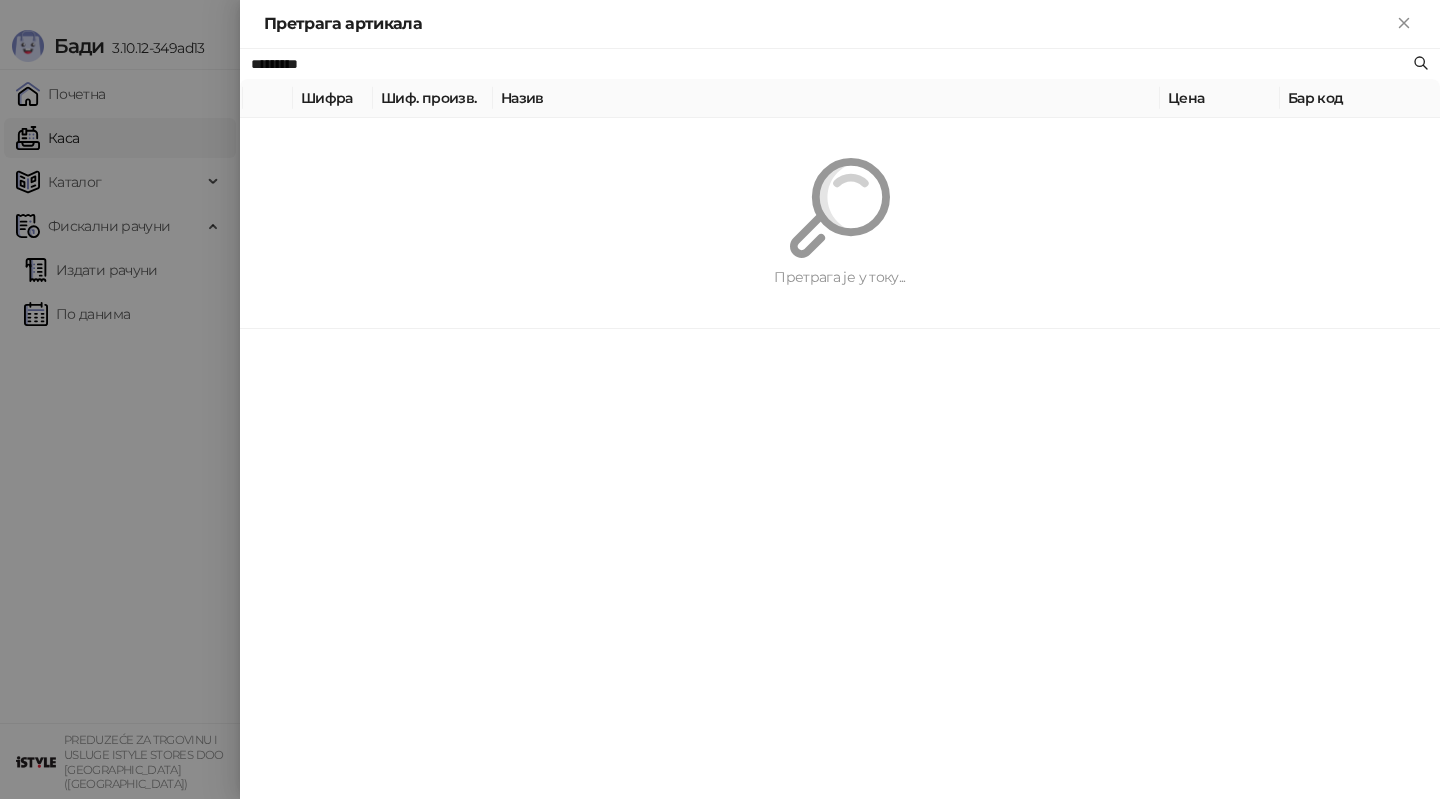 type on "*********" 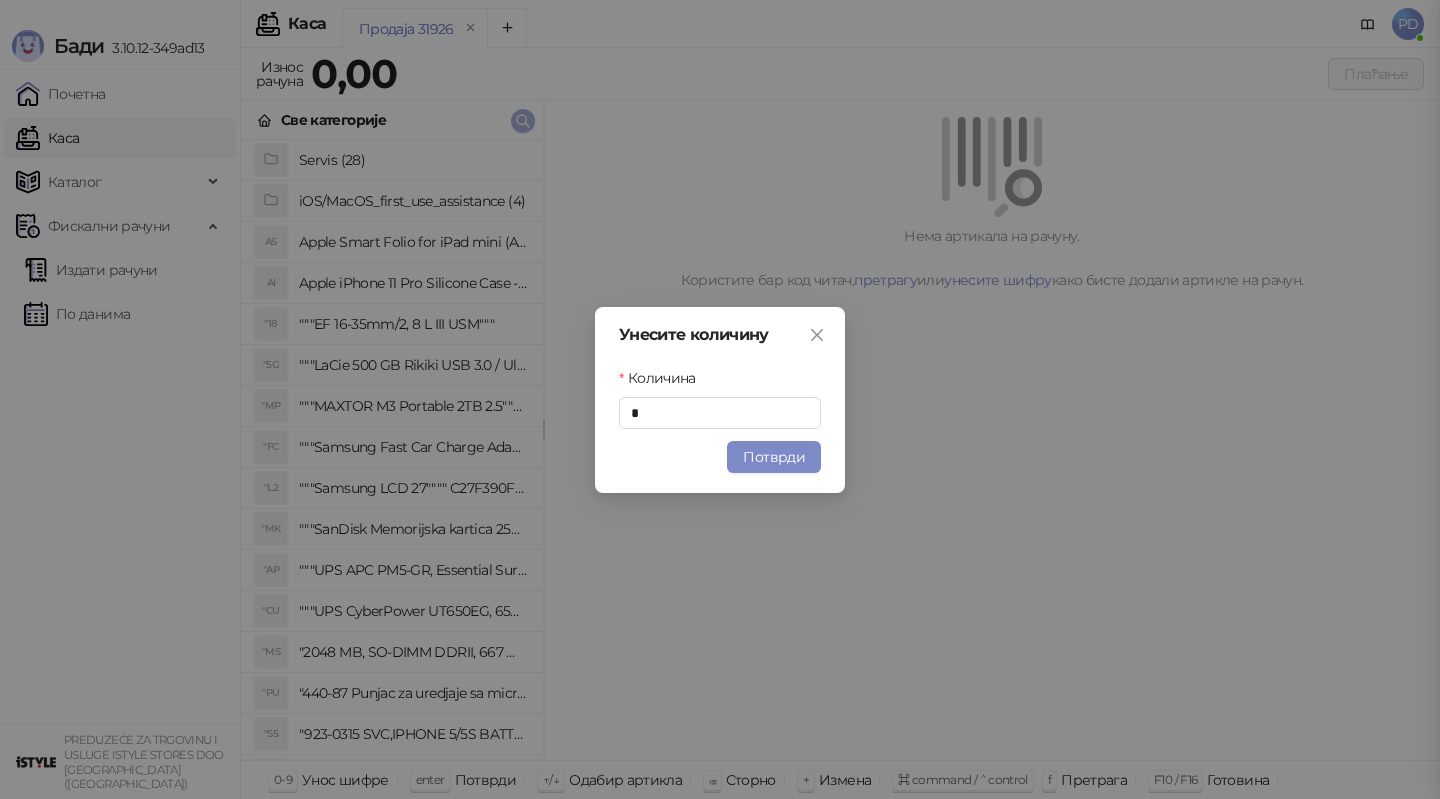 type 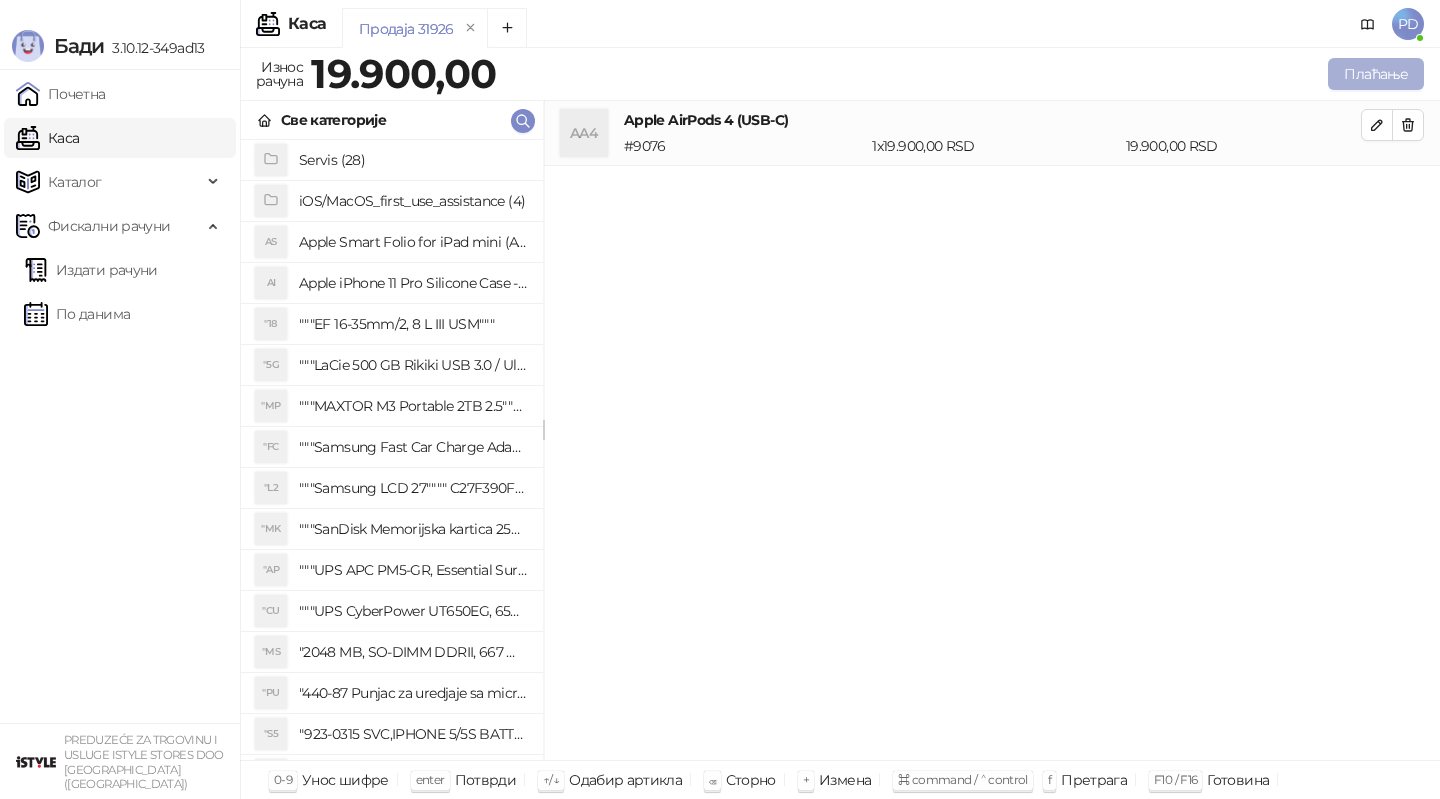 click on "Плаћање" at bounding box center [1376, 74] 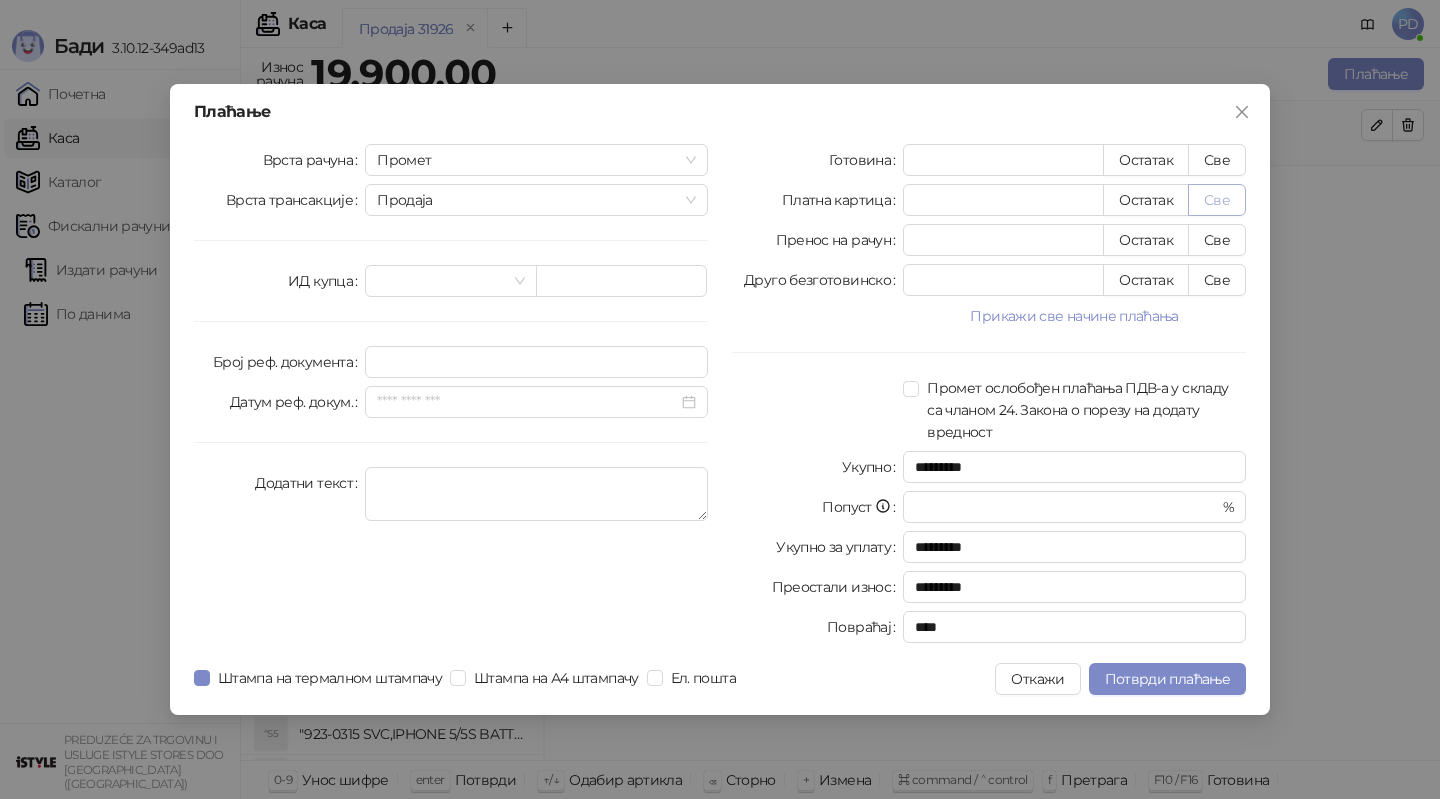 click on "Све" at bounding box center (1217, 200) 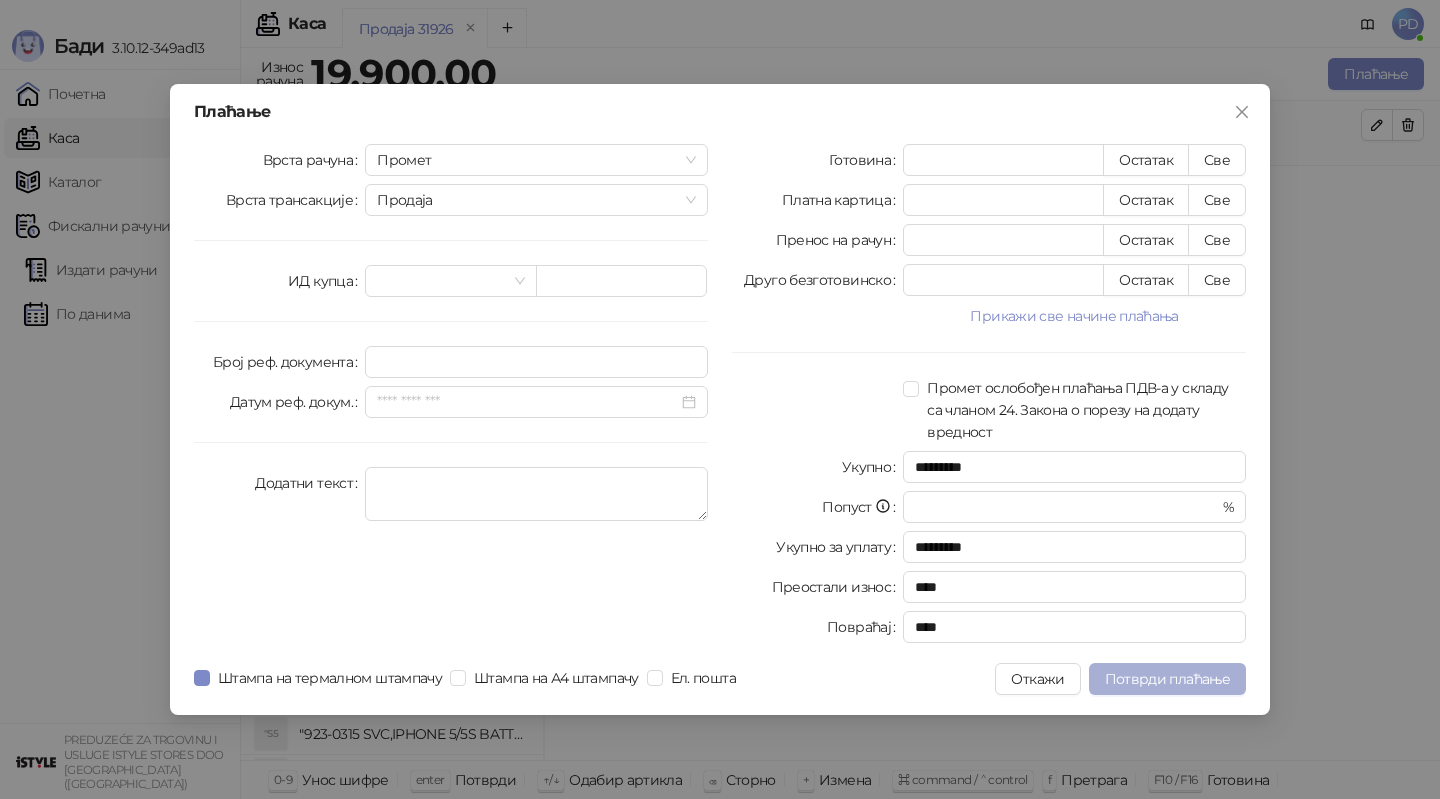 click on "Потврди плаћање" at bounding box center [1167, 679] 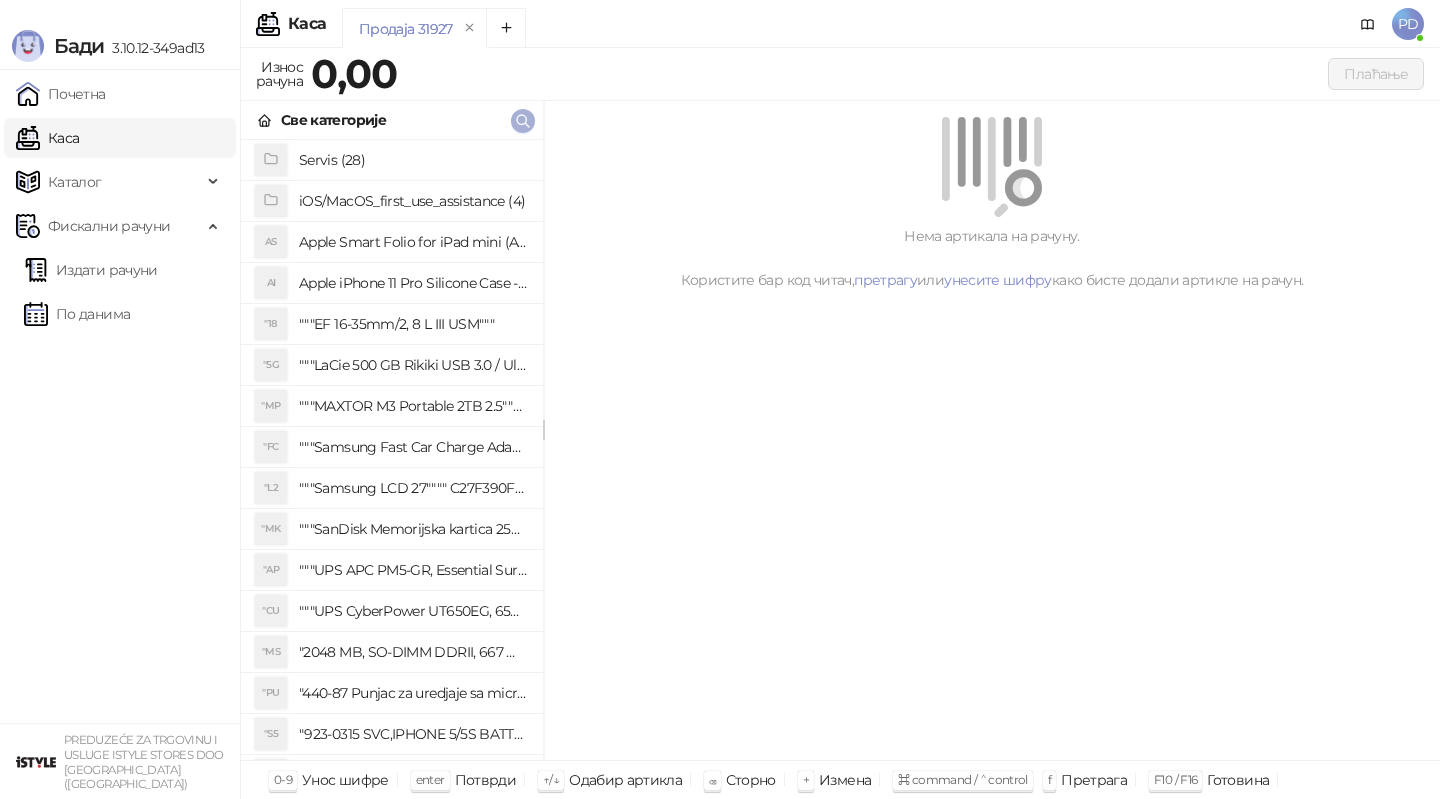 click 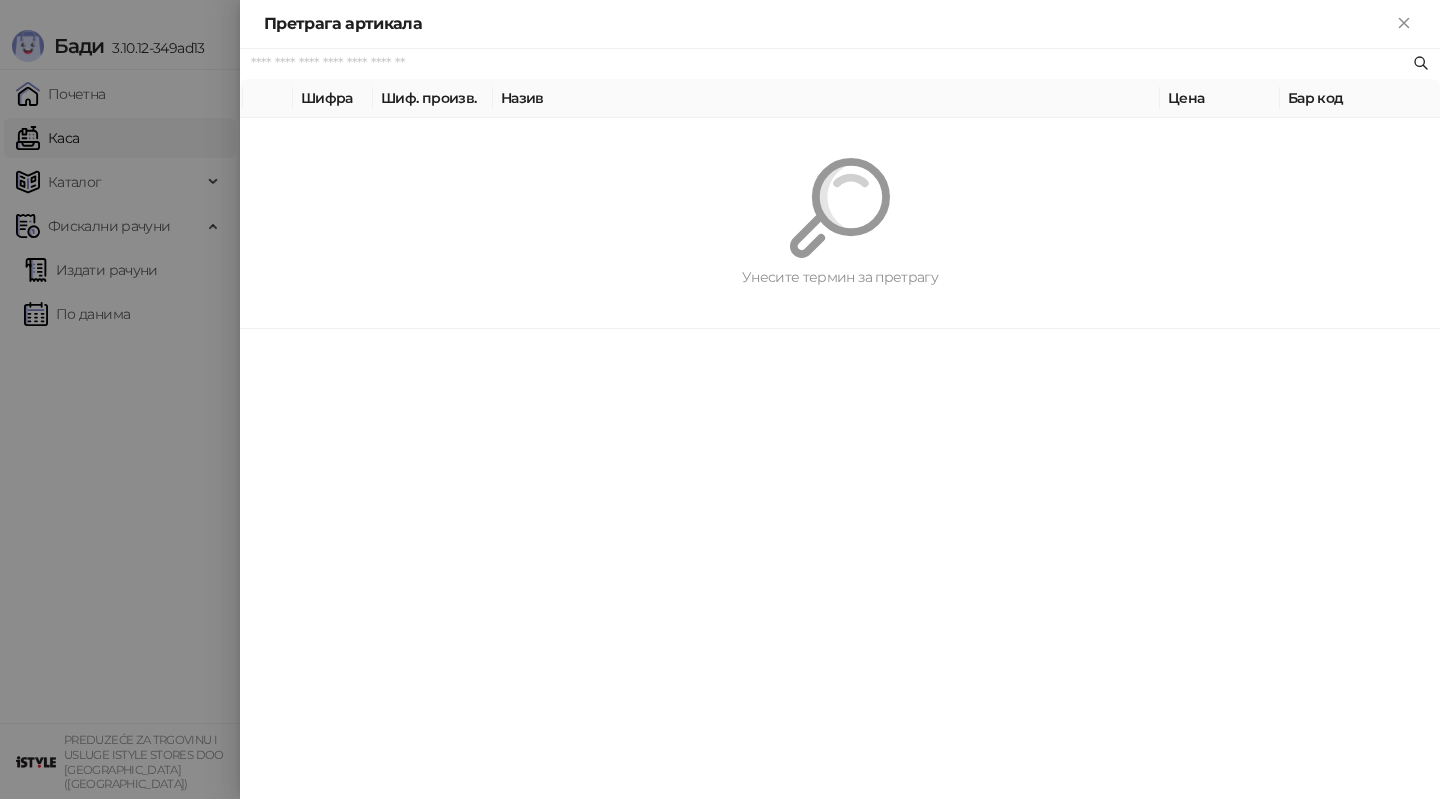 paste on "*********" 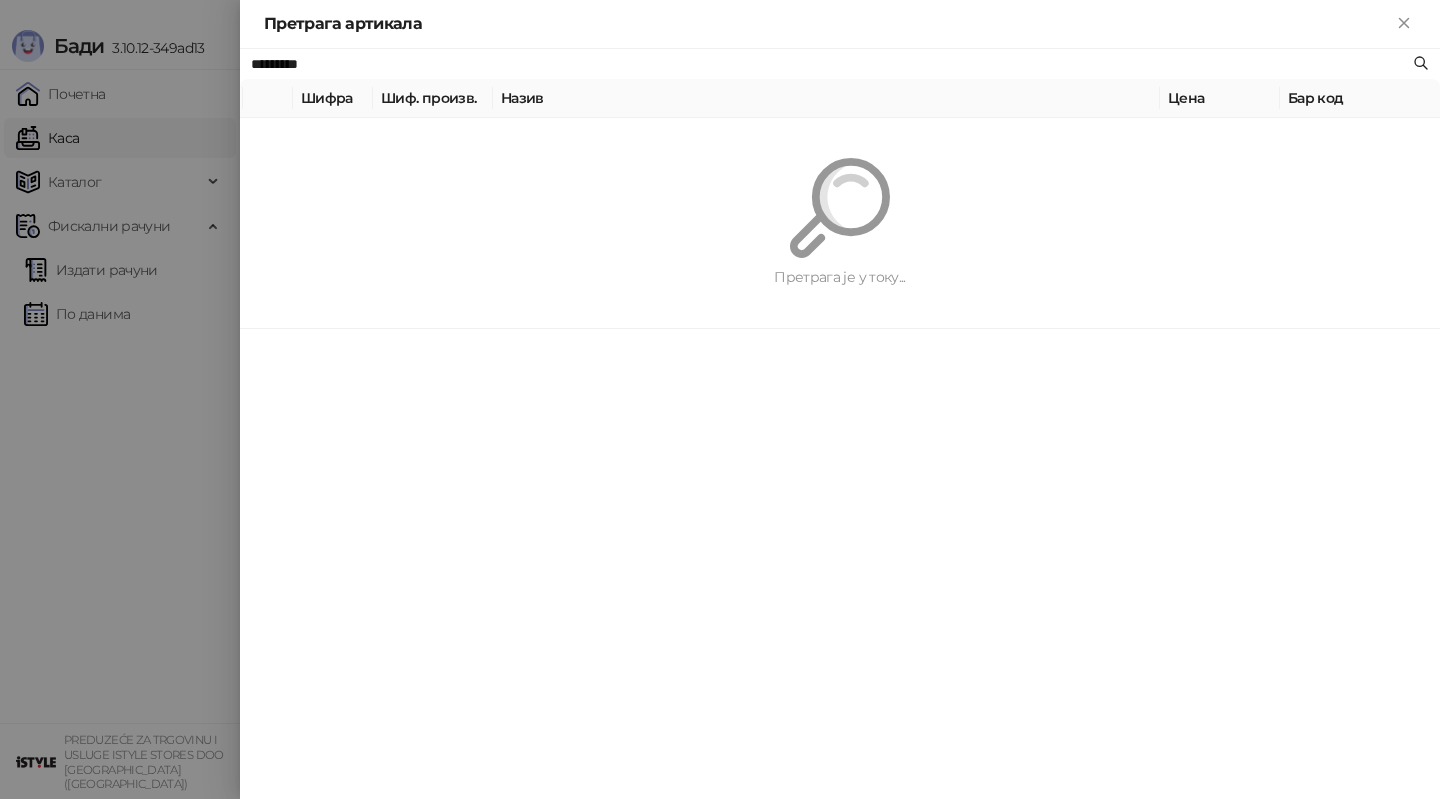 type on "*********" 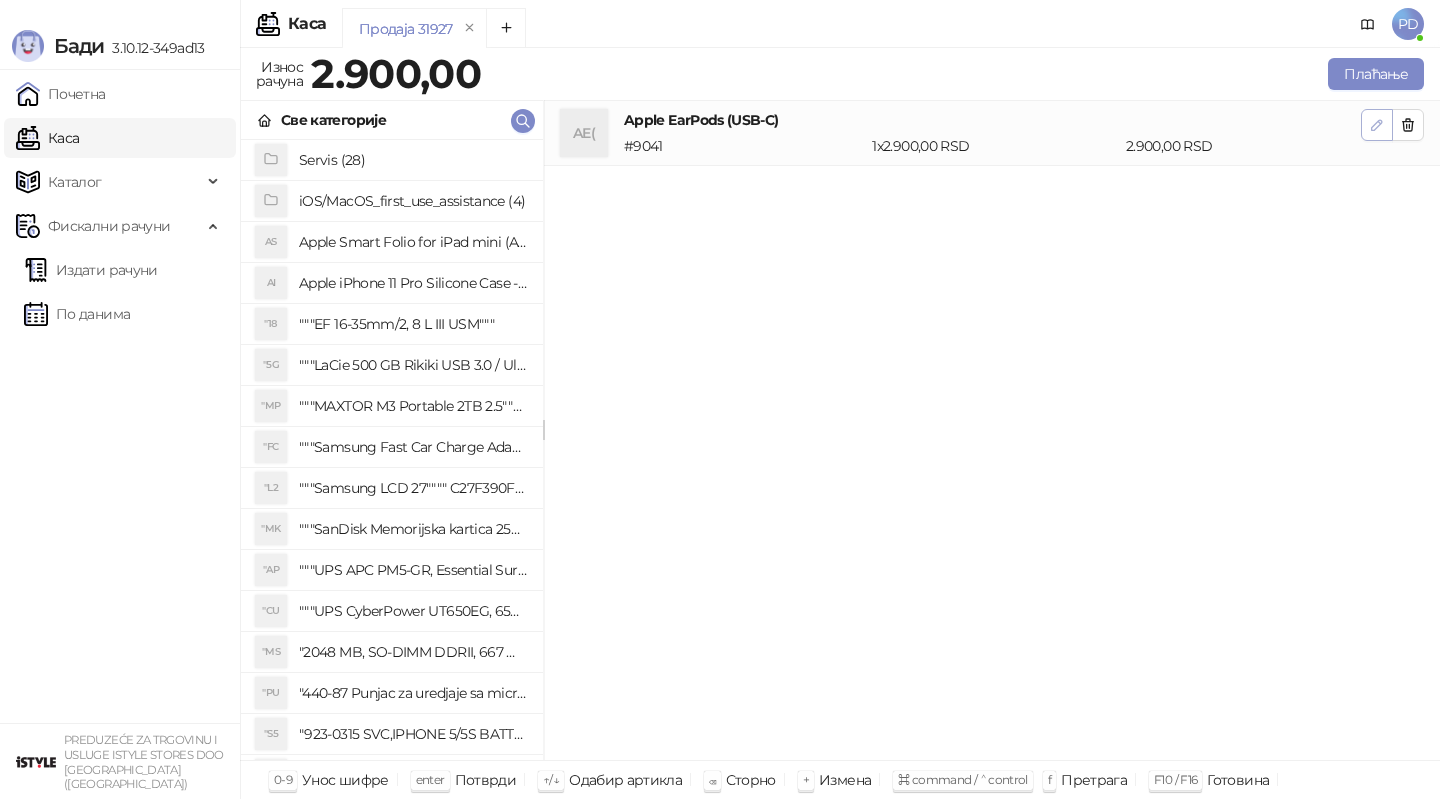 click 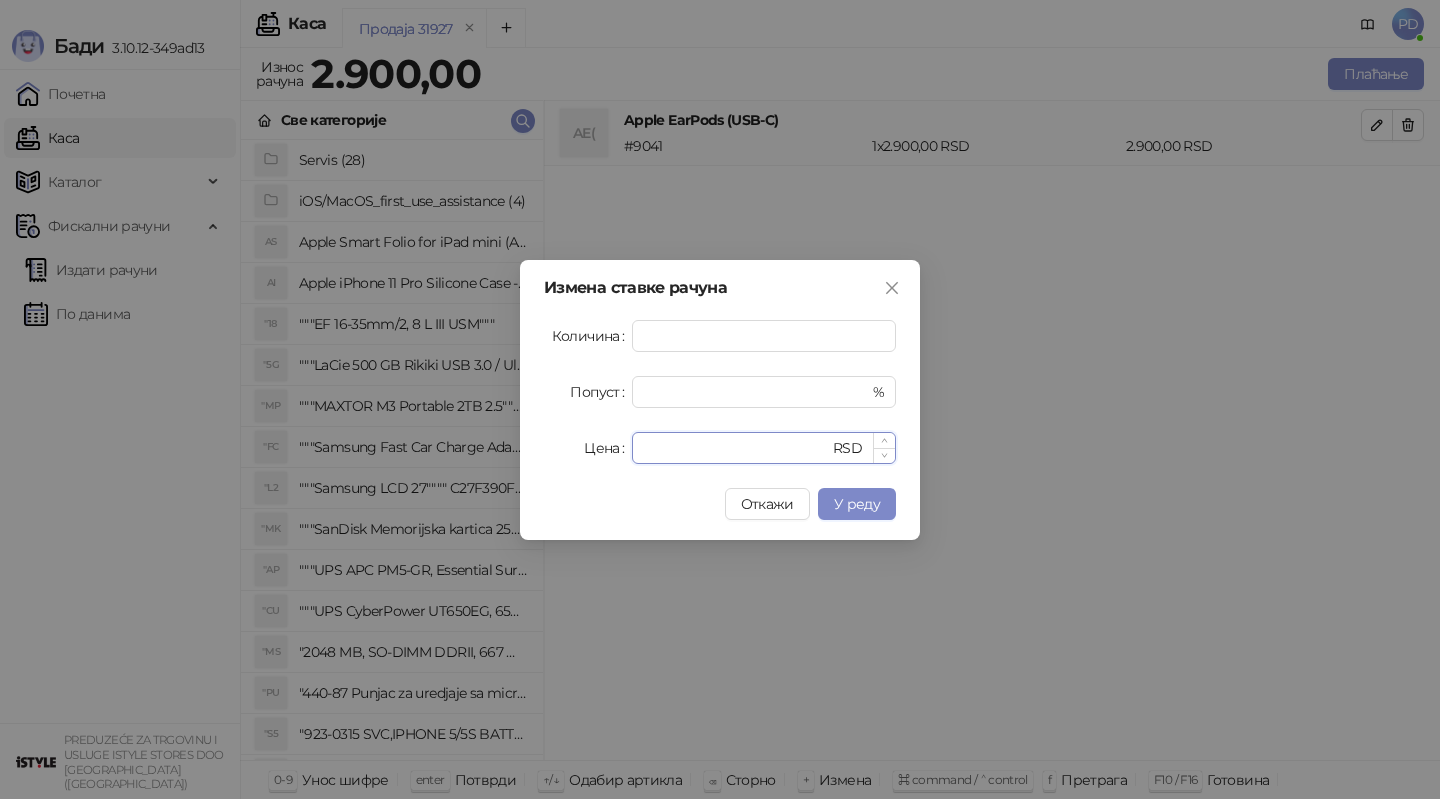 click on "****" at bounding box center [736, 448] 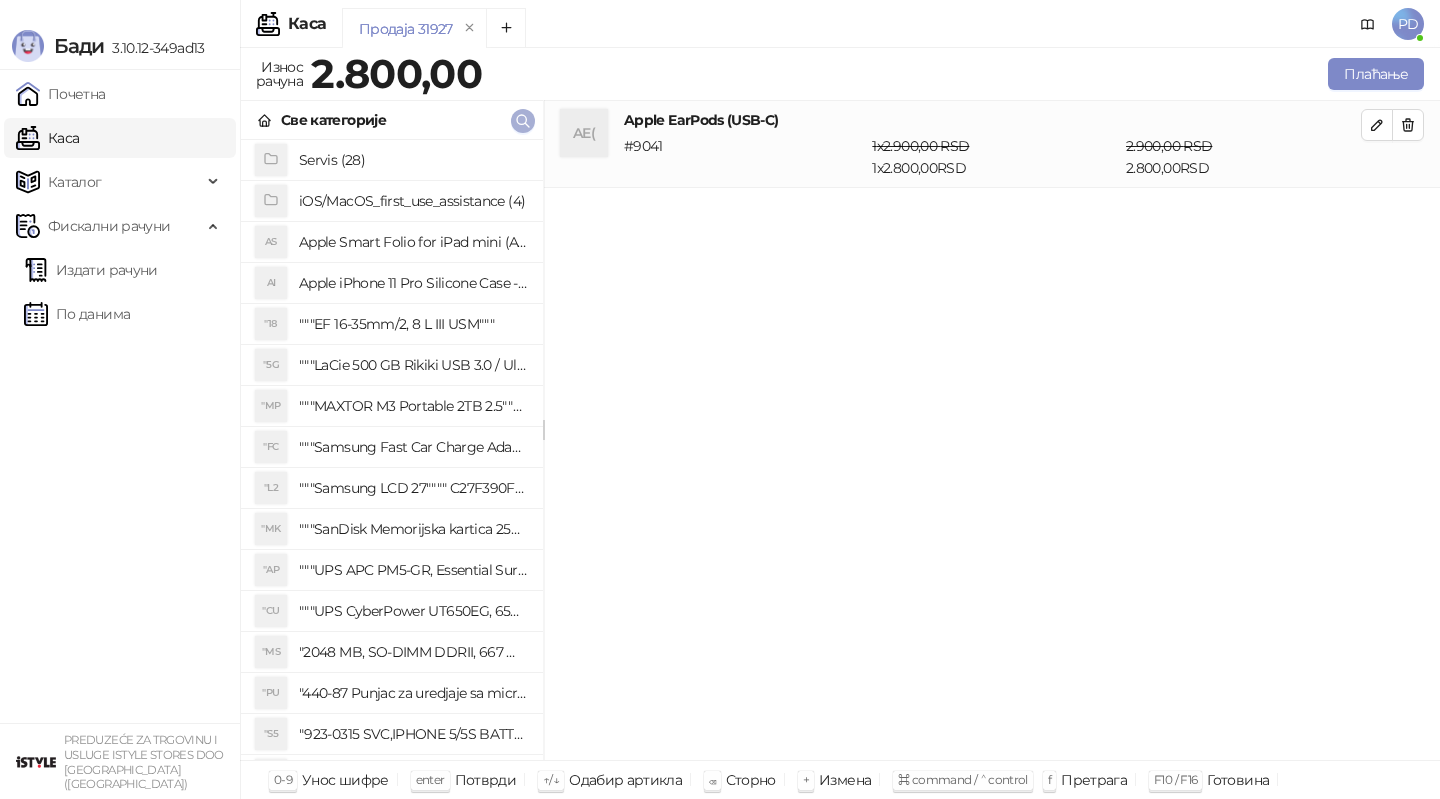 click 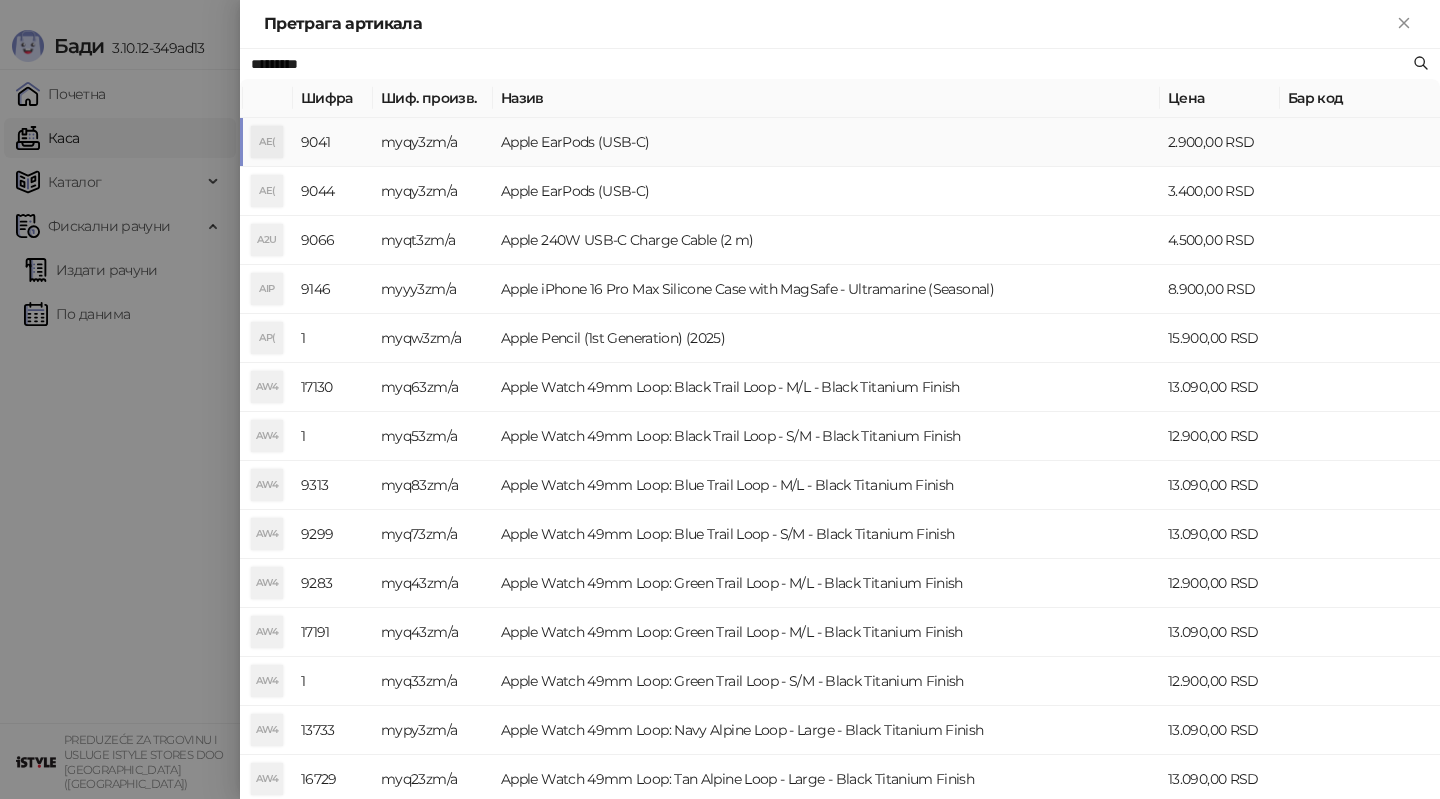 paste on "**********" 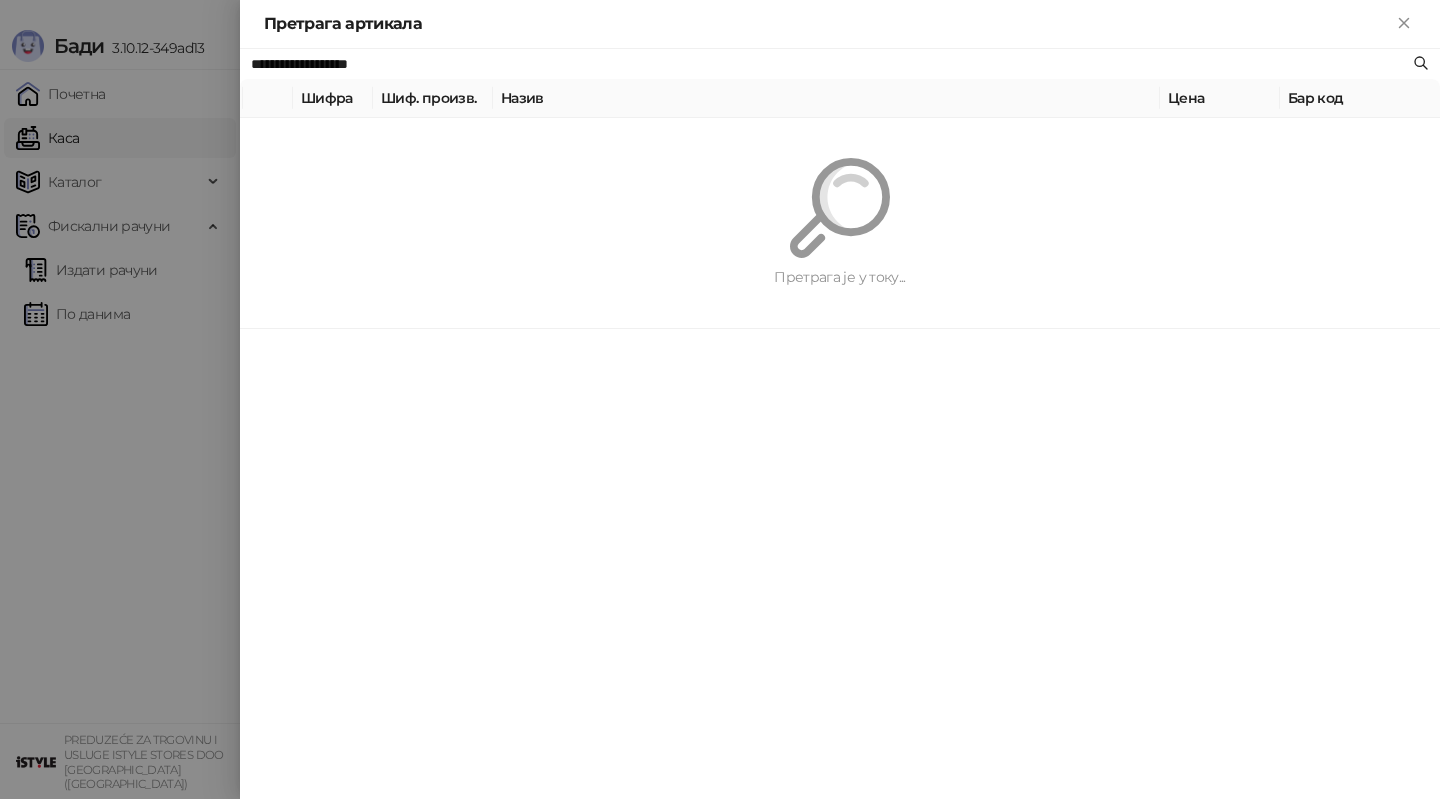 type on "**********" 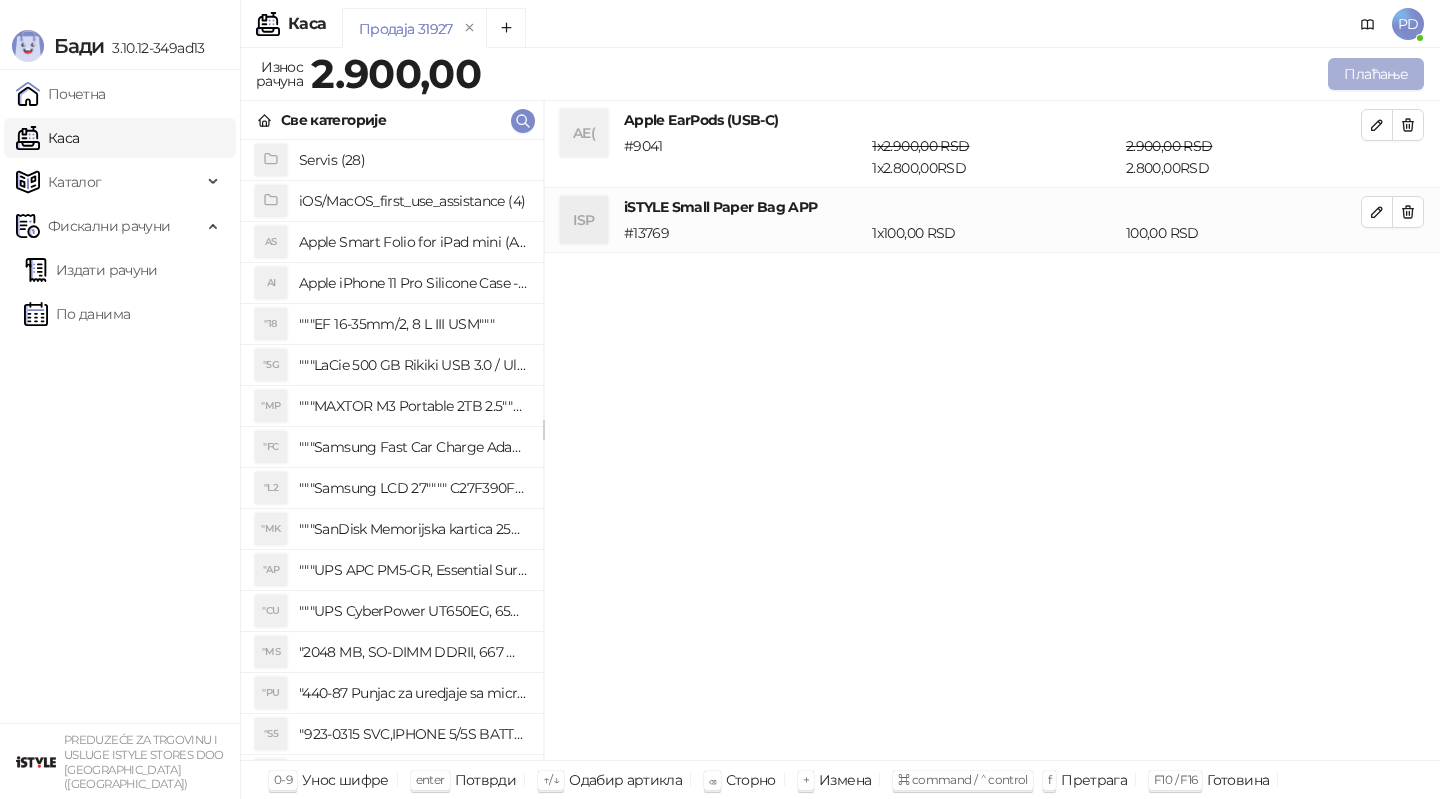 click on "Плаћање" at bounding box center (1376, 74) 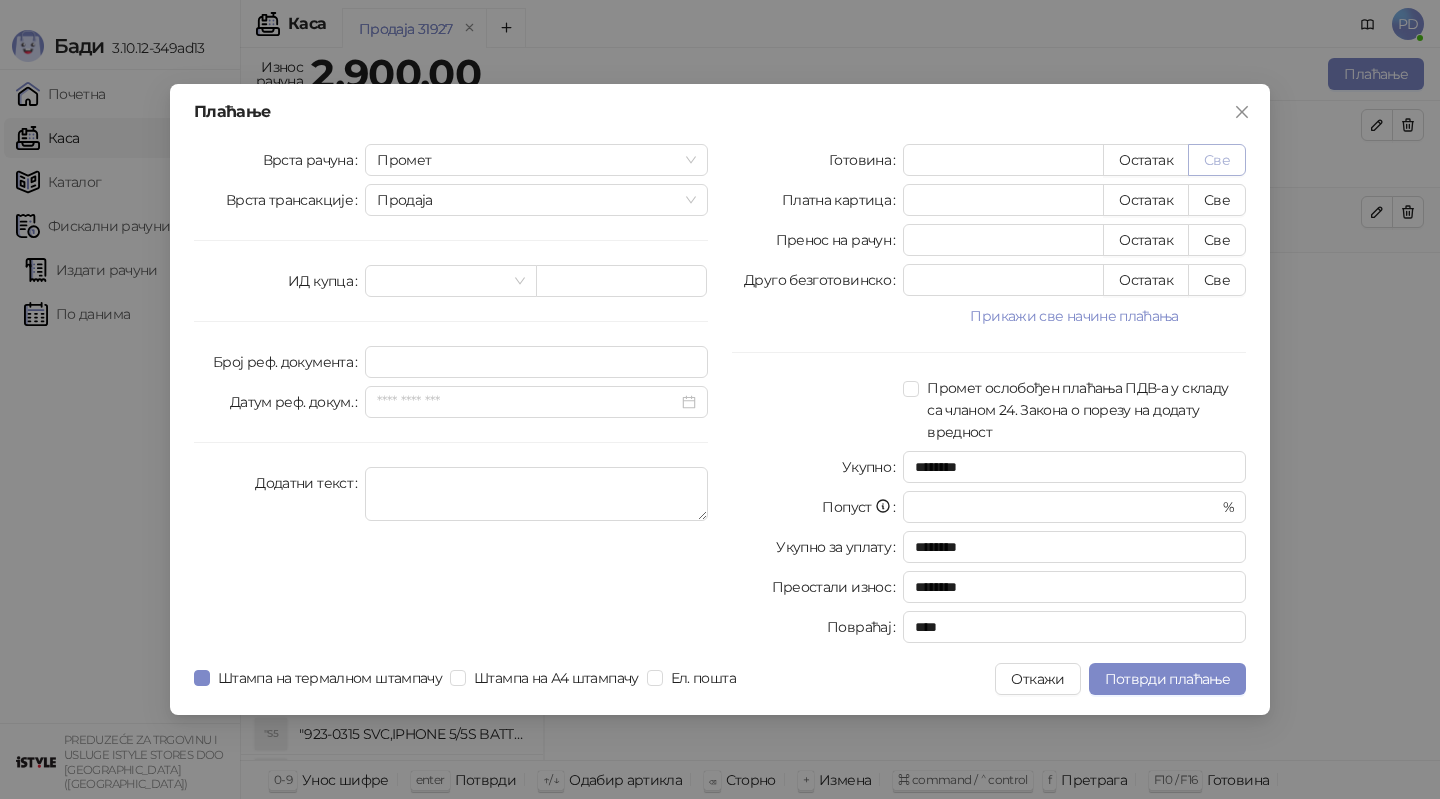 click on "Све" at bounding box center (1217, 160) 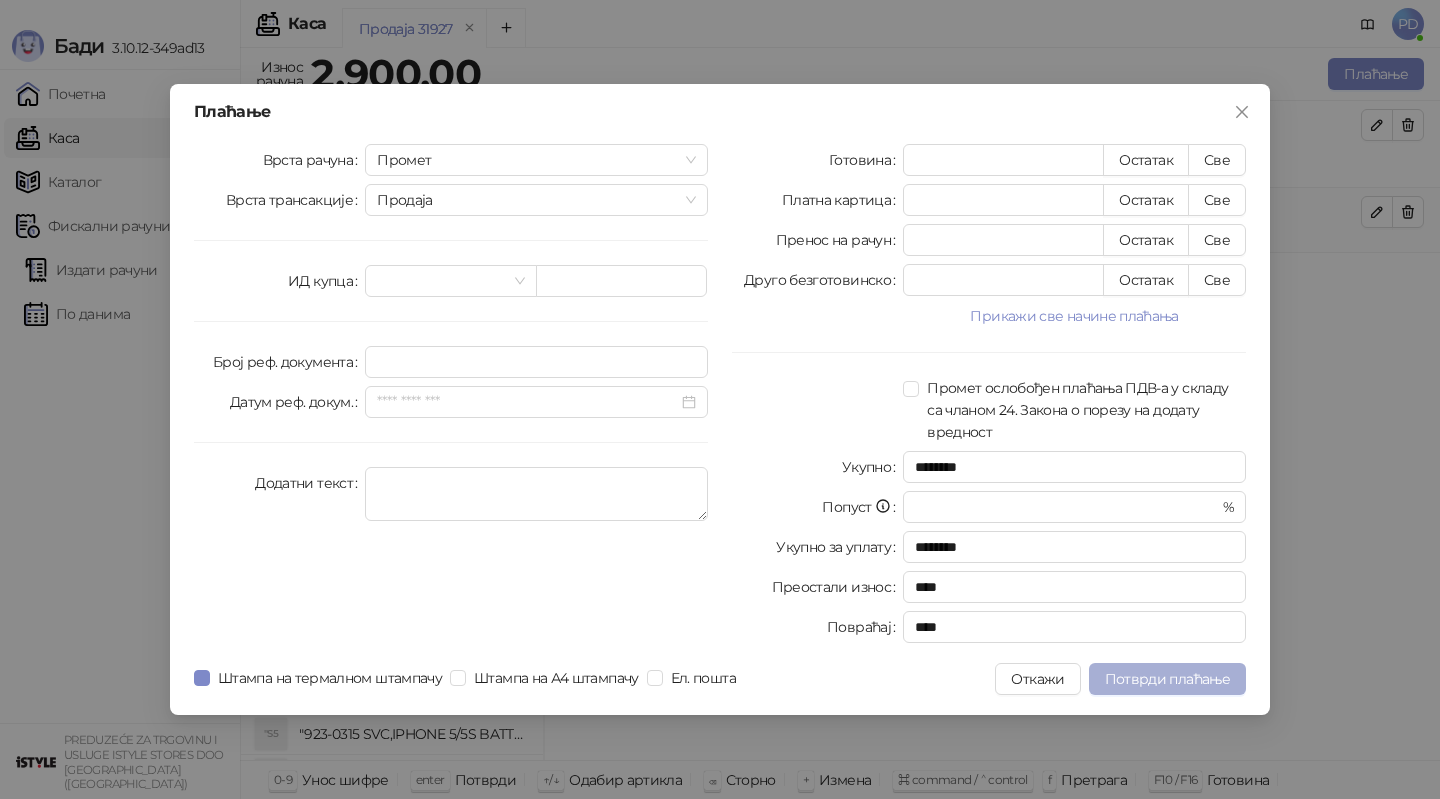 click on "Потврди плаћање" at bounding box center [1167, 679] 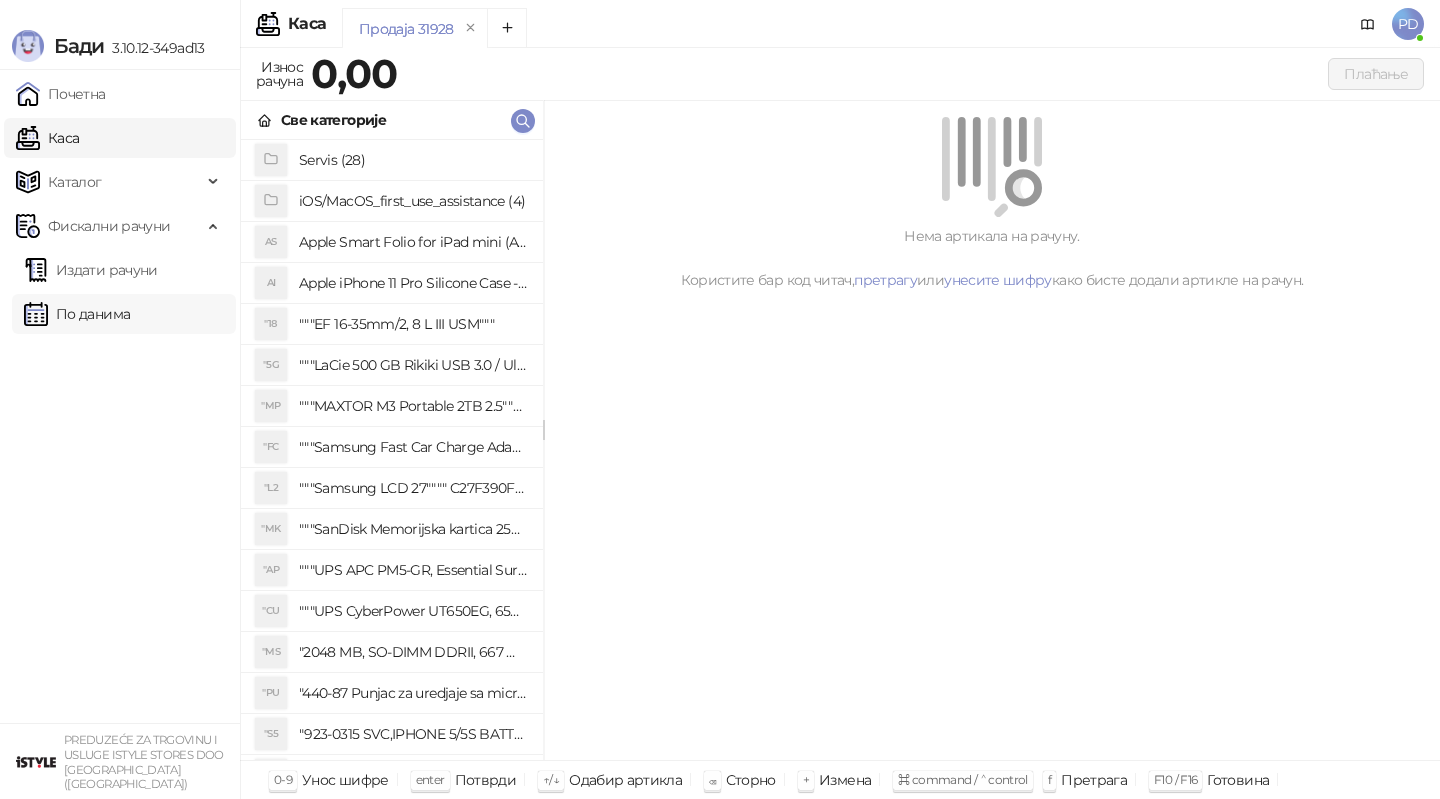 click on "По данима" at bounding box center (77, 314) 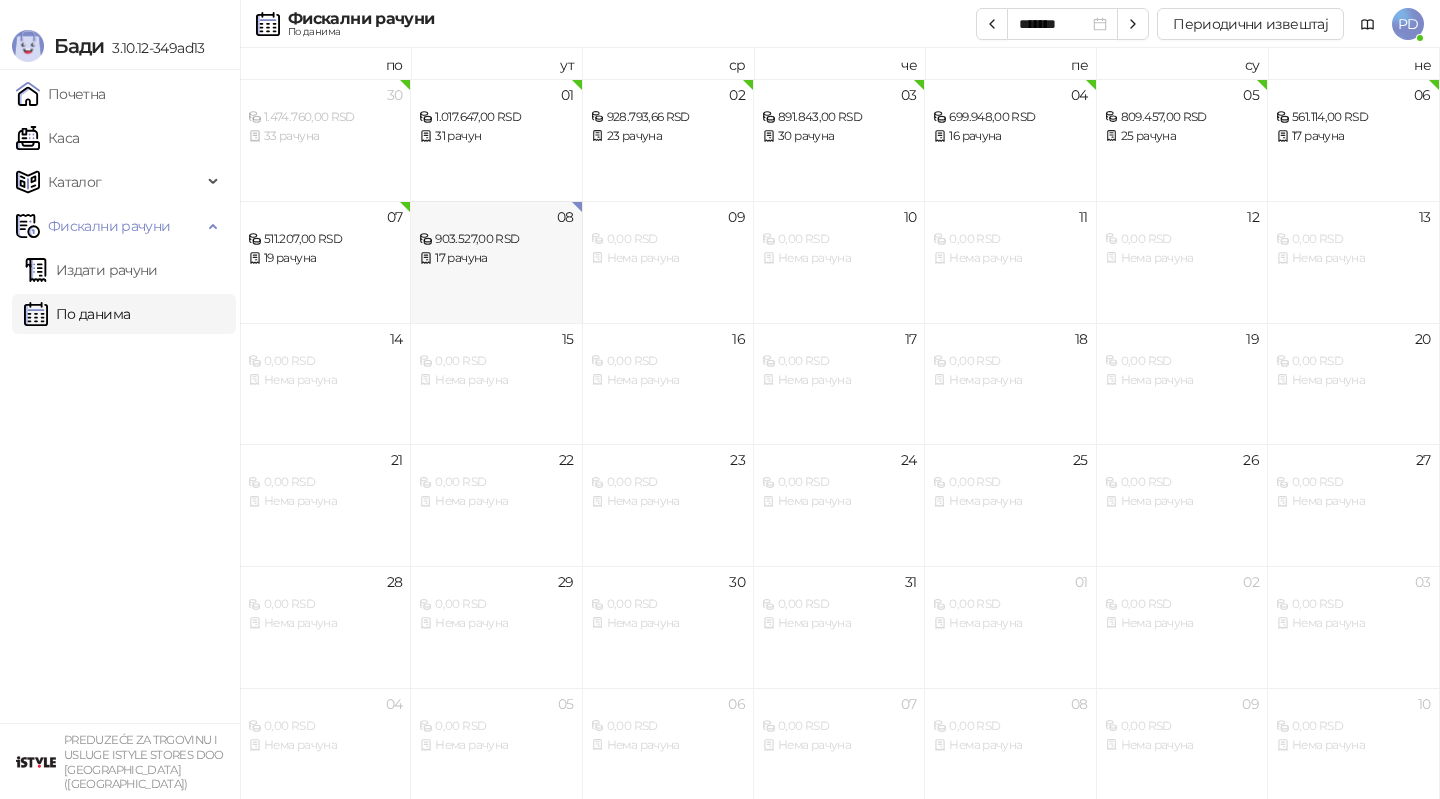 click on "08   903.527,00 RSD   17 рачуна" at bounding box center (496, 262) 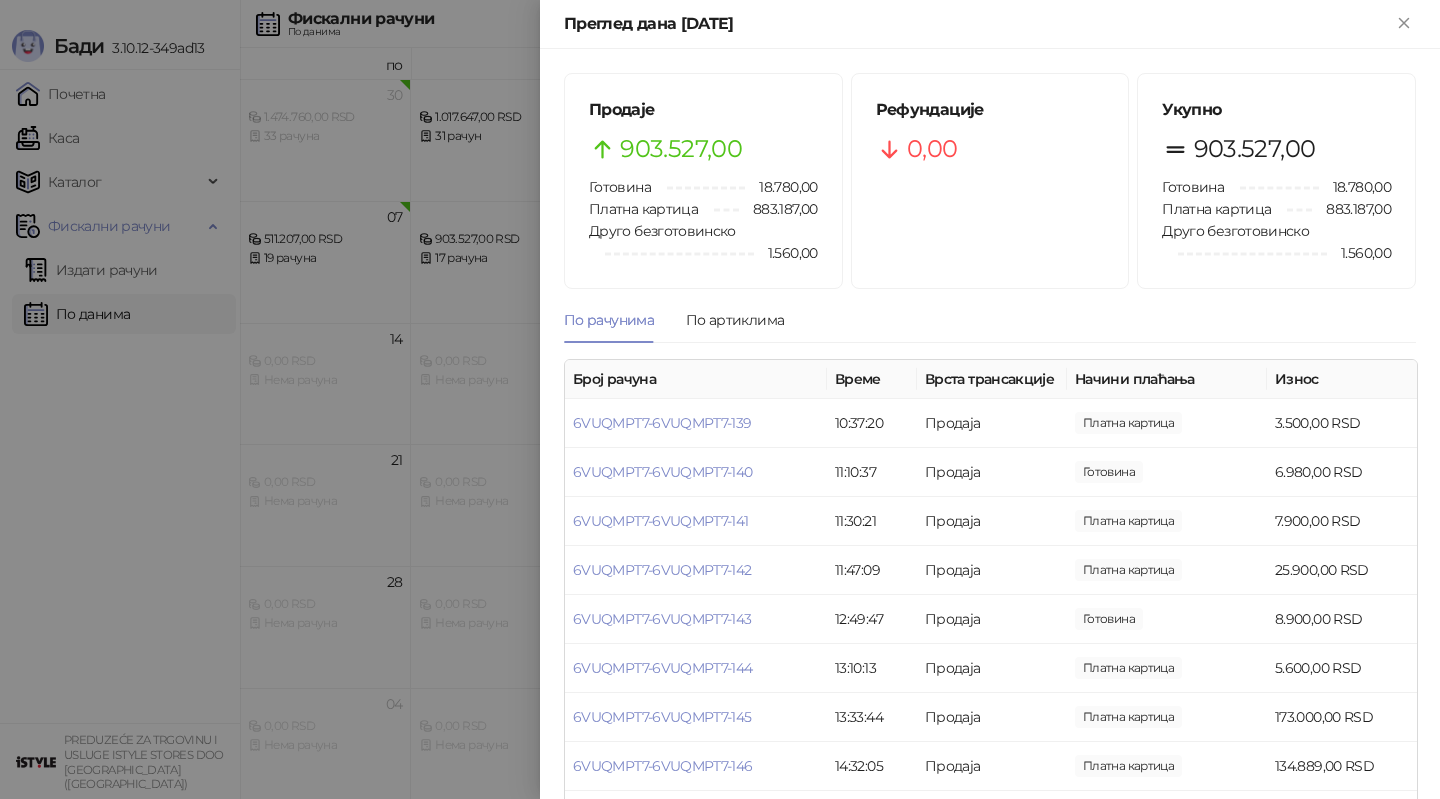 click at bounding box center [720, 399] 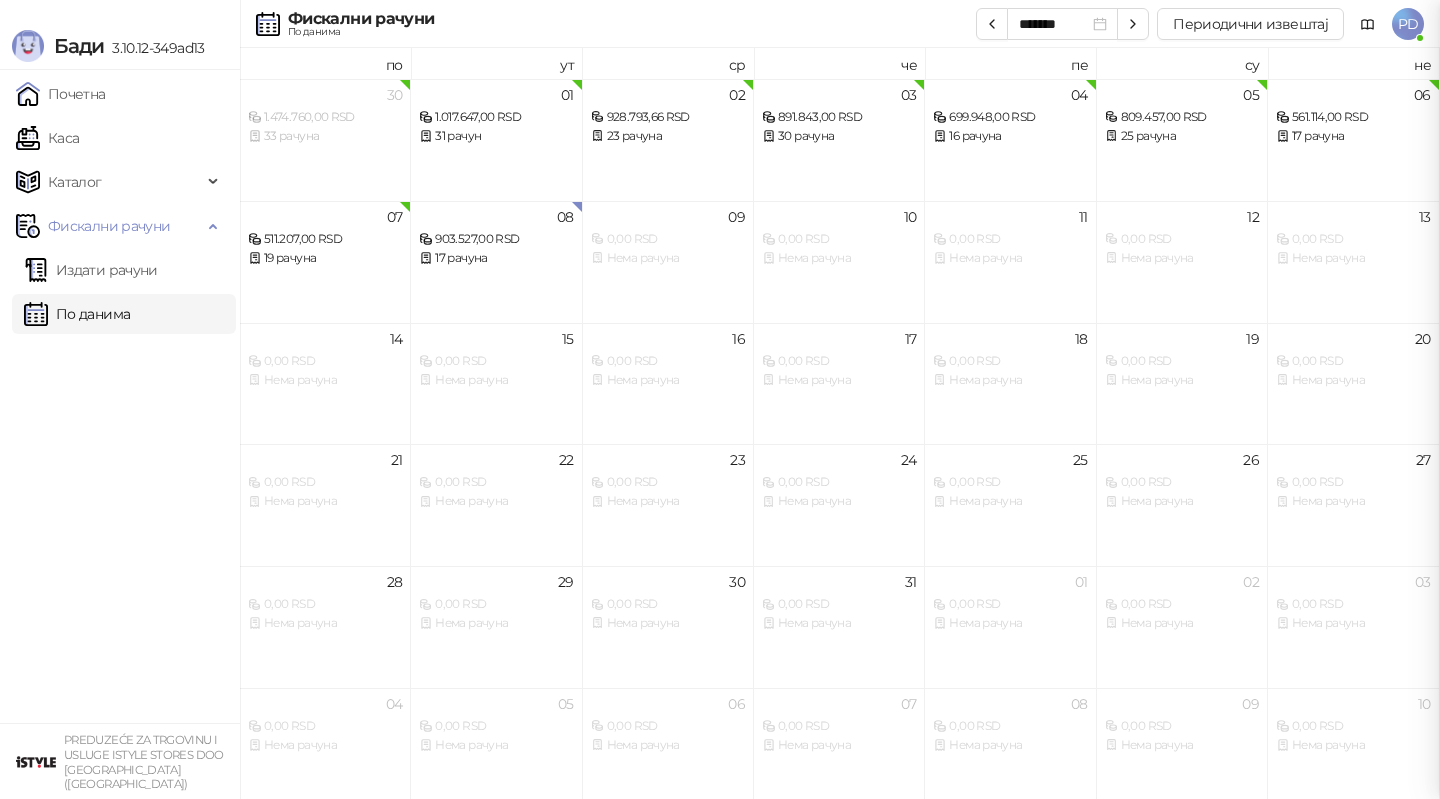 click at bounding box center [720, 399] 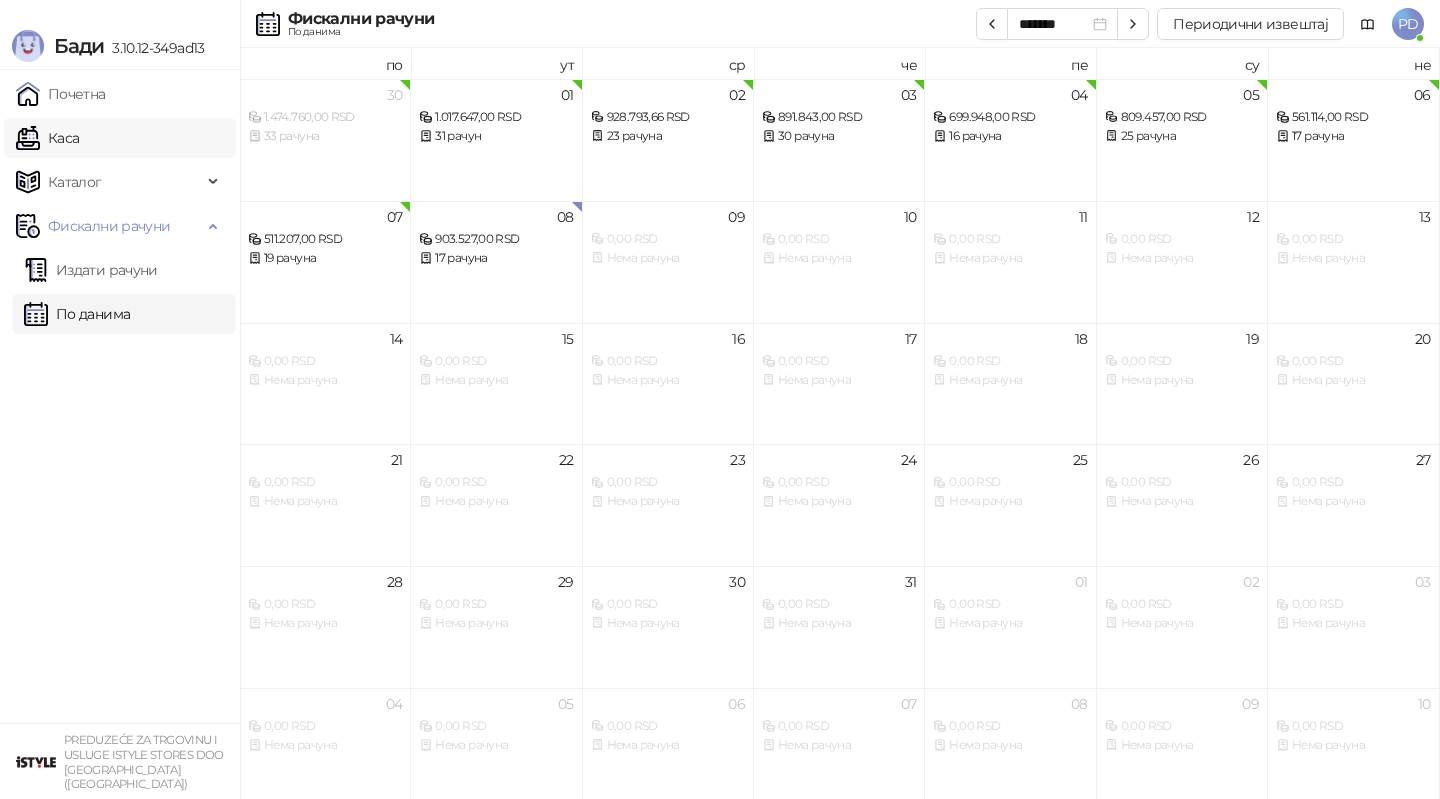 click on "Каса" at bounding box center [47, 138] 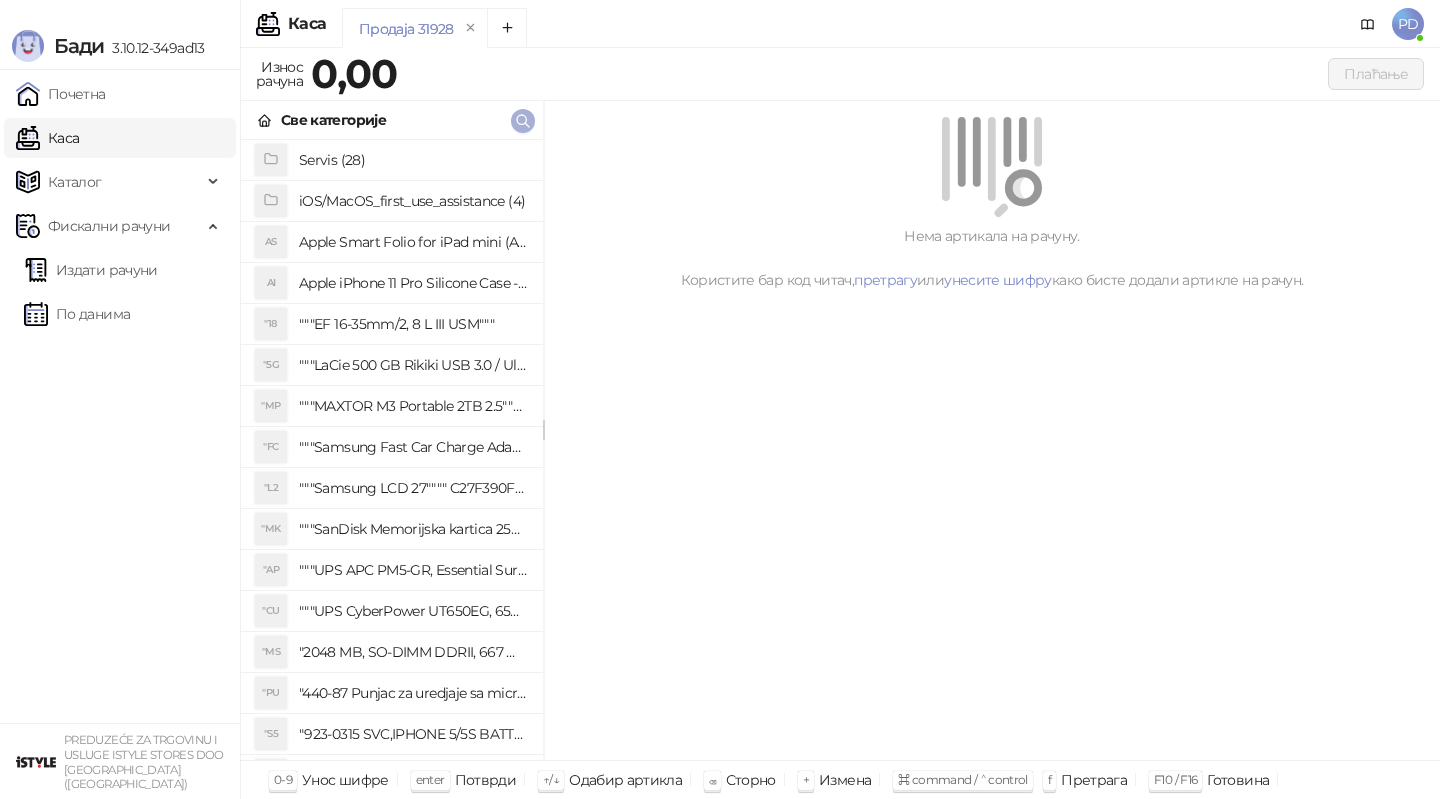 click 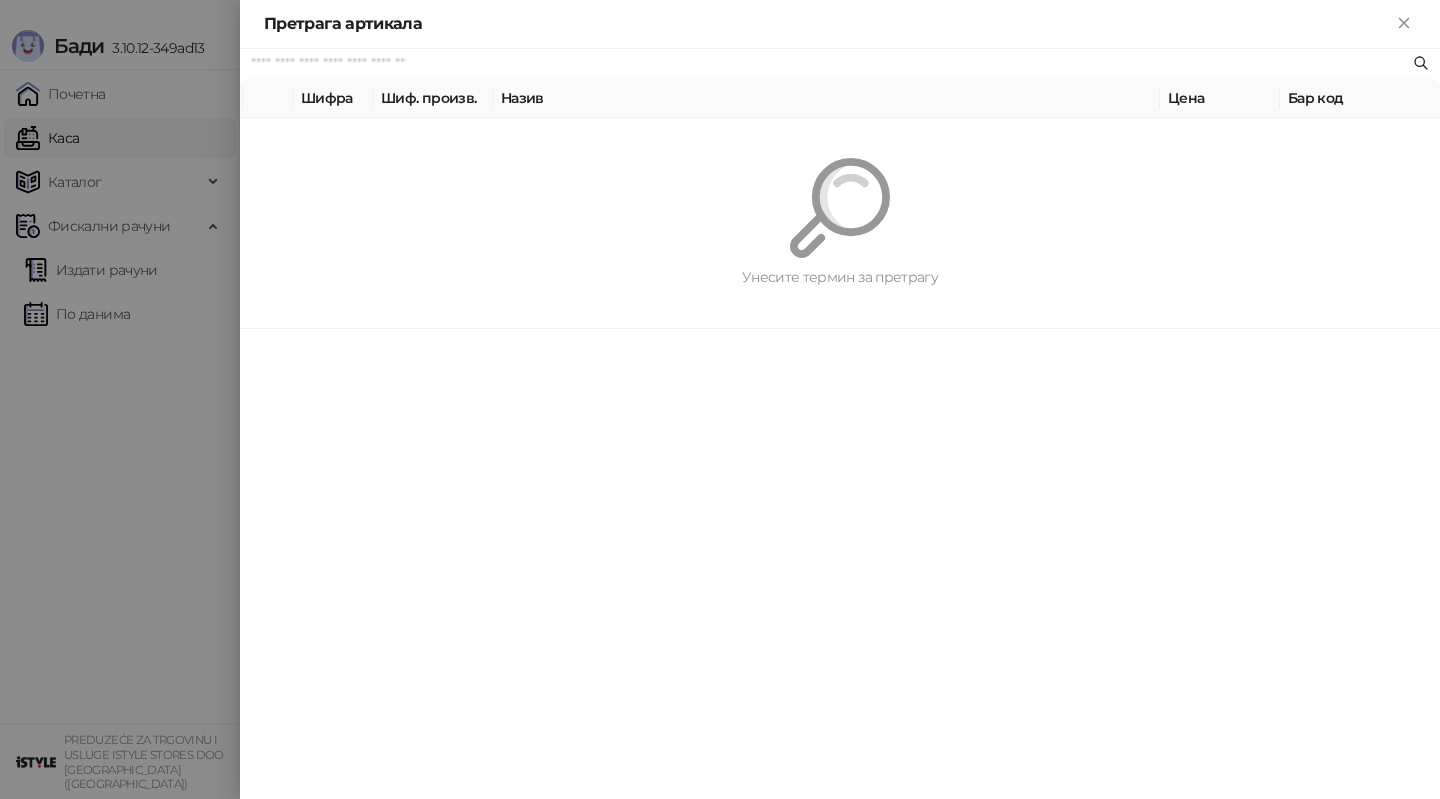 paste on "*********" 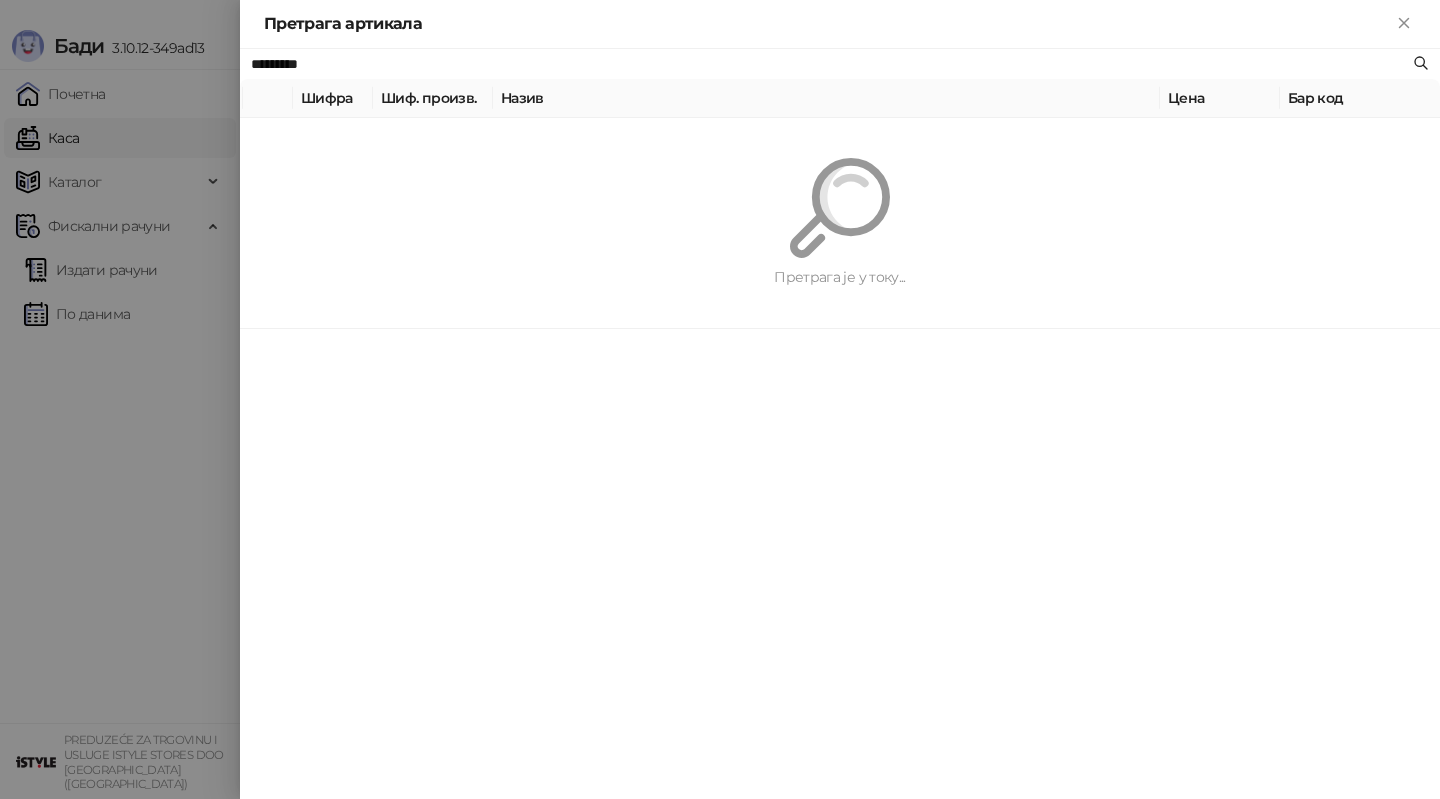 type on "*********" 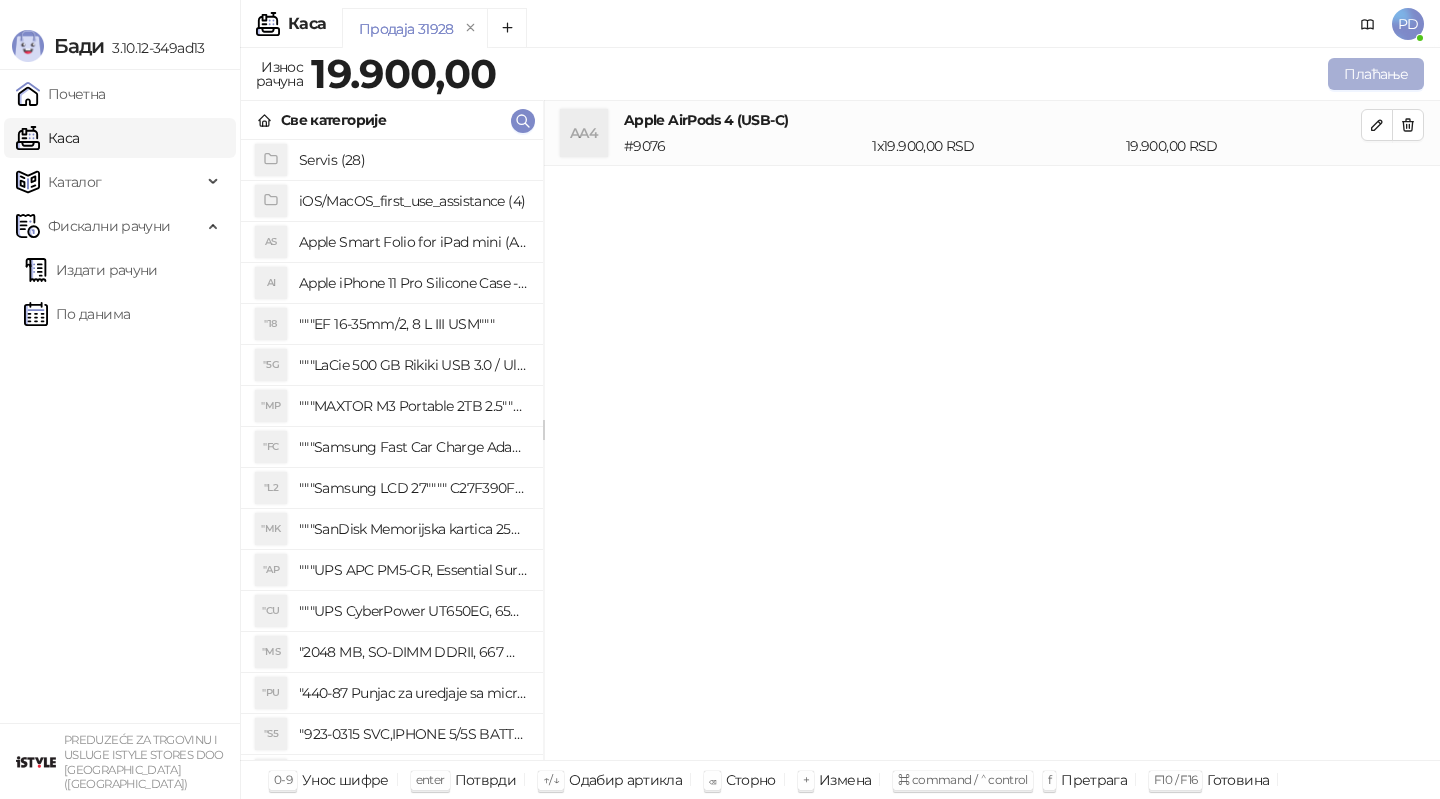 click on "Плаћање" at bounding box center [1376, 74] 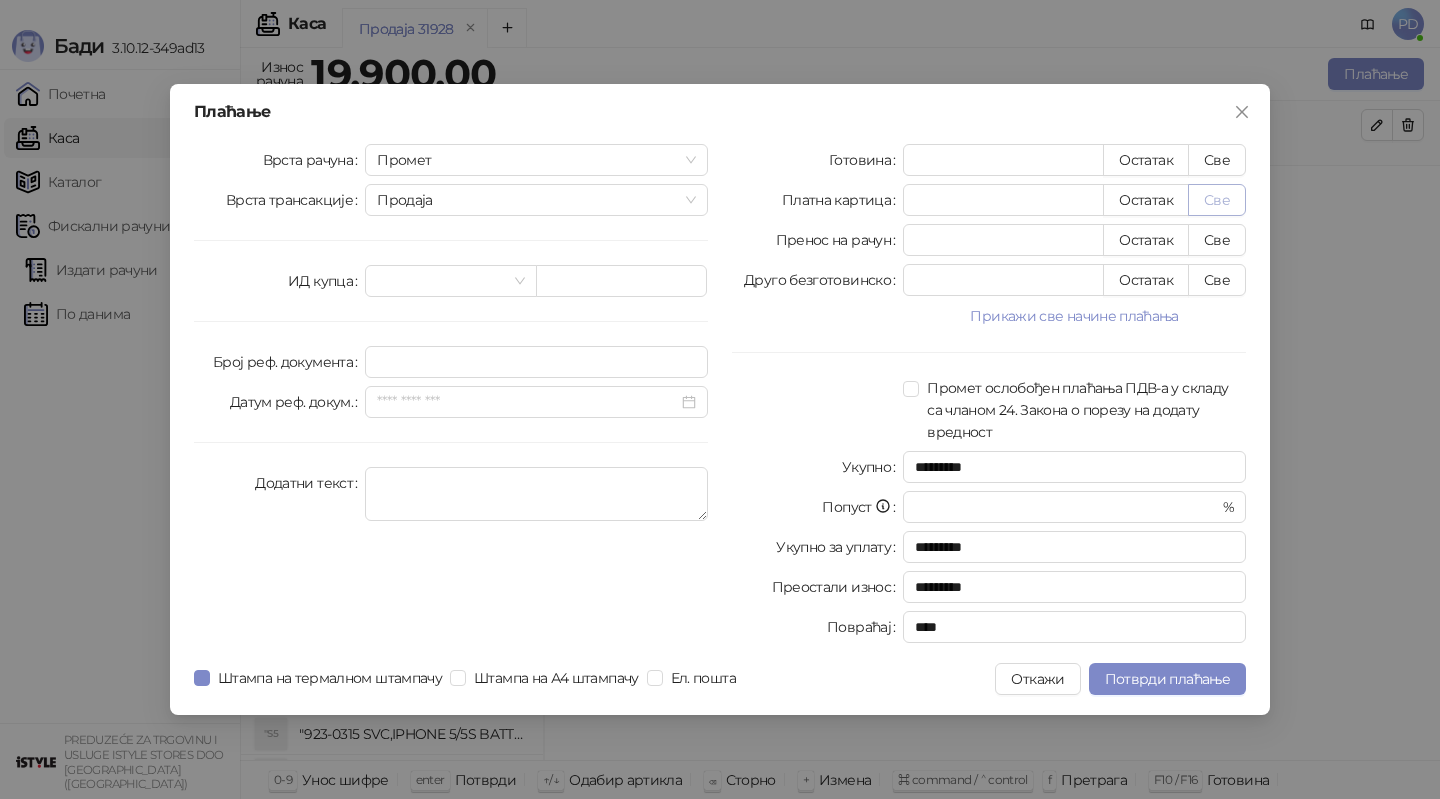 click on "Све" at bounding box center [1217, 200] 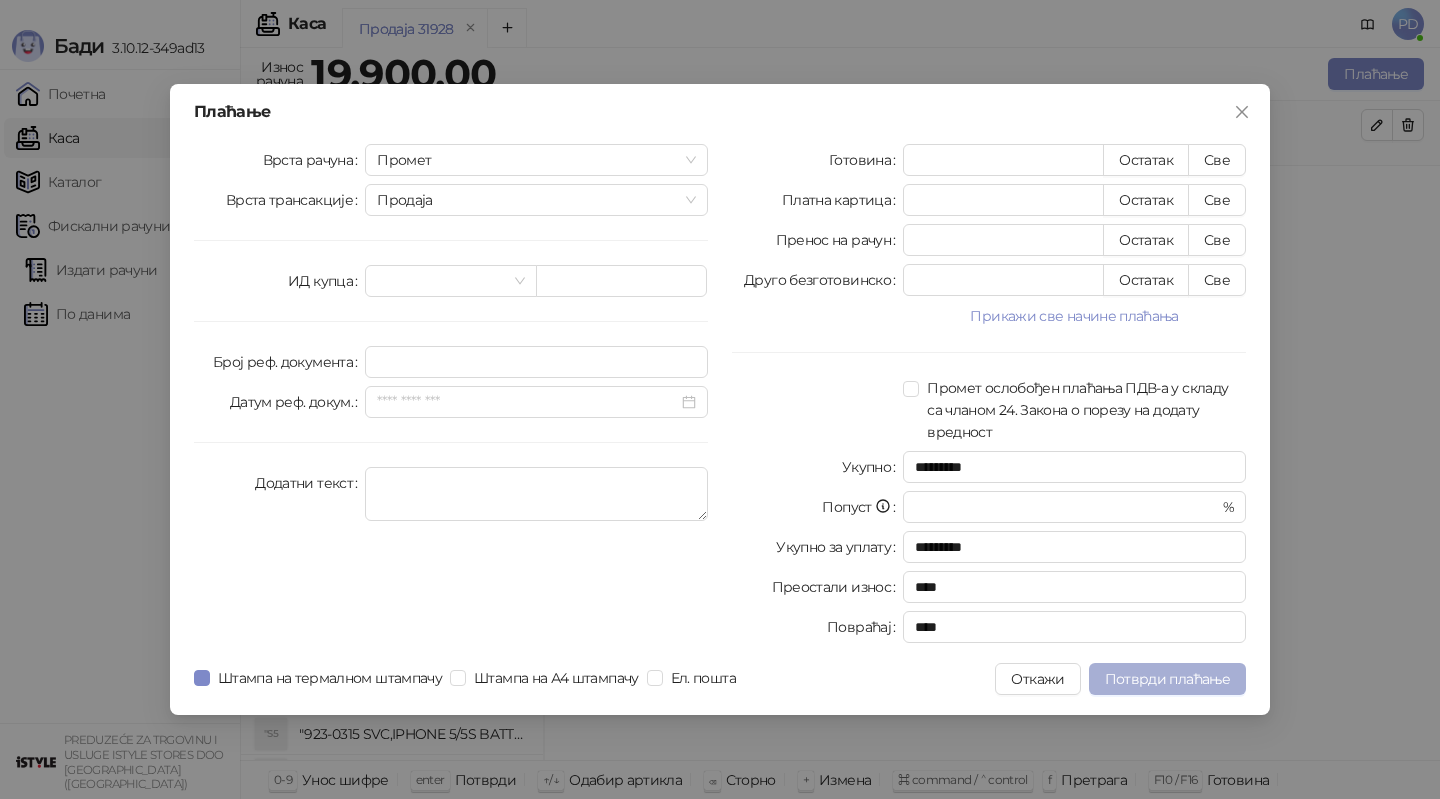 click on "Потврди плаћање" at bounding box center [1167, 679] 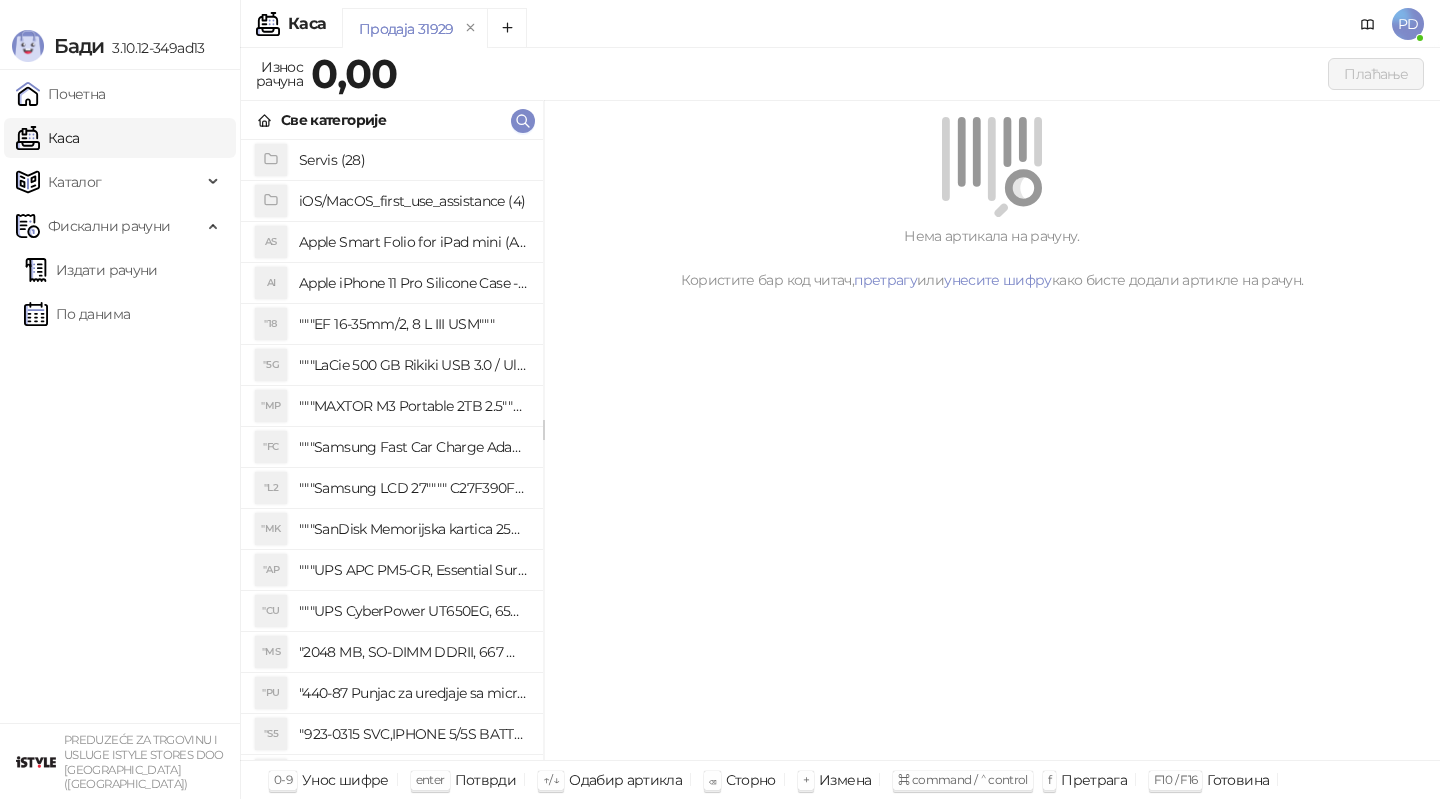 click on "Све категорије" at bounding box center (392, 120) 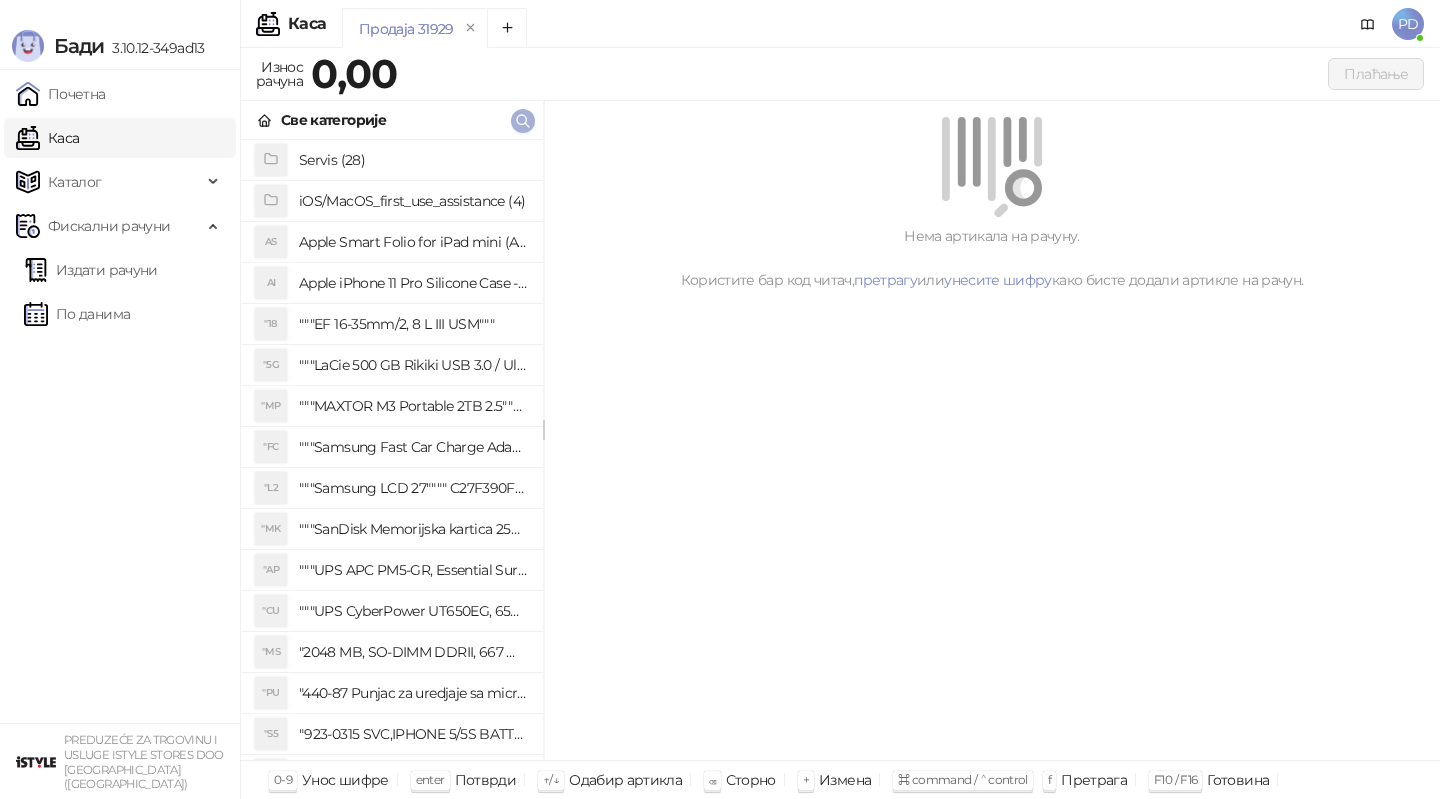 click 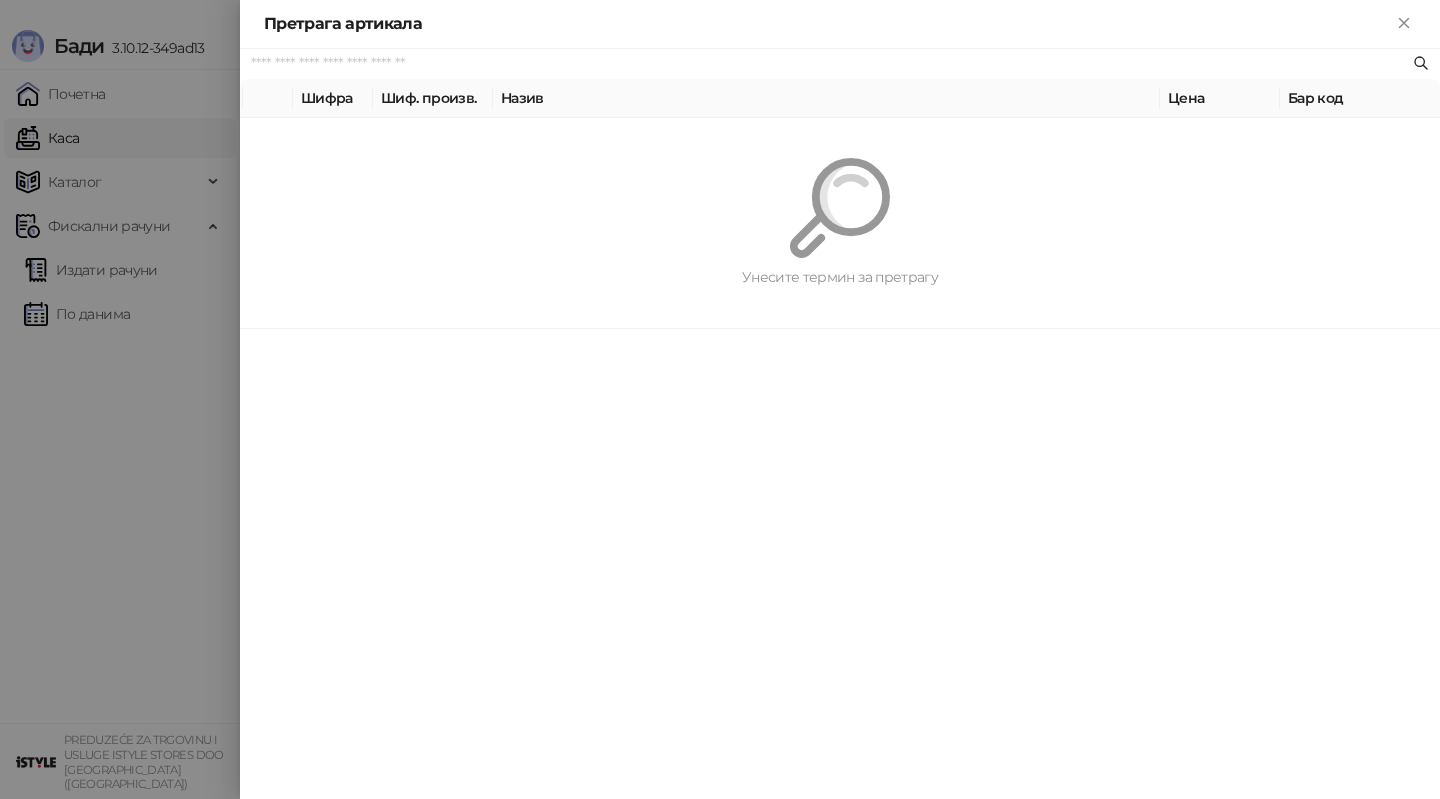 paste on "*********" 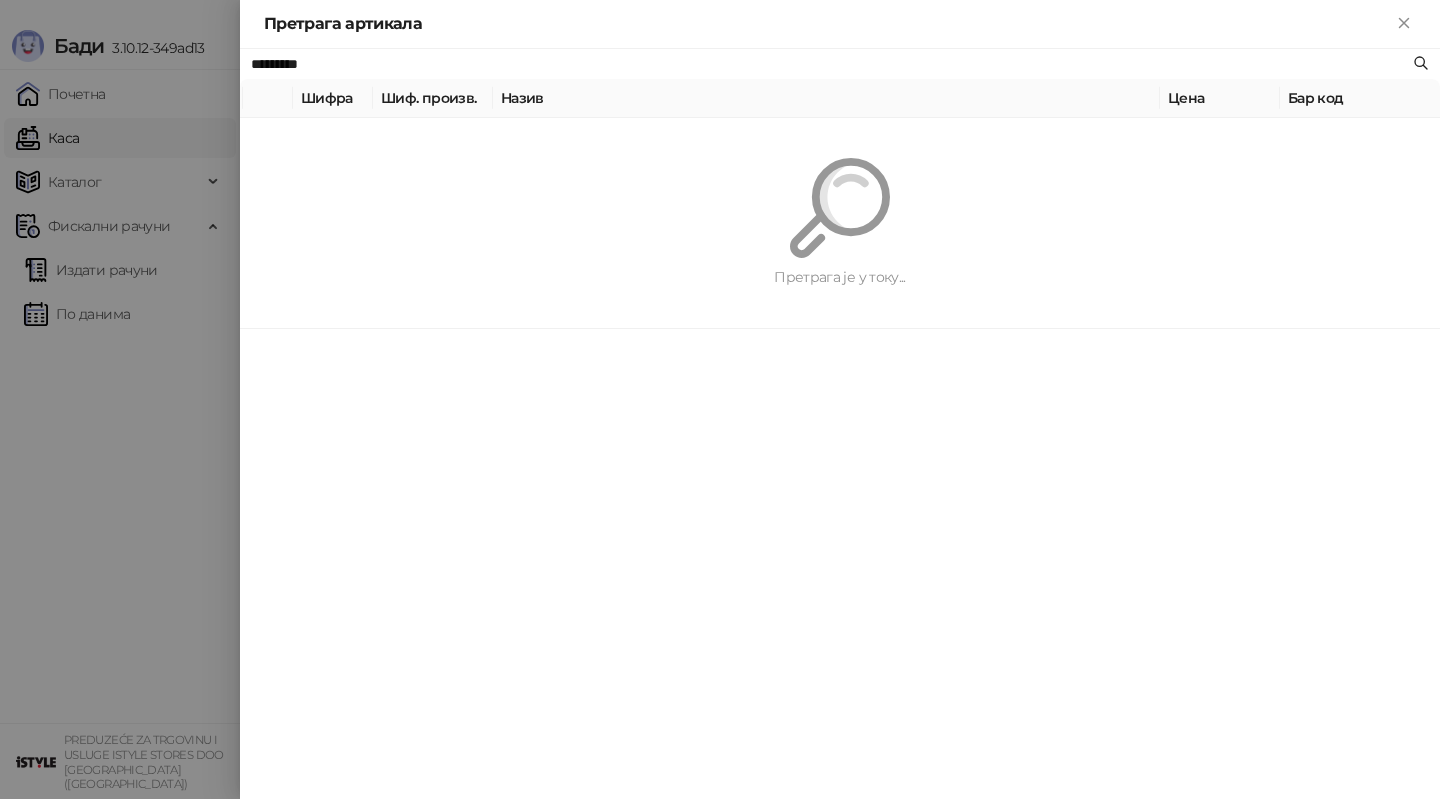 type on "*********" 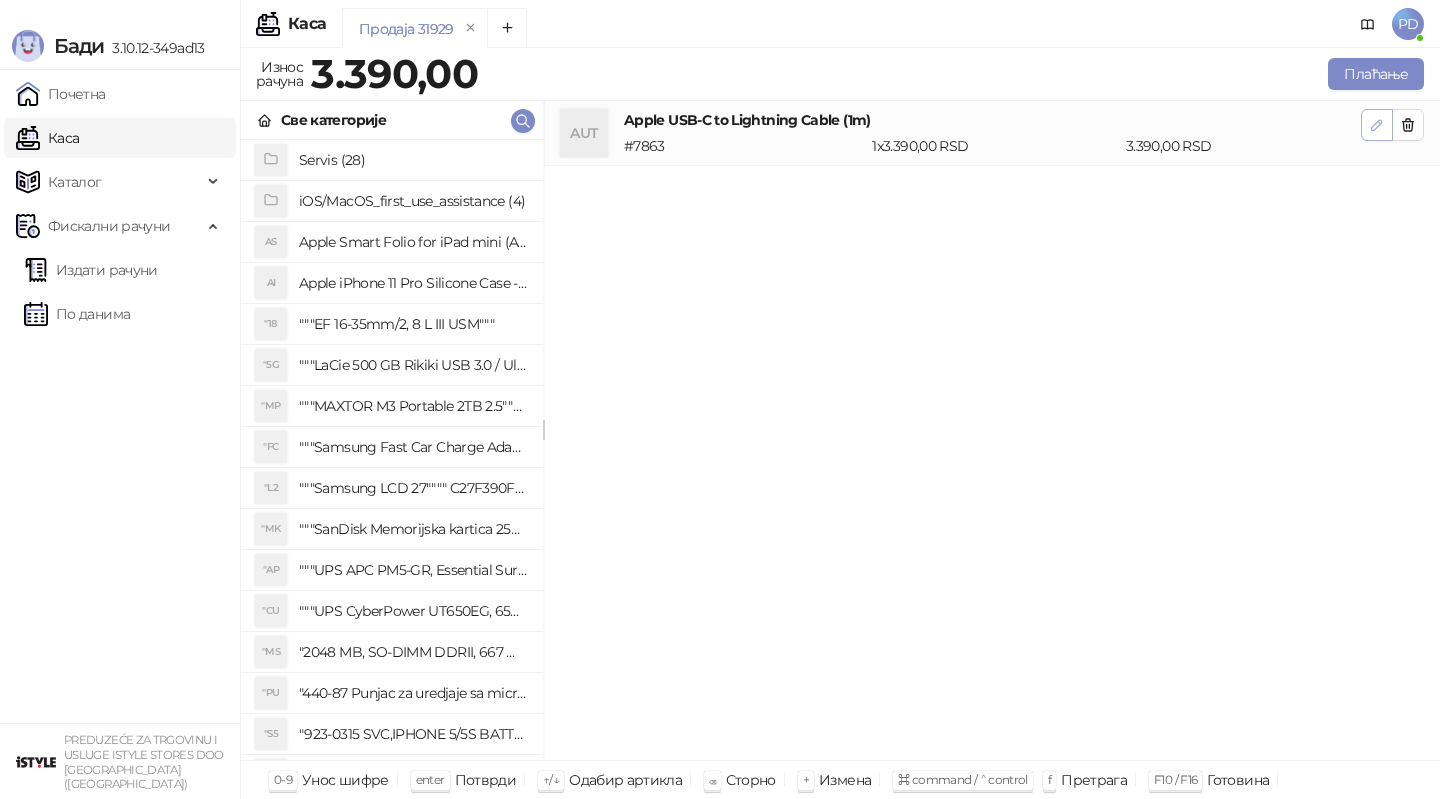 click at bounding box center [1377, 125] 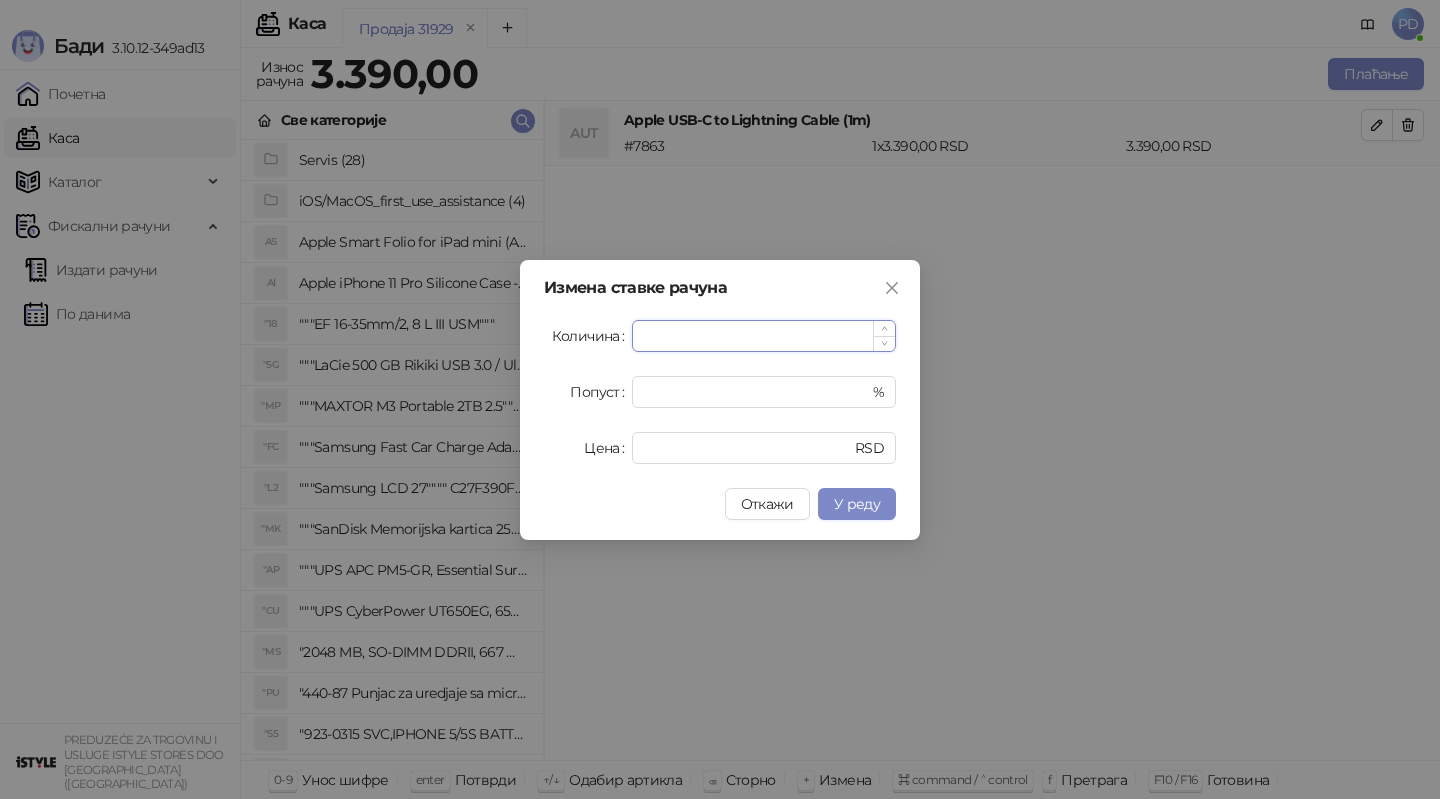 type on "*" 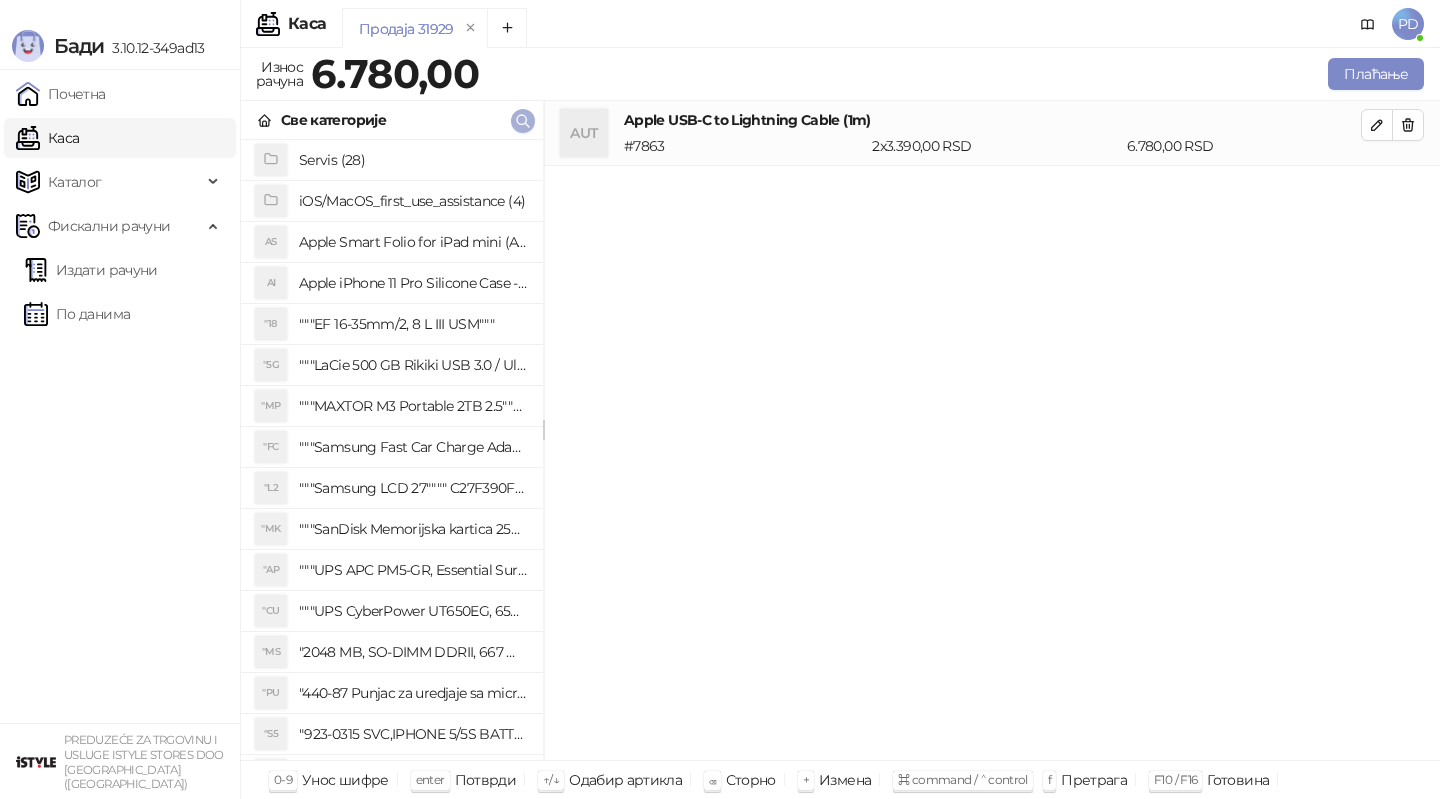 click 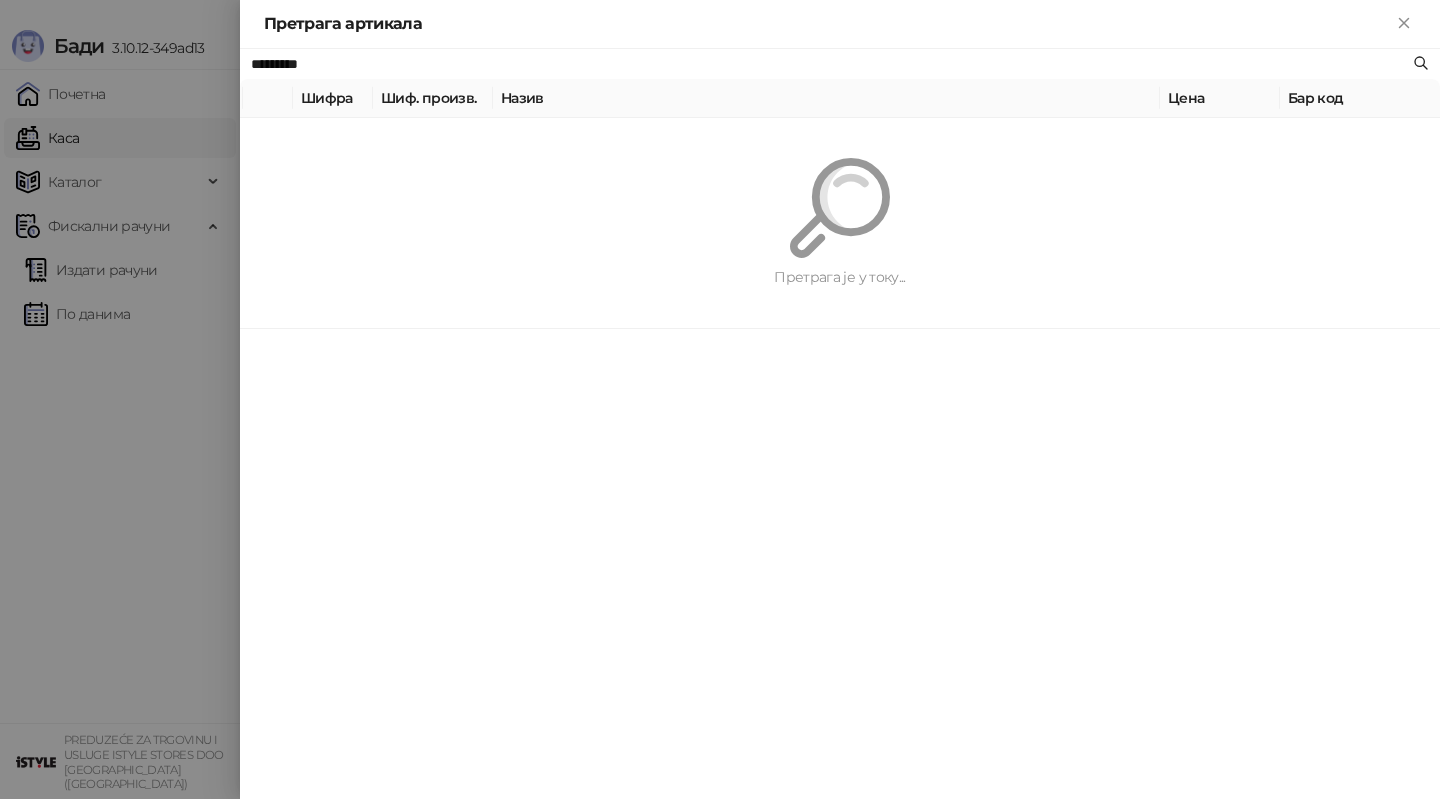 paste 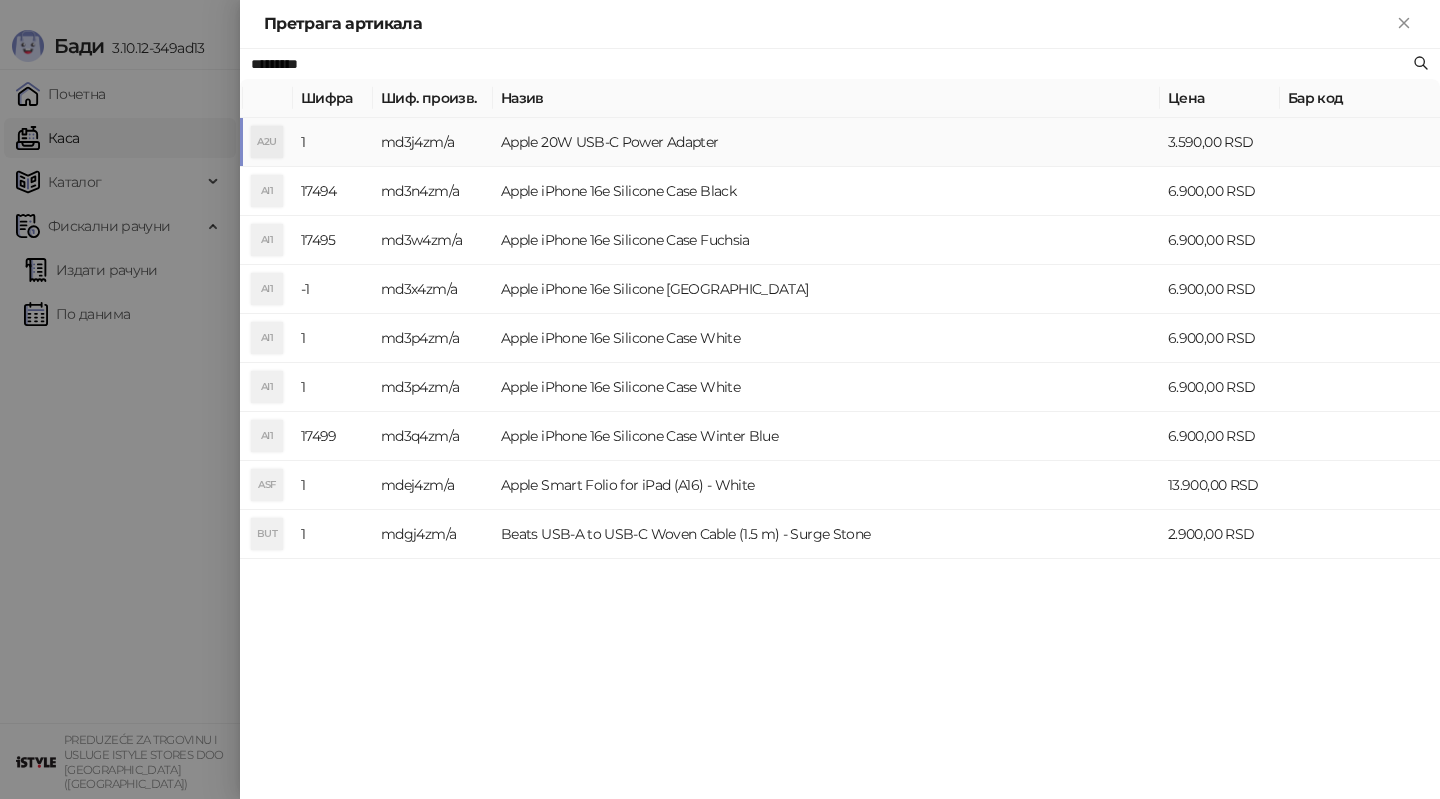 type on "*********" 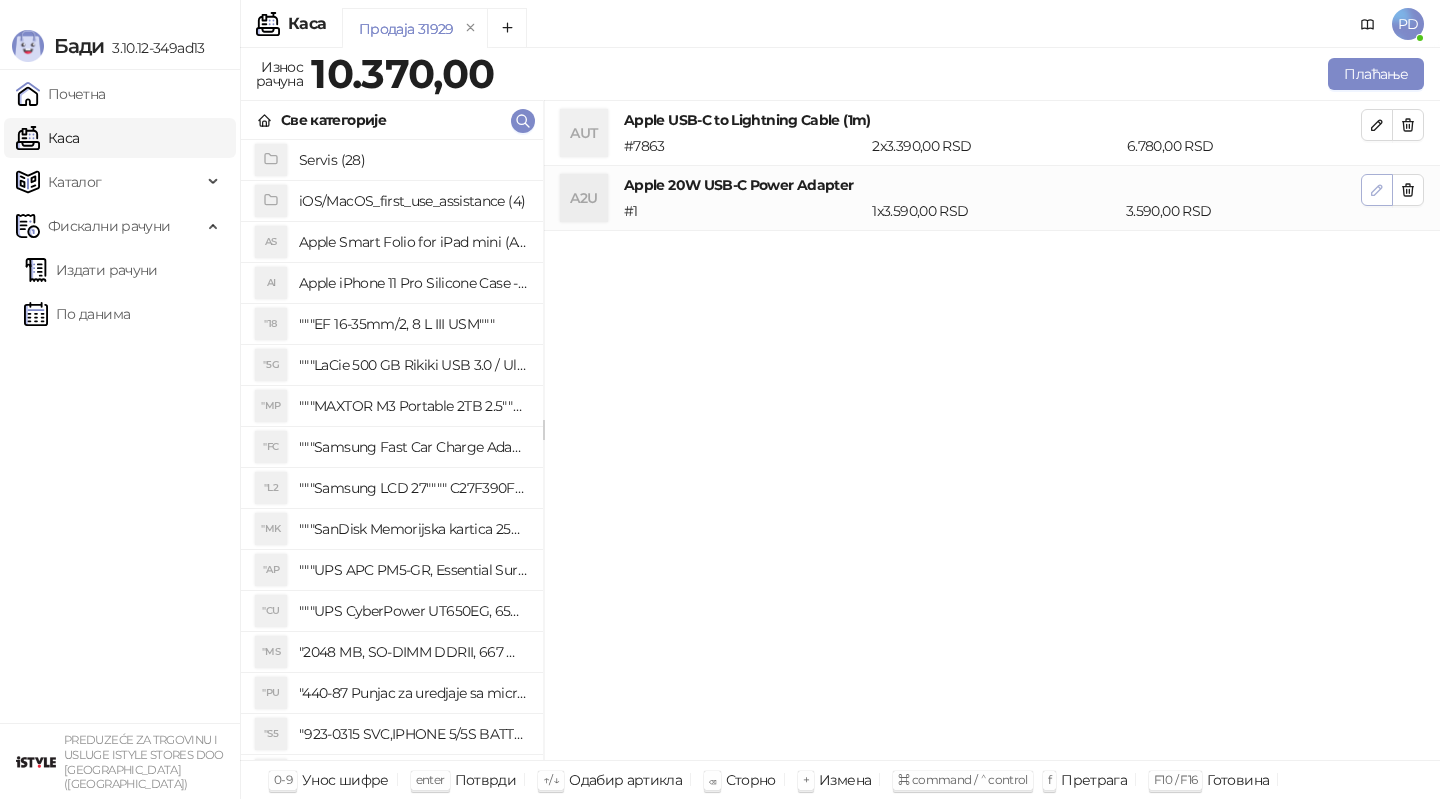 click 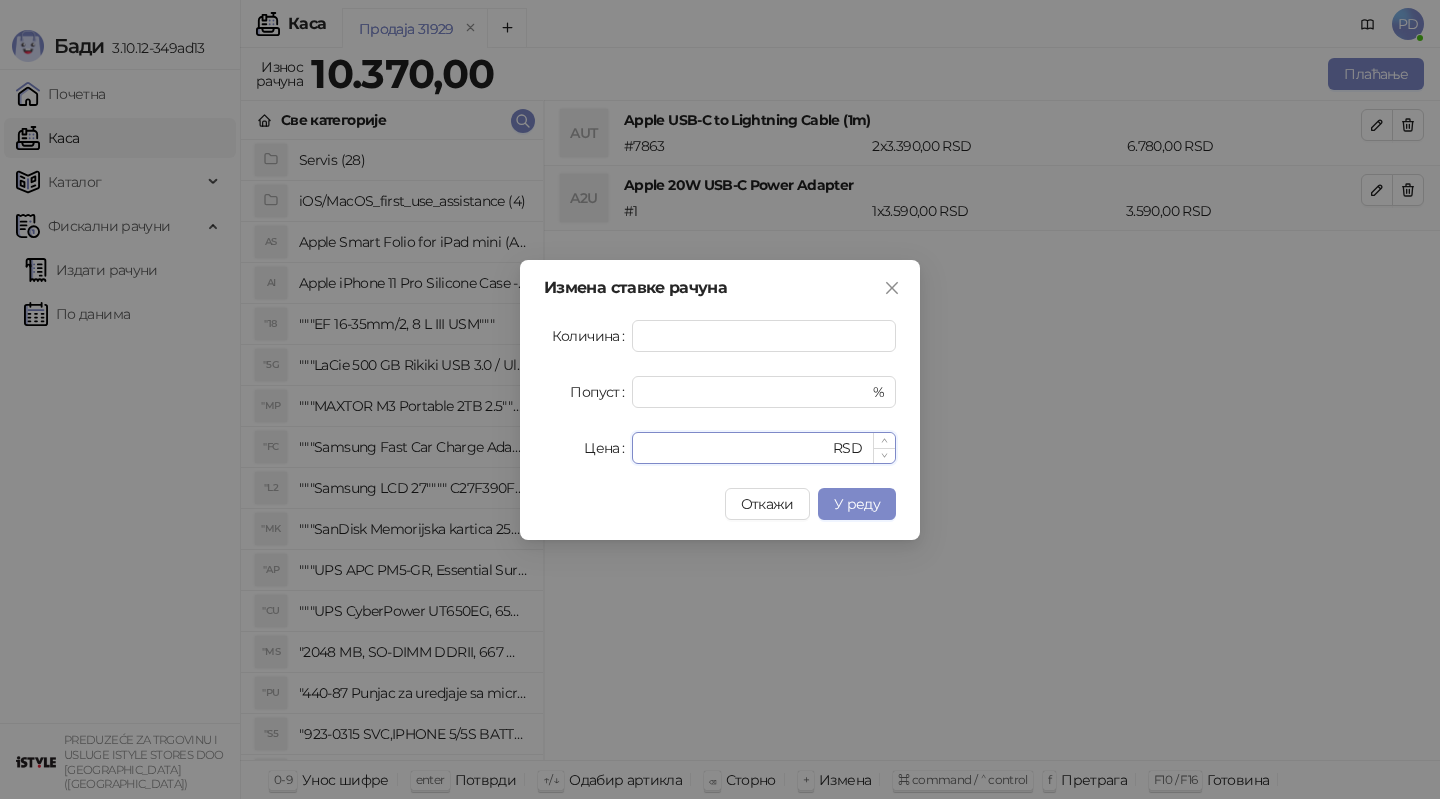 click on "****" at bounding box center [736, 448] 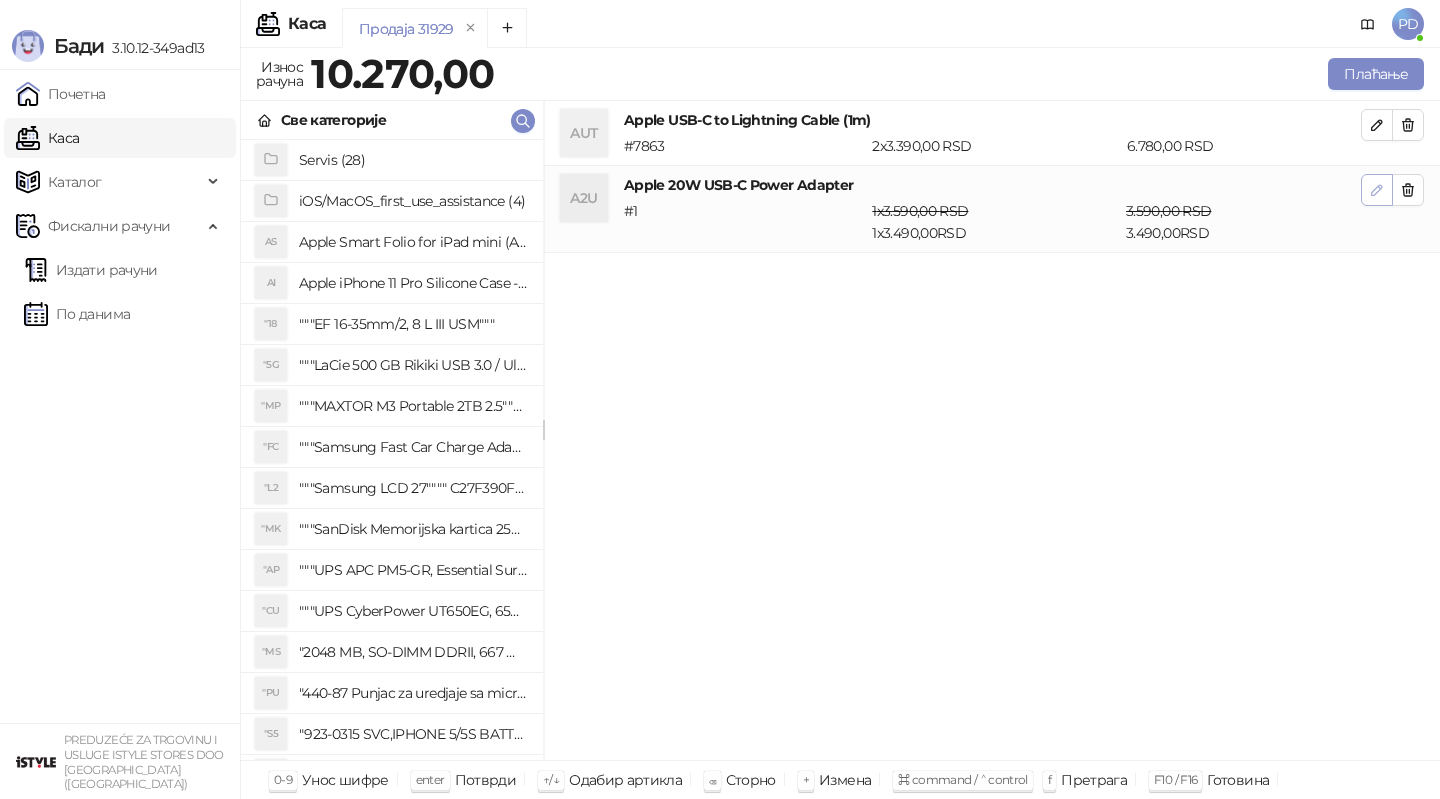 click 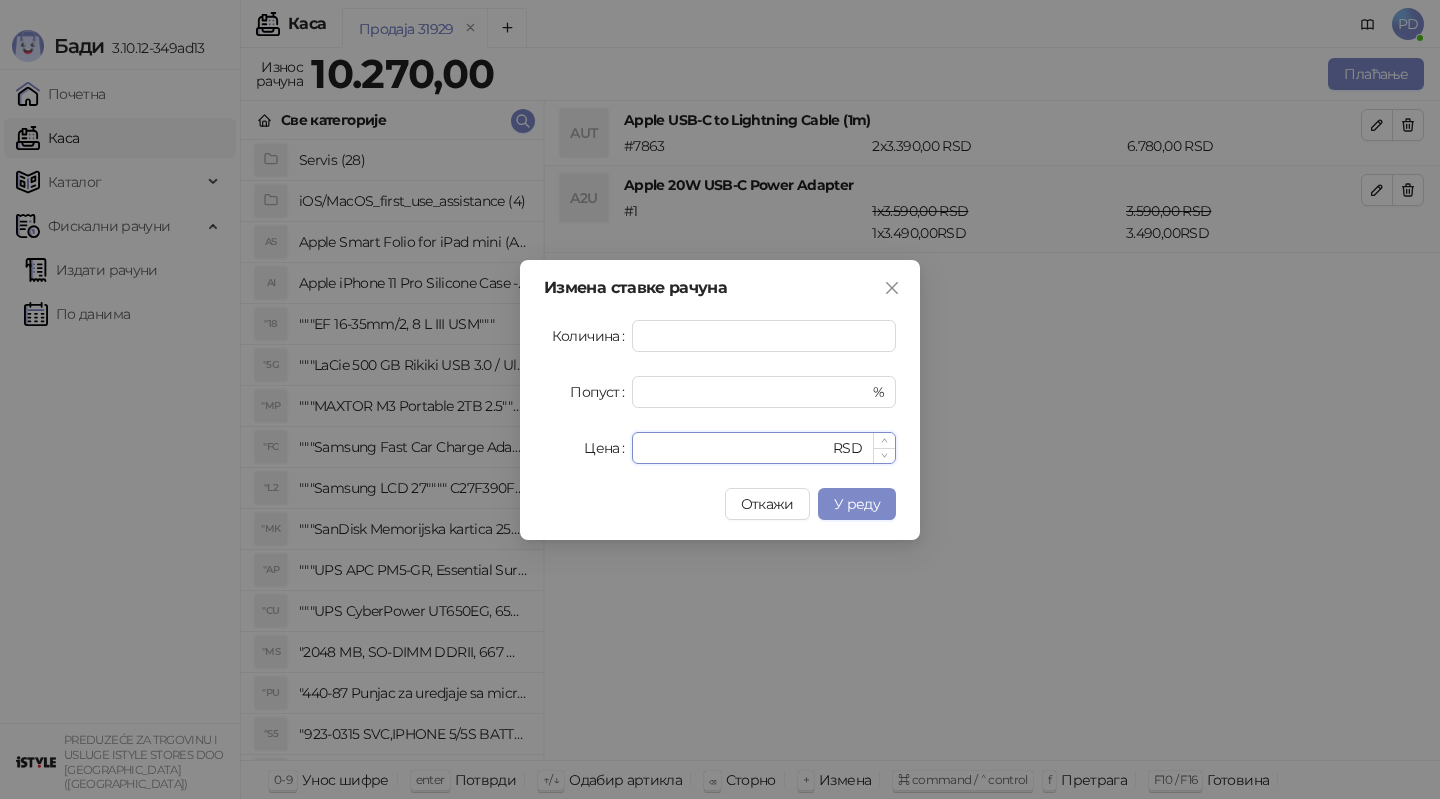 click on "****" at bounding box center (736, 448) 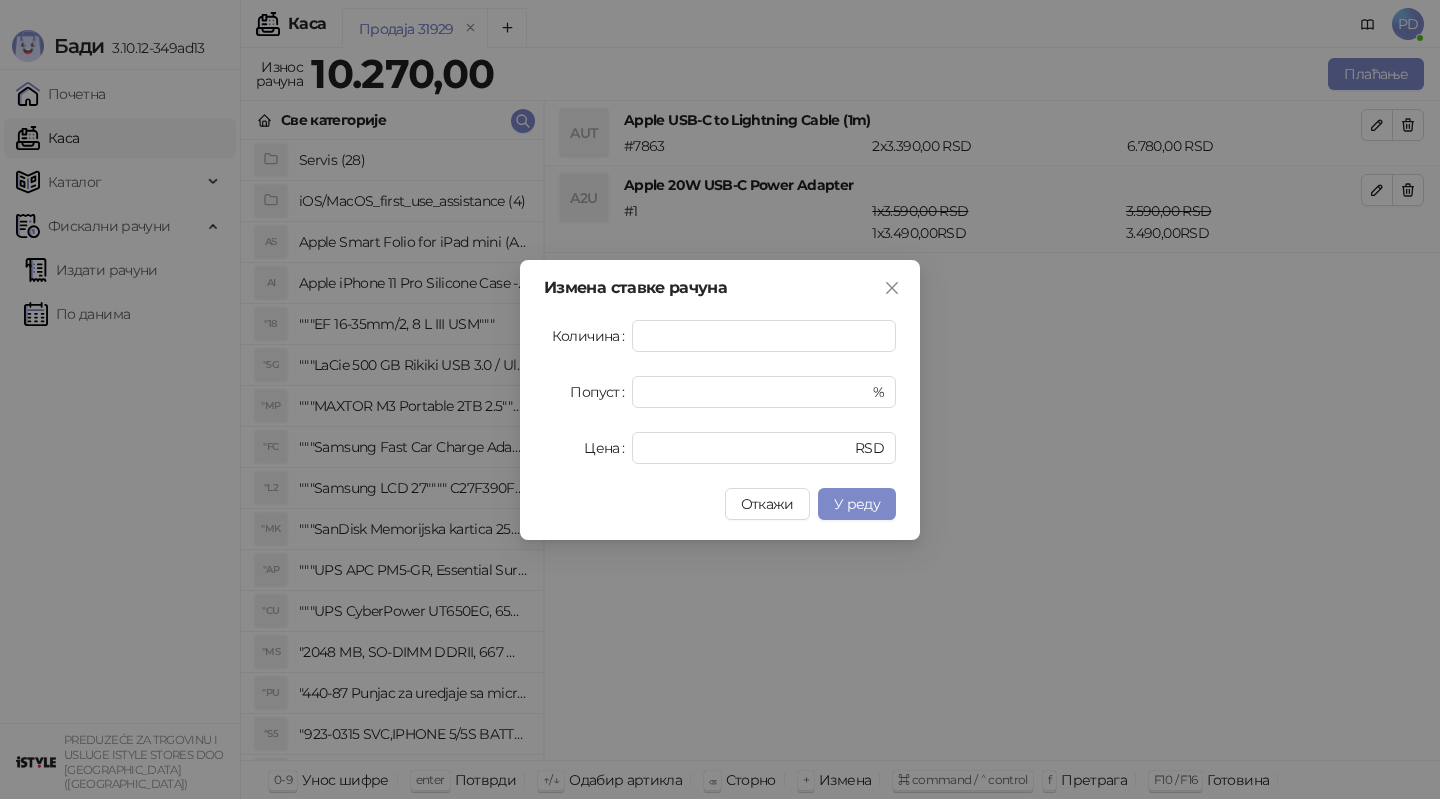 click on "Измена ставке рачуна Количина * Попуст * % Цена **** RSD Откажи У реду" at bounding box center (720, 399) 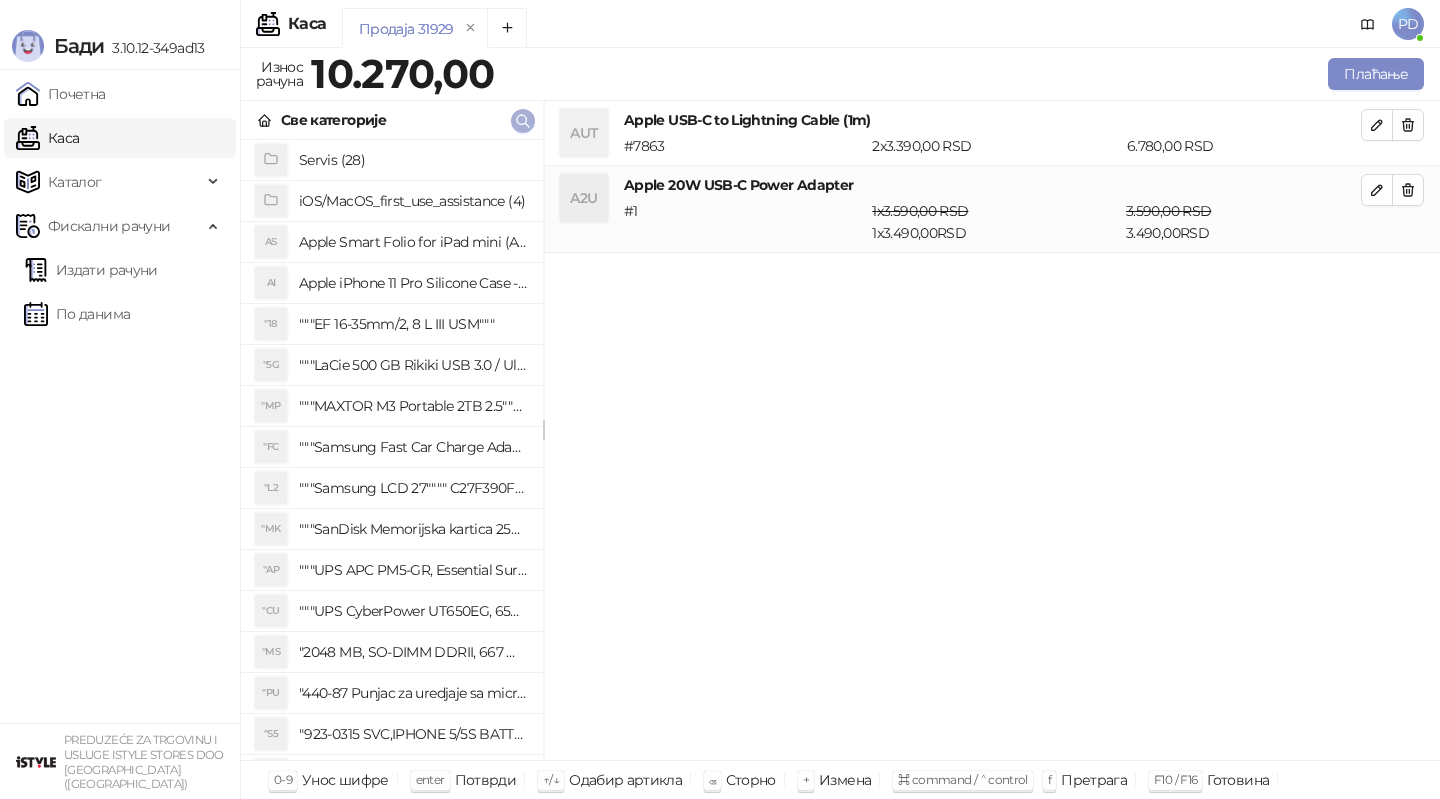 click 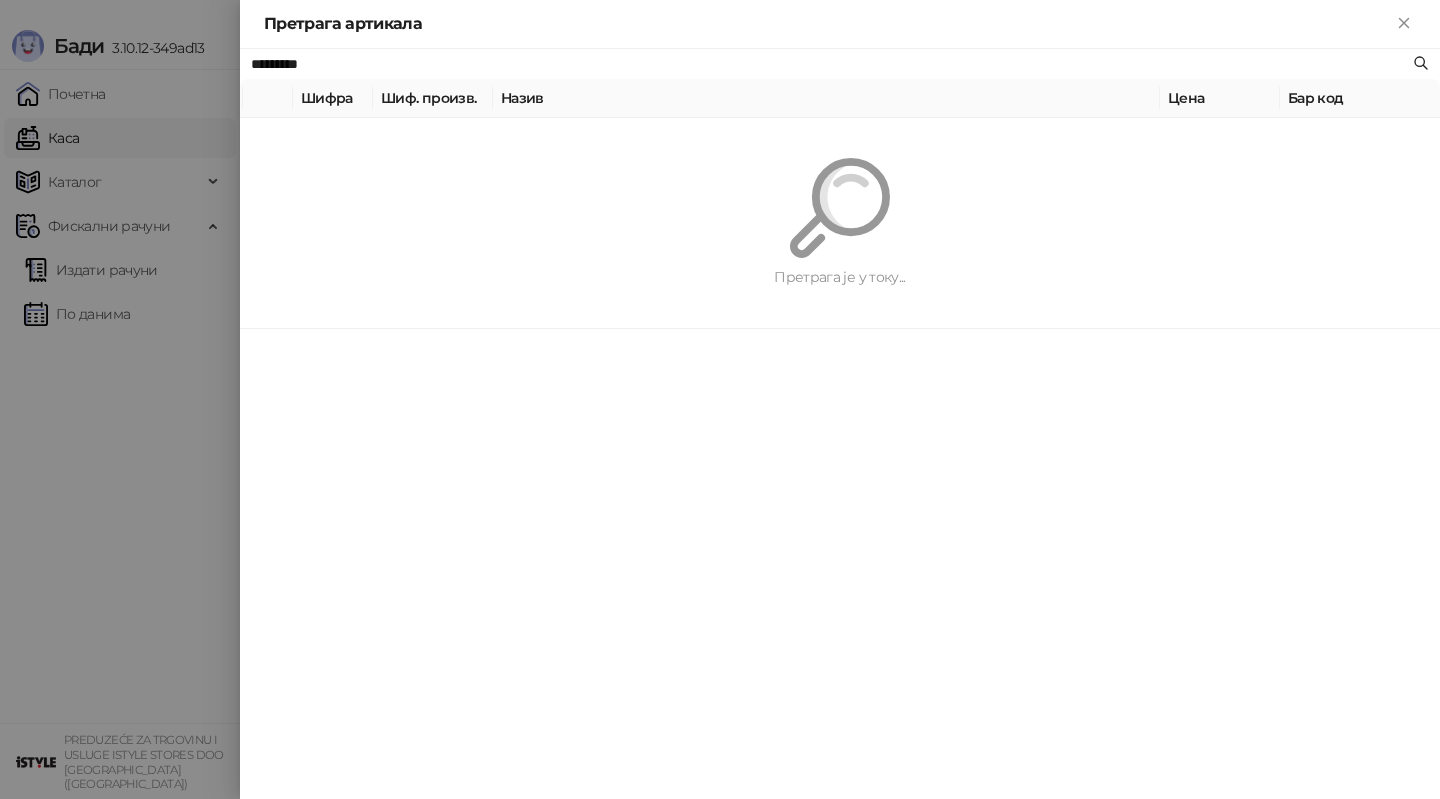 paste on "**********" 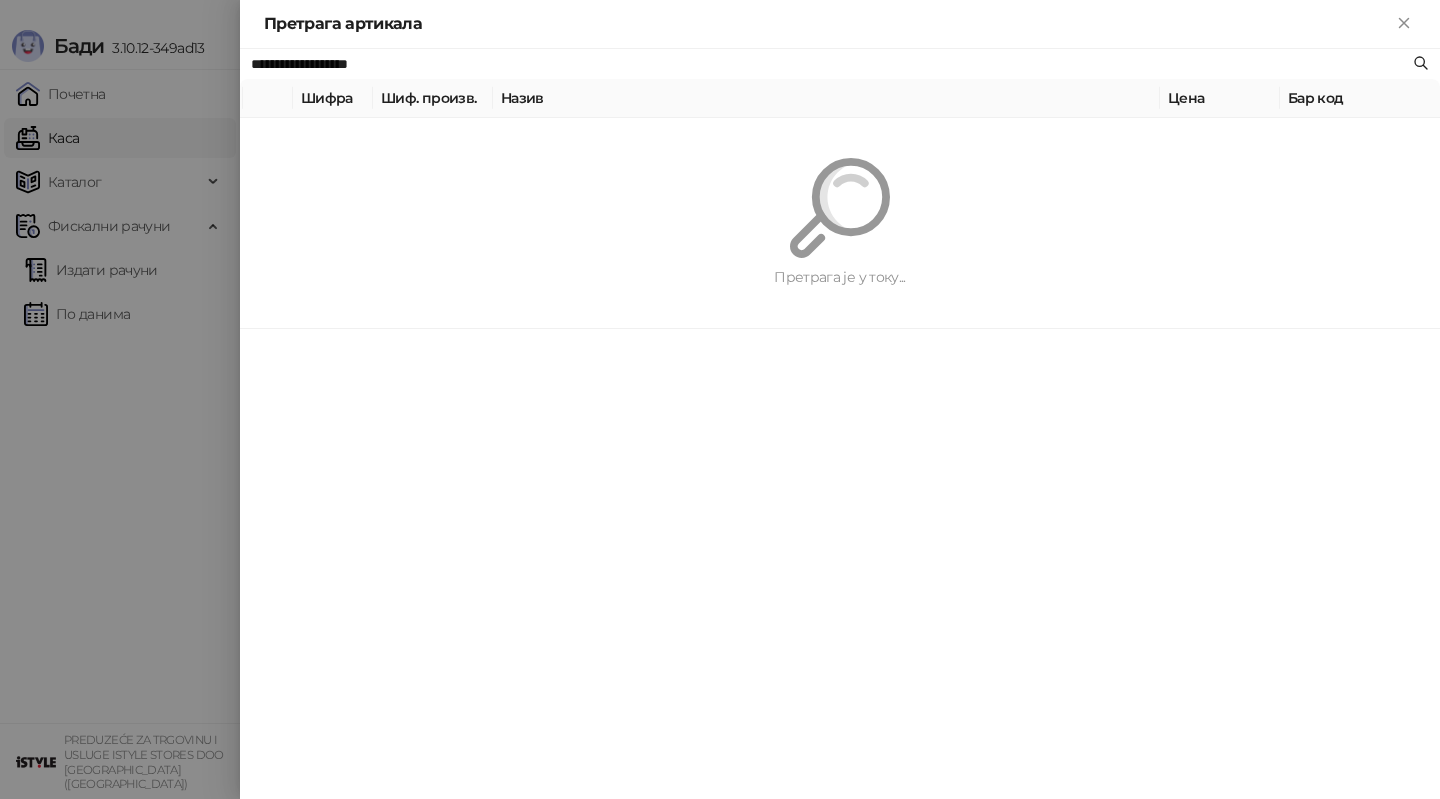 type on "**********" 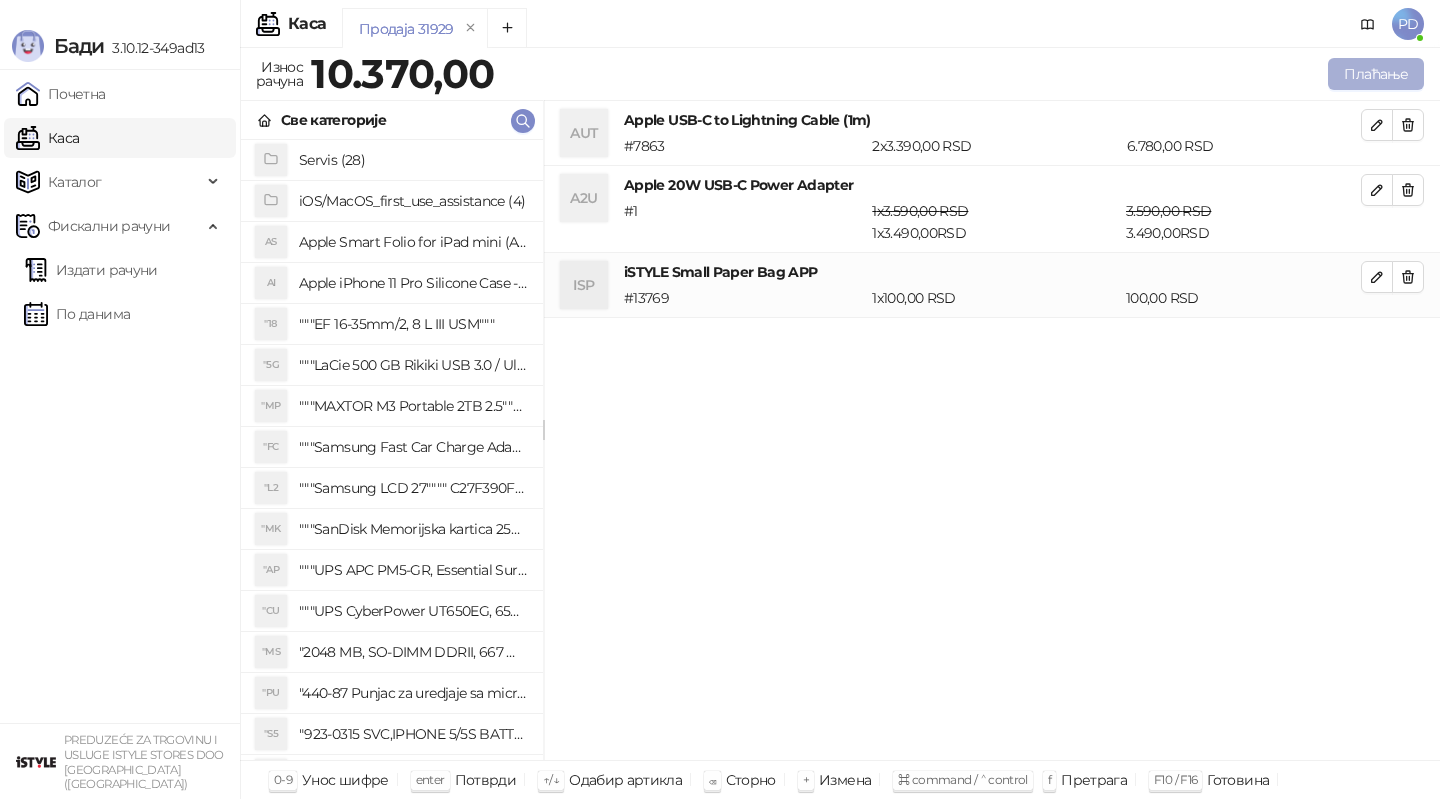 click on "Плаћање" at bounding box center [1376, 74] 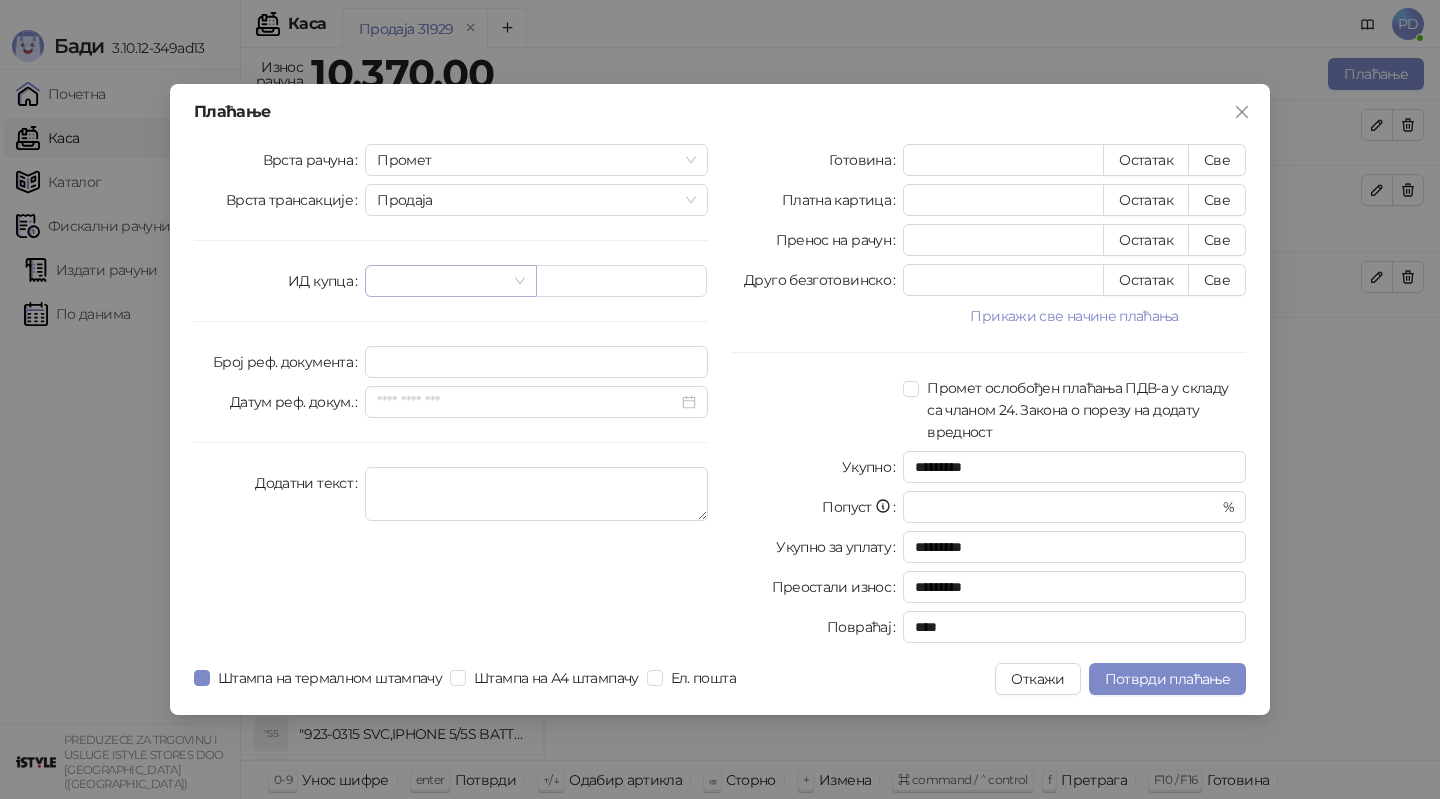 click at bounding box center [441, 281] 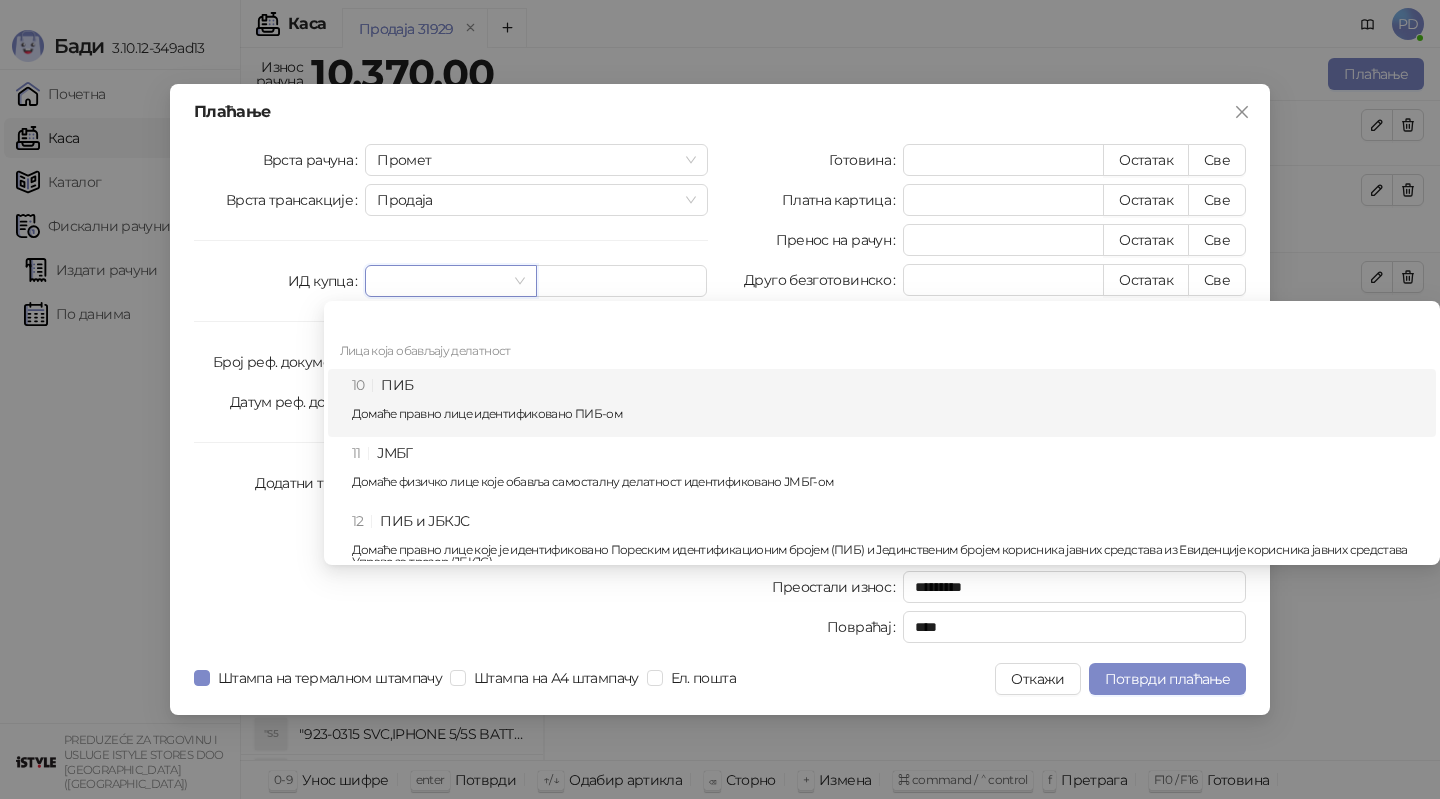 click on "10 ПИБ Домаће правно лице идентификовано ПИБ-ом" at bounding box center (888, 403) 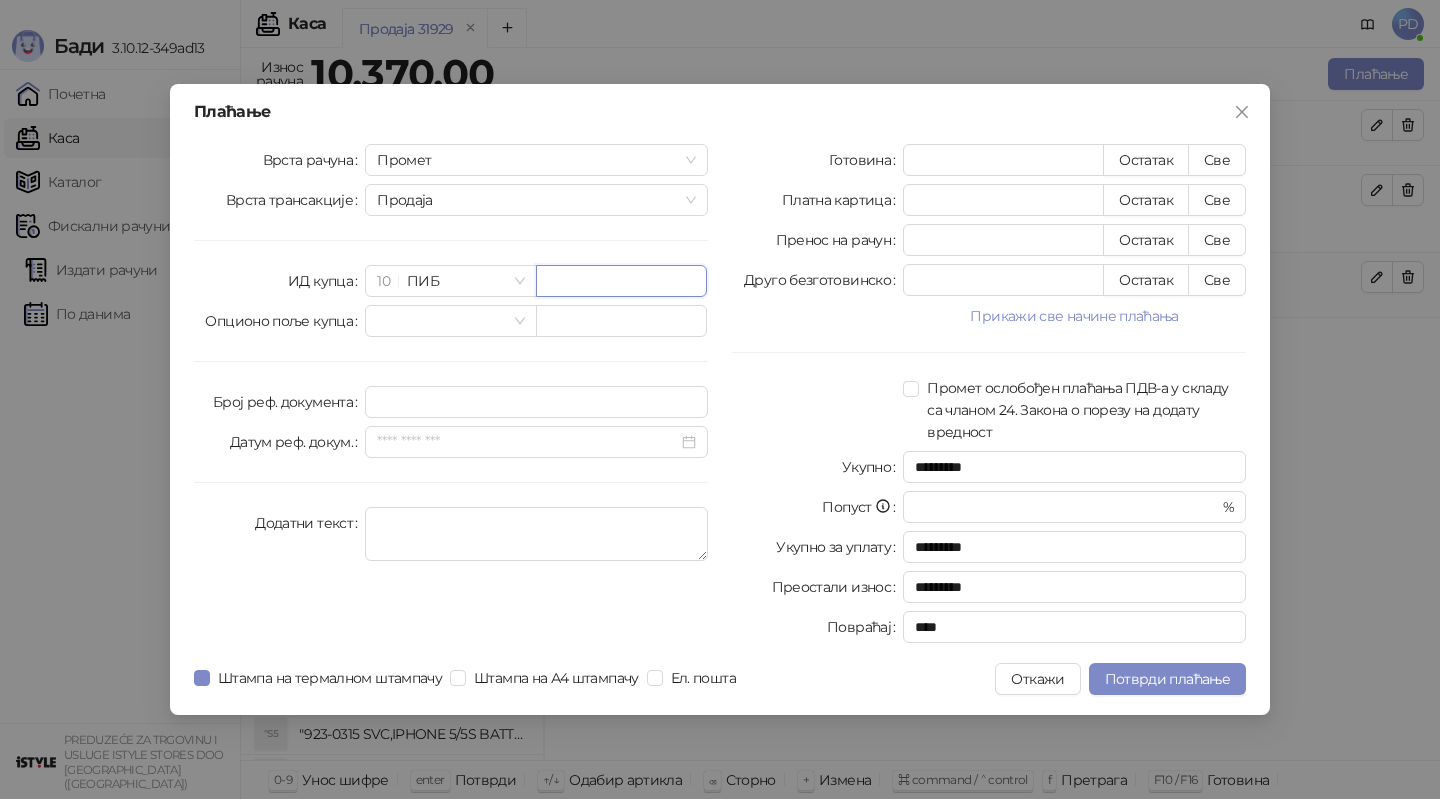 paste on "*********" 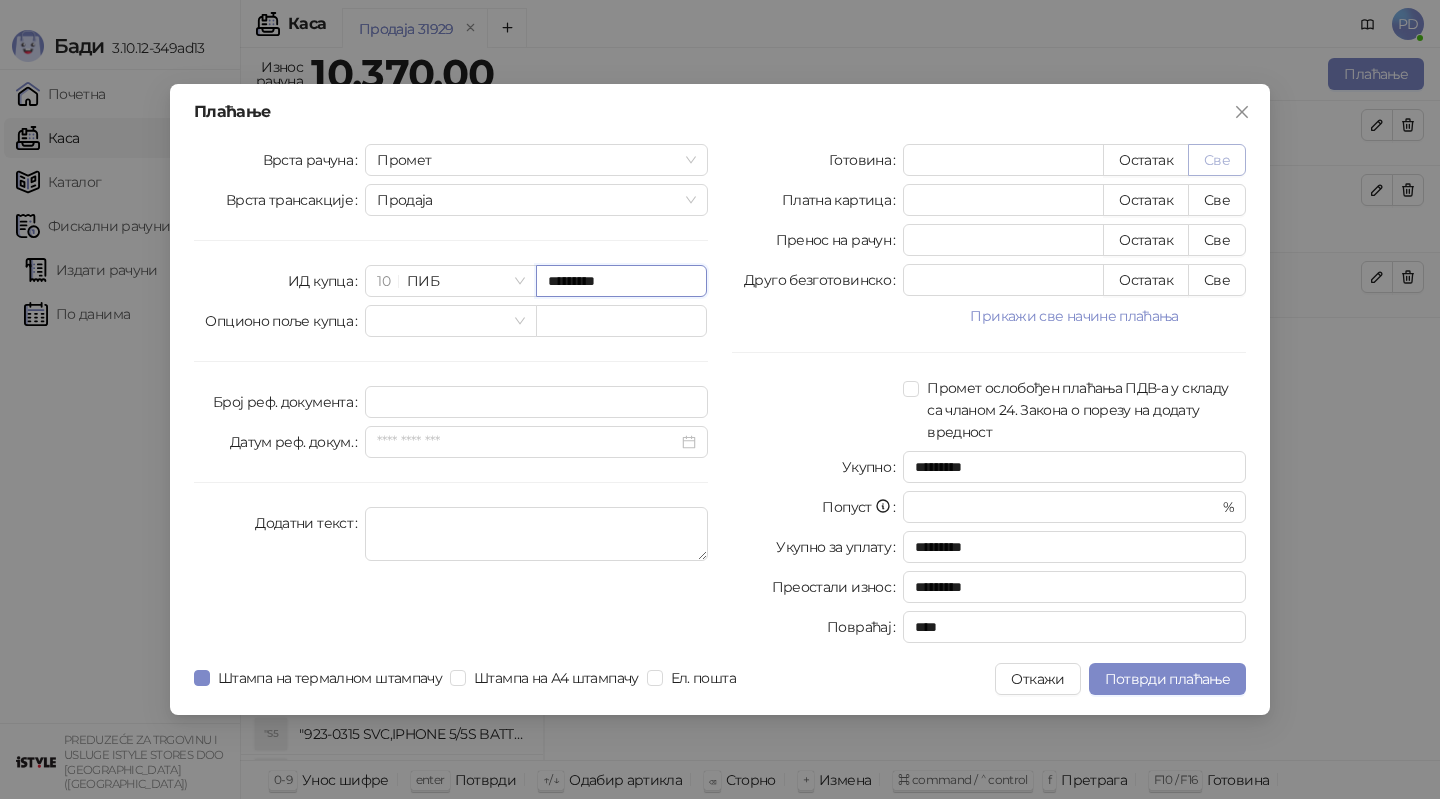 type on "*********" 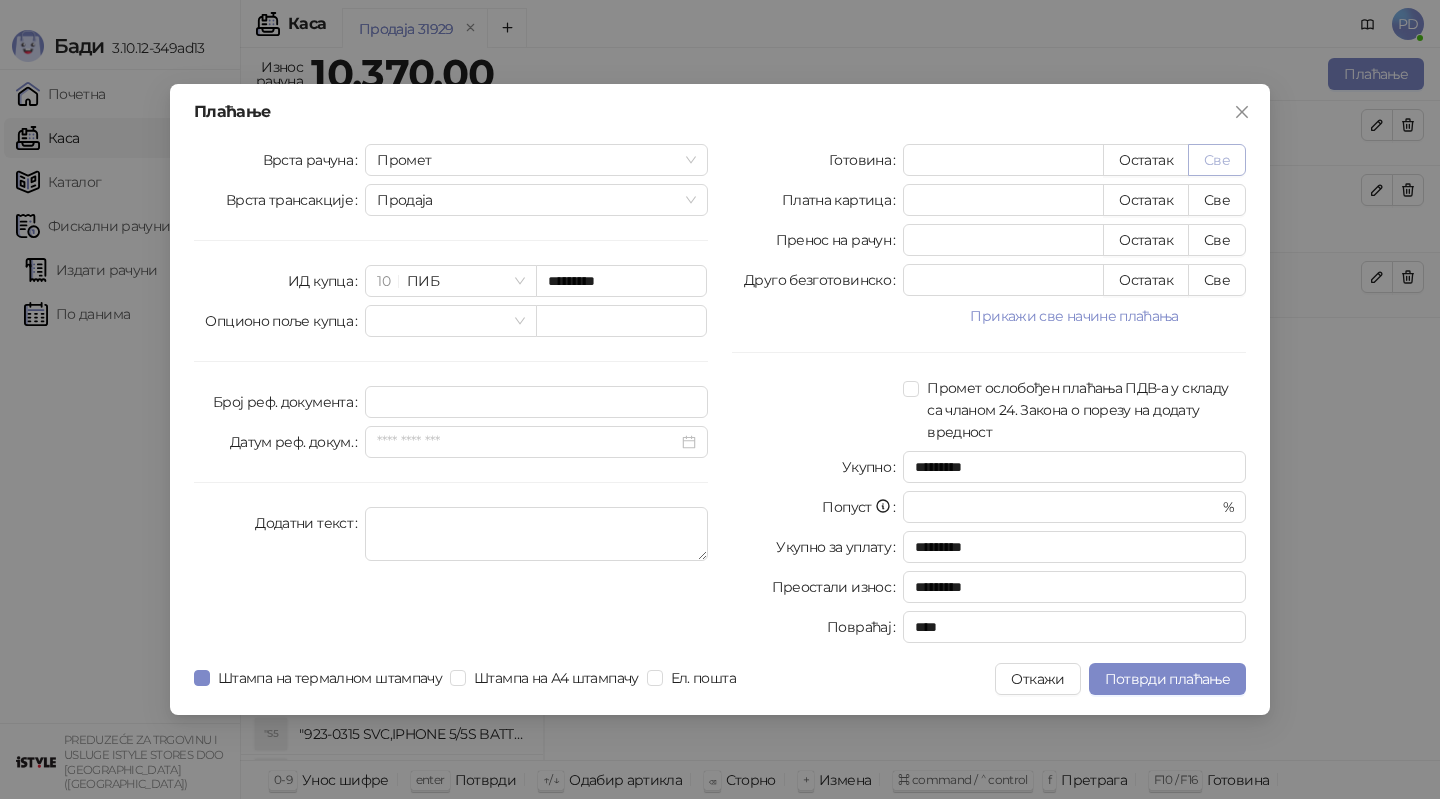 click on "Све" at bounding box center [1217, 160] 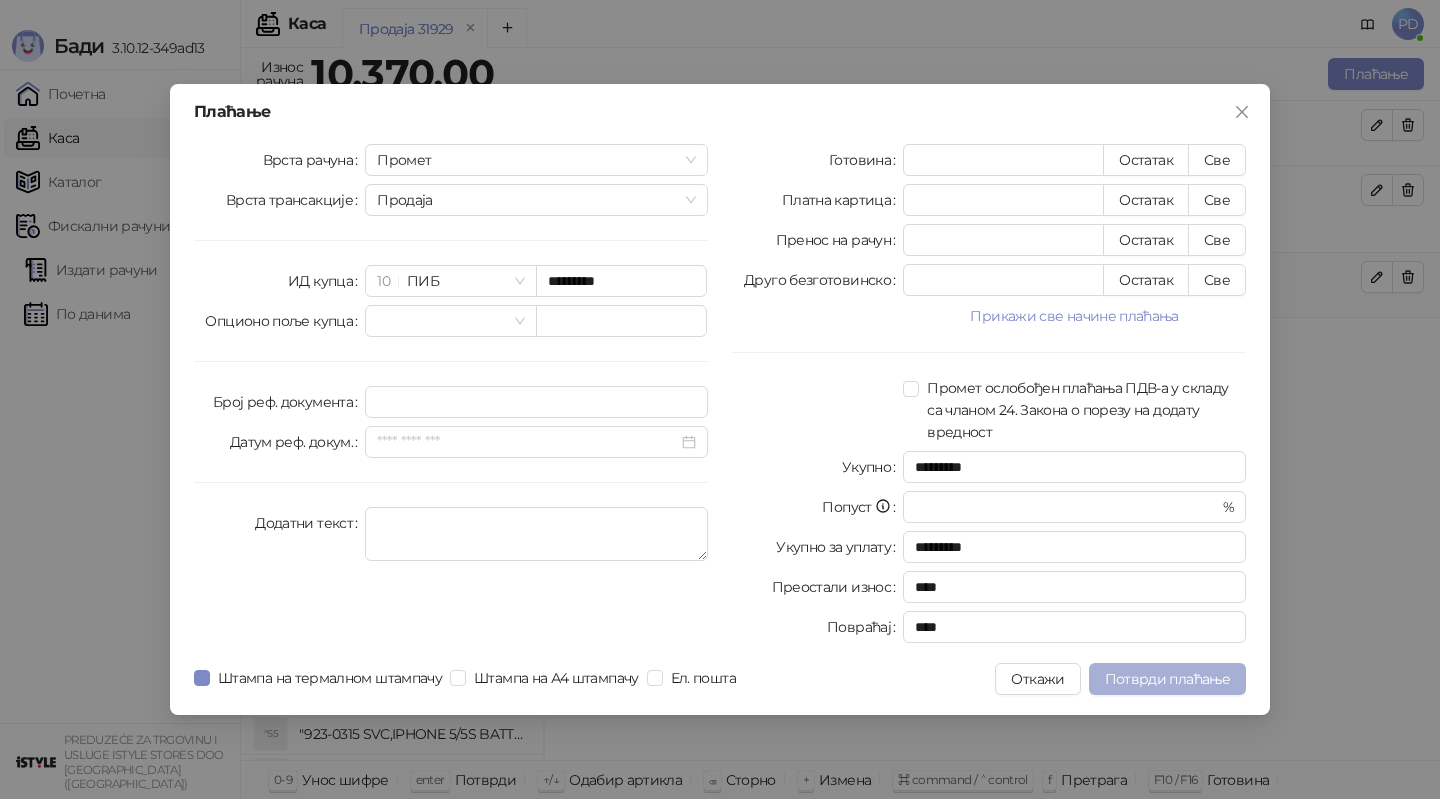 click on "Потврди плаћање" at bounding box center (1167, 679) 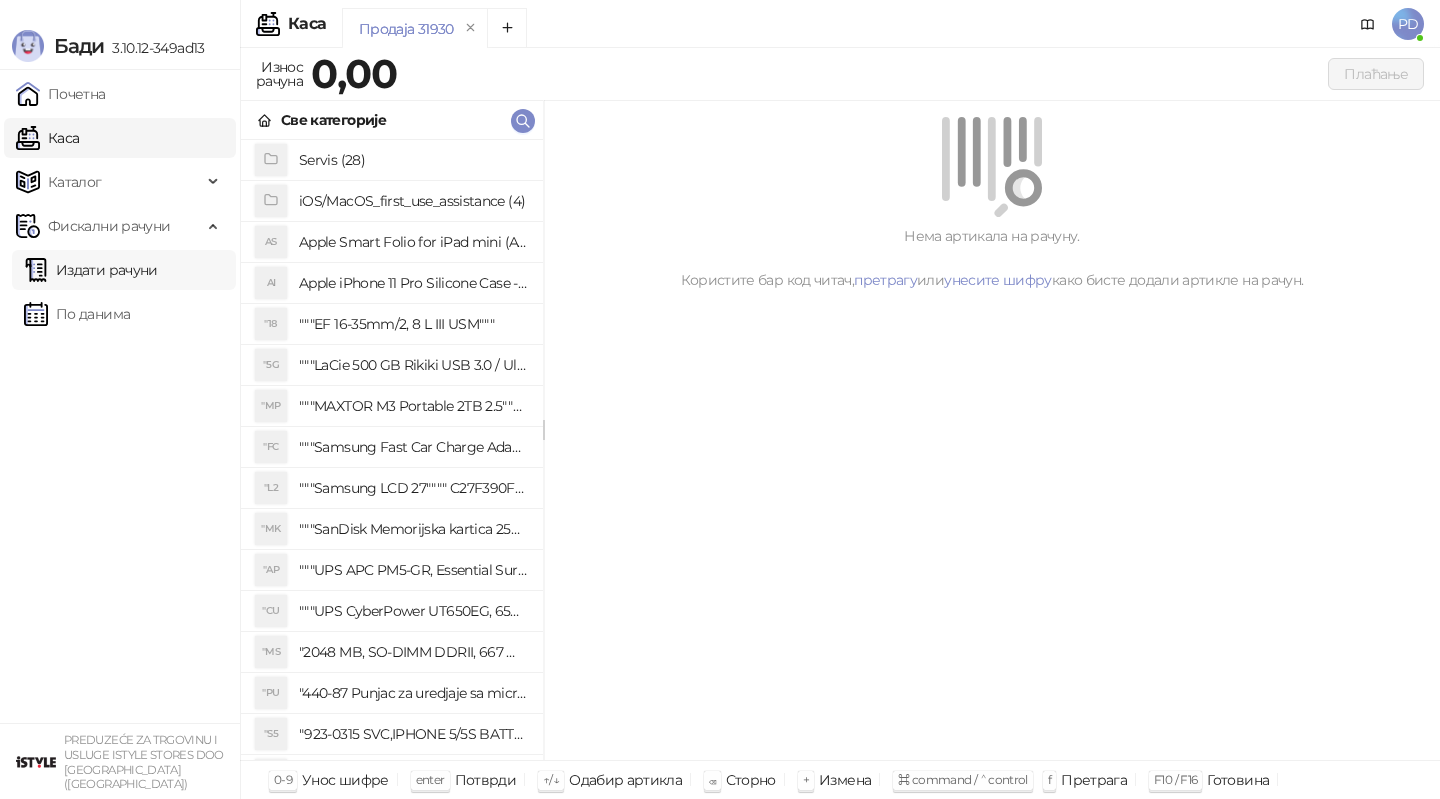 click on "Издати рачуни" at bounding box center (91, 270) 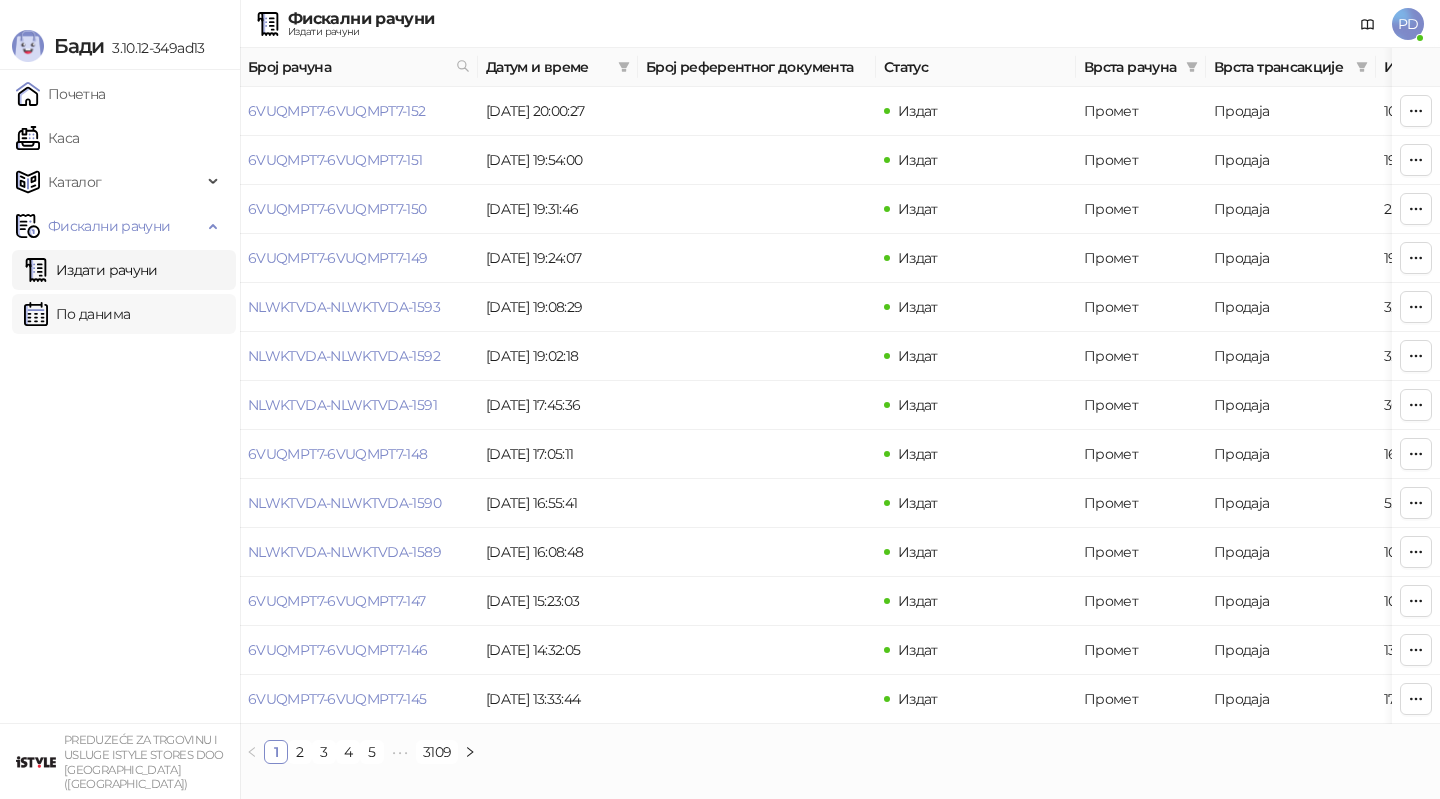 click on "По данима" at bounding box center (77, 314) 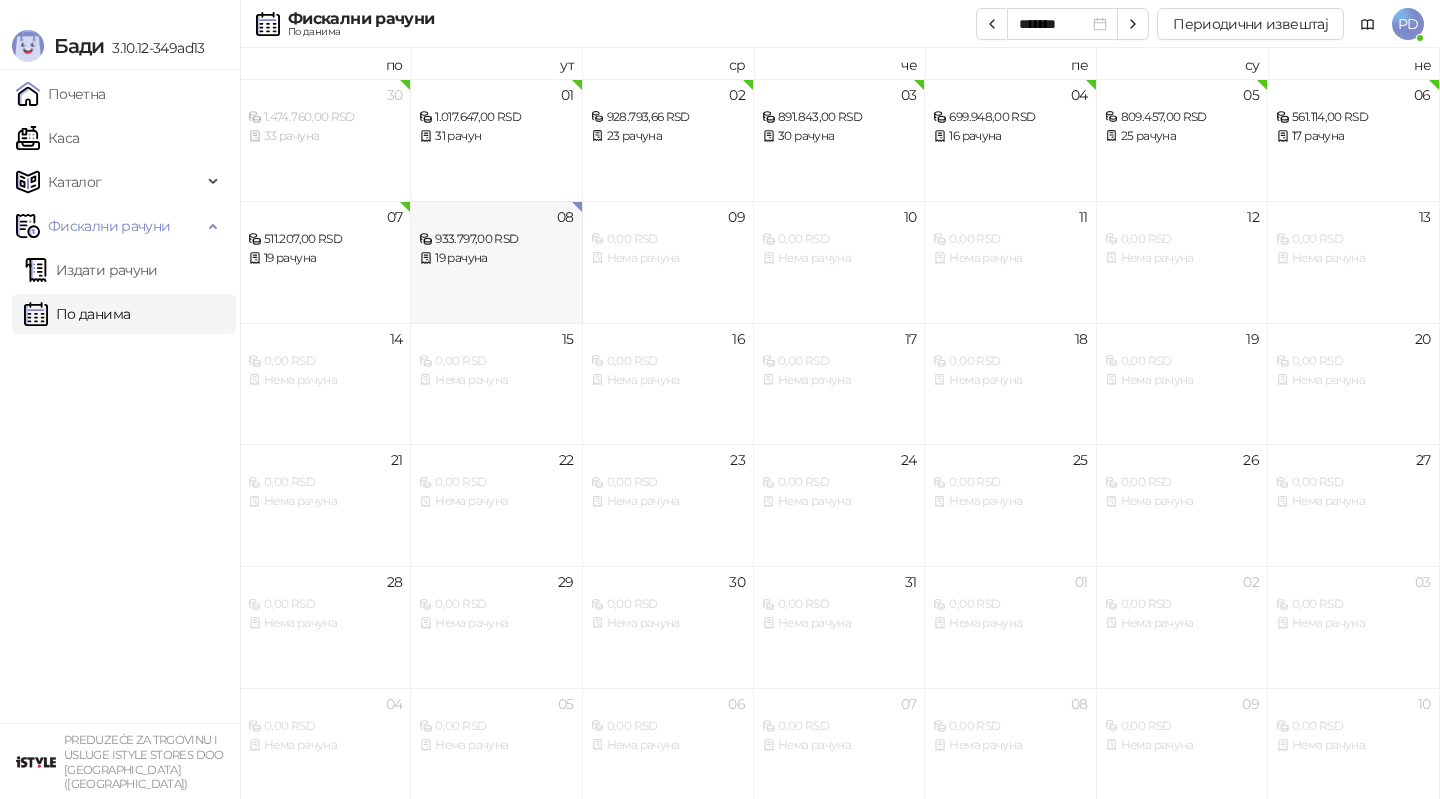 click on "08   933.797,00 RSD   19 рачуна" at bounding box center (496, 262) 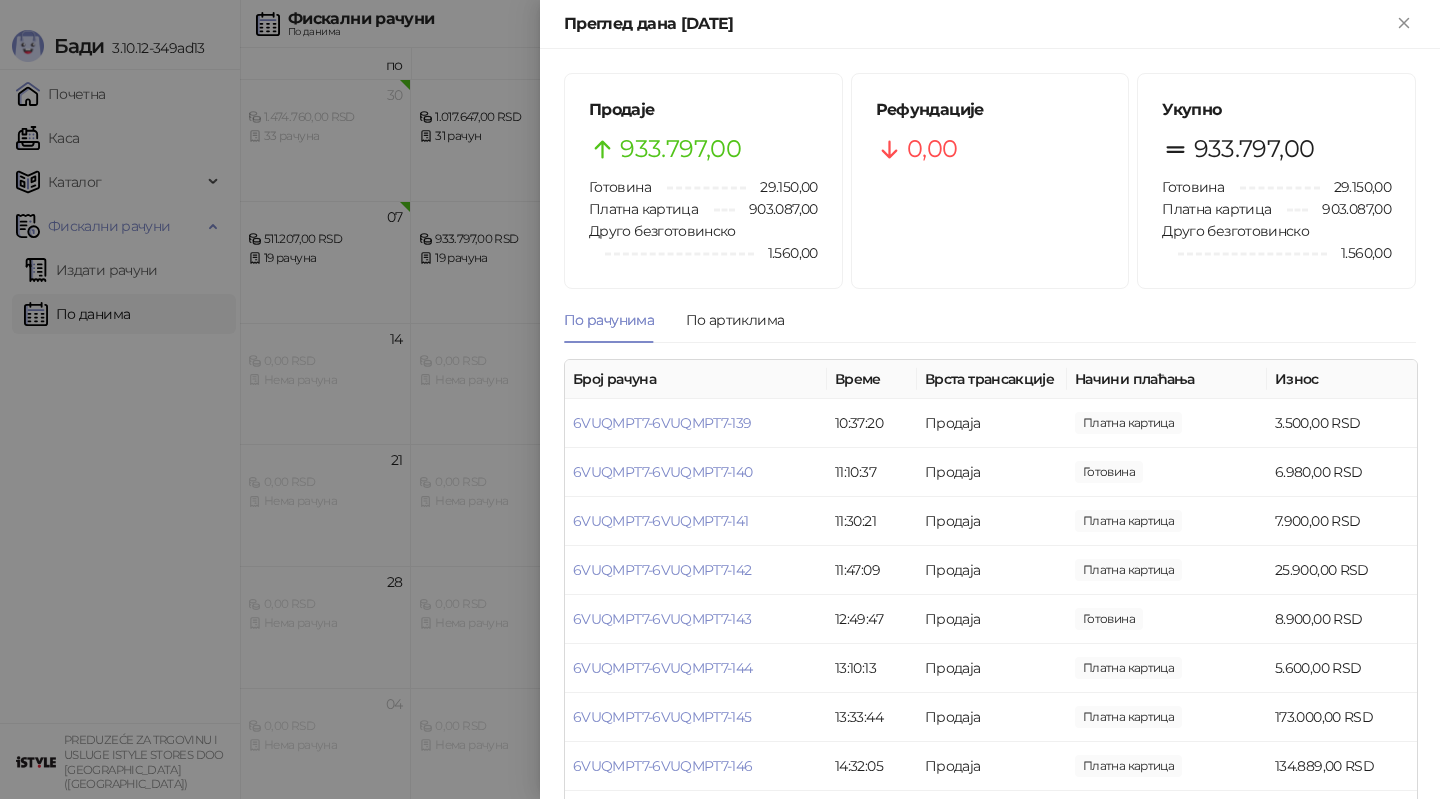click at bounding box center [720, 399] 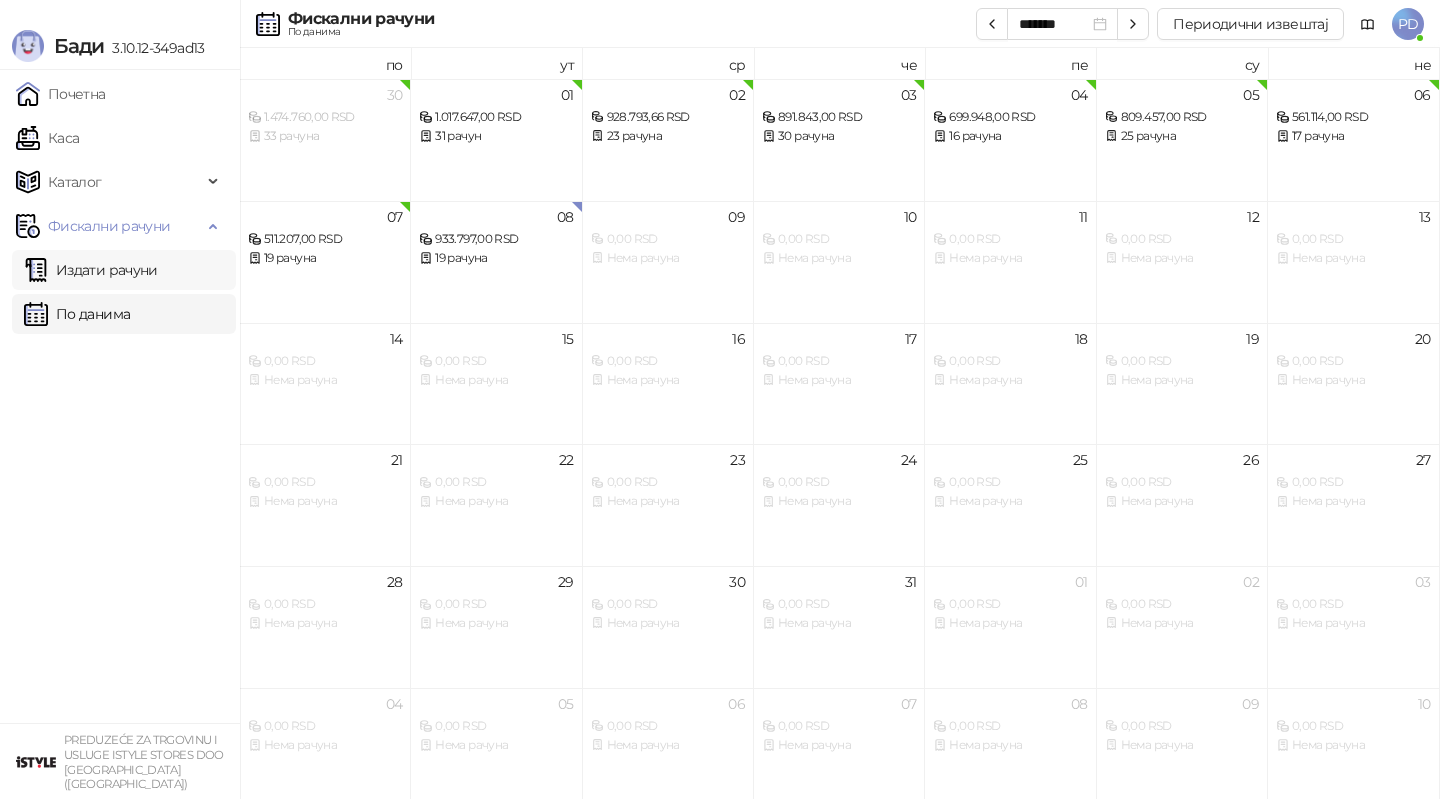 click on "Издати рачуни" at bounding box center [91, 270] 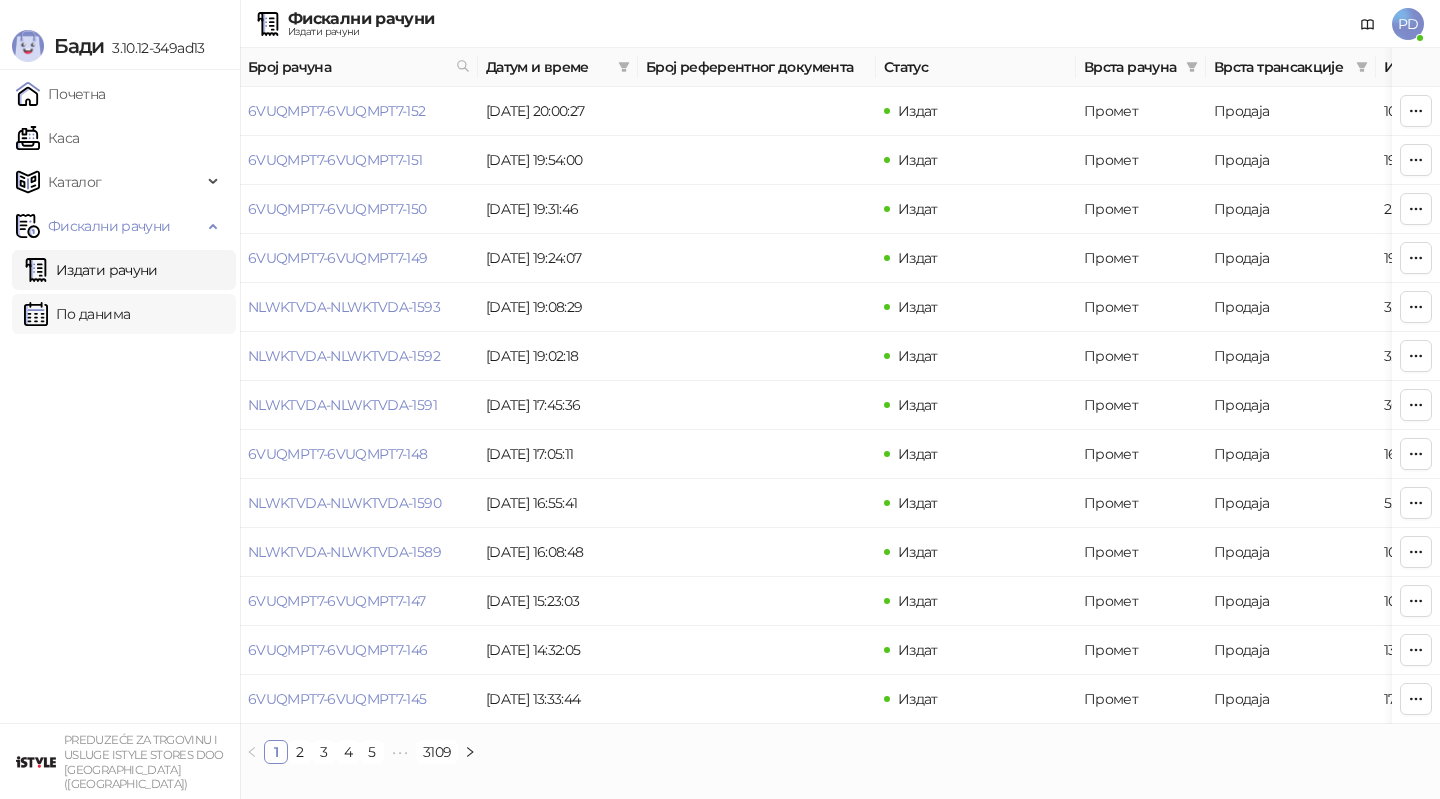 click on "По данима" at bounding box center [77, 314] 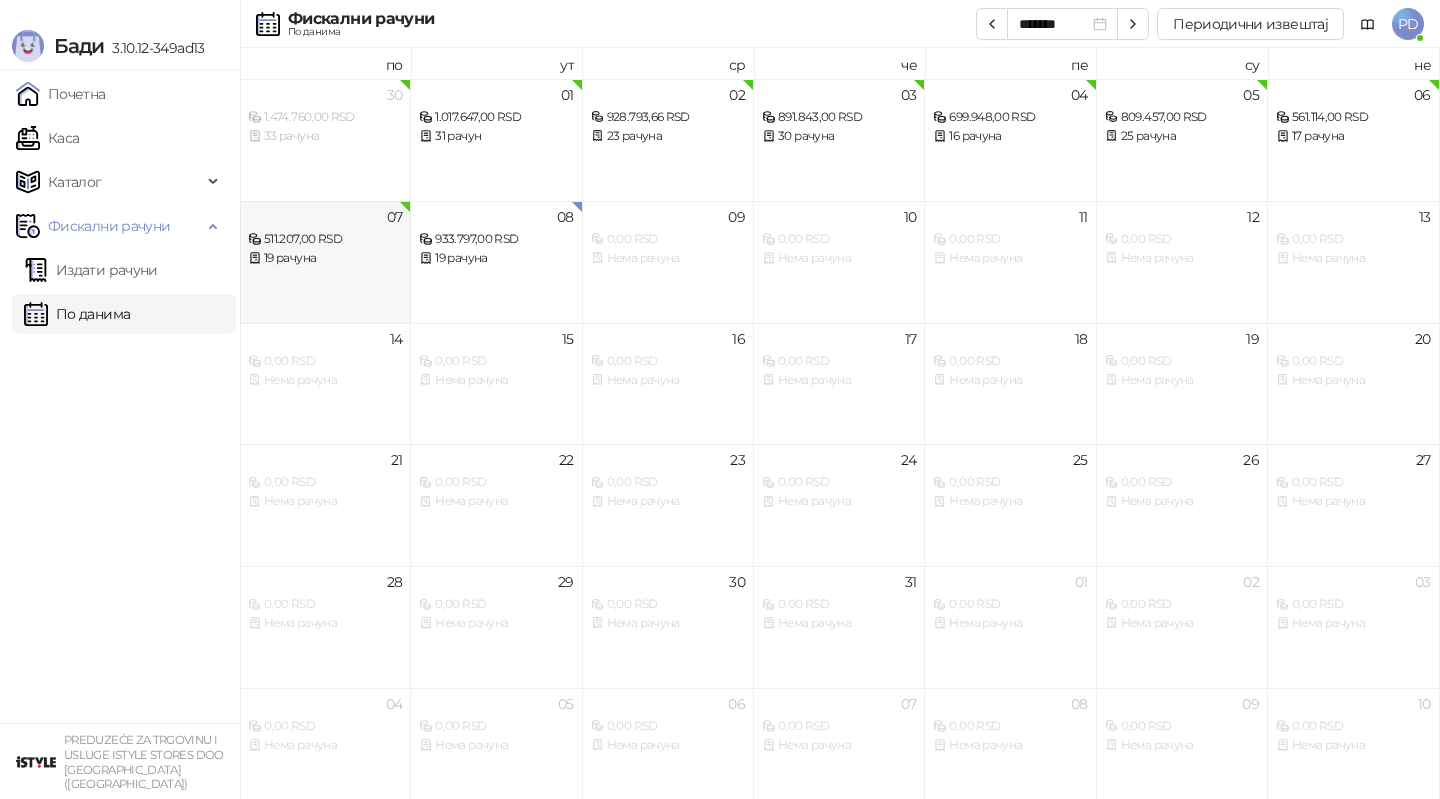 click on "19 рачуна" at bounding box center [325, 258] 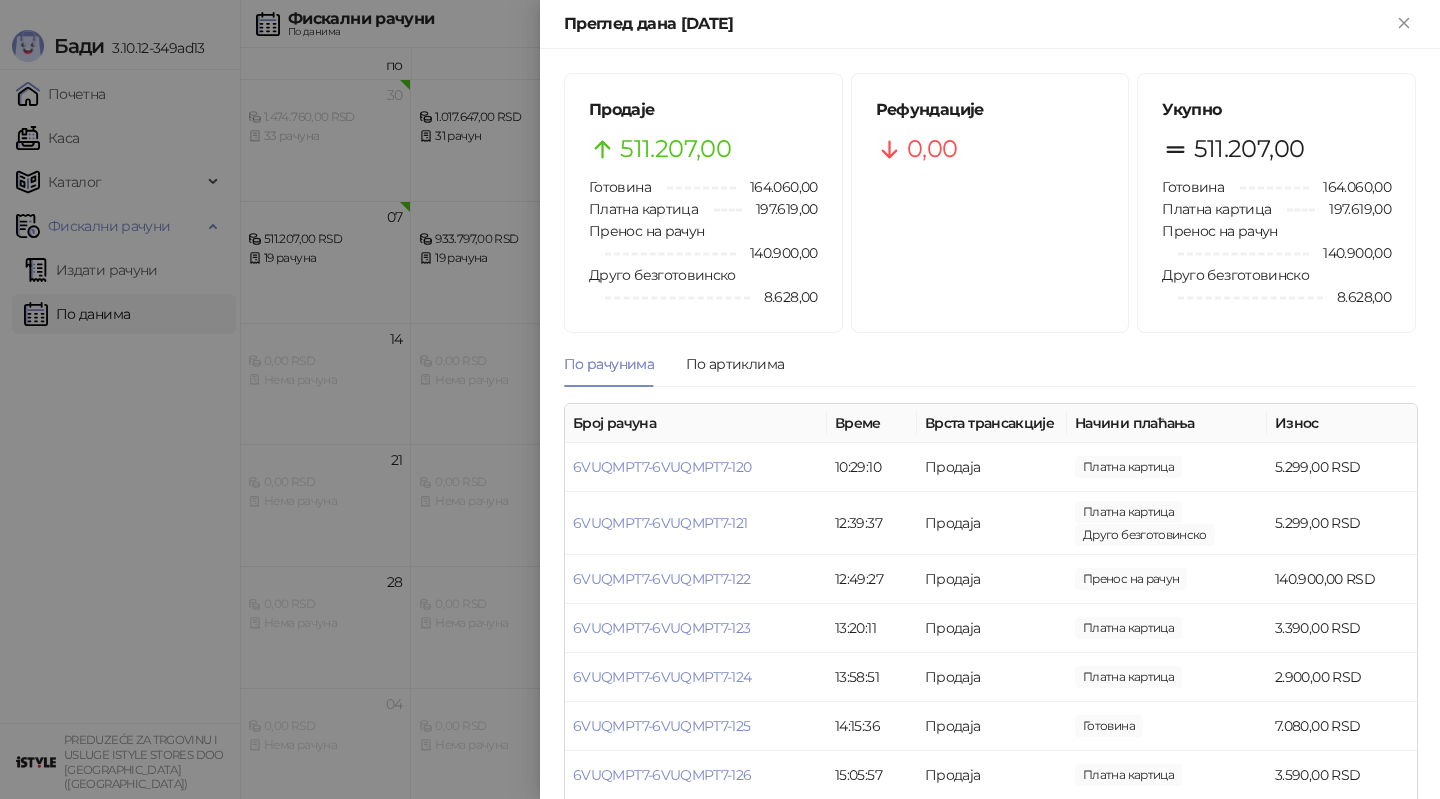 click at bounding box center [720, 399] 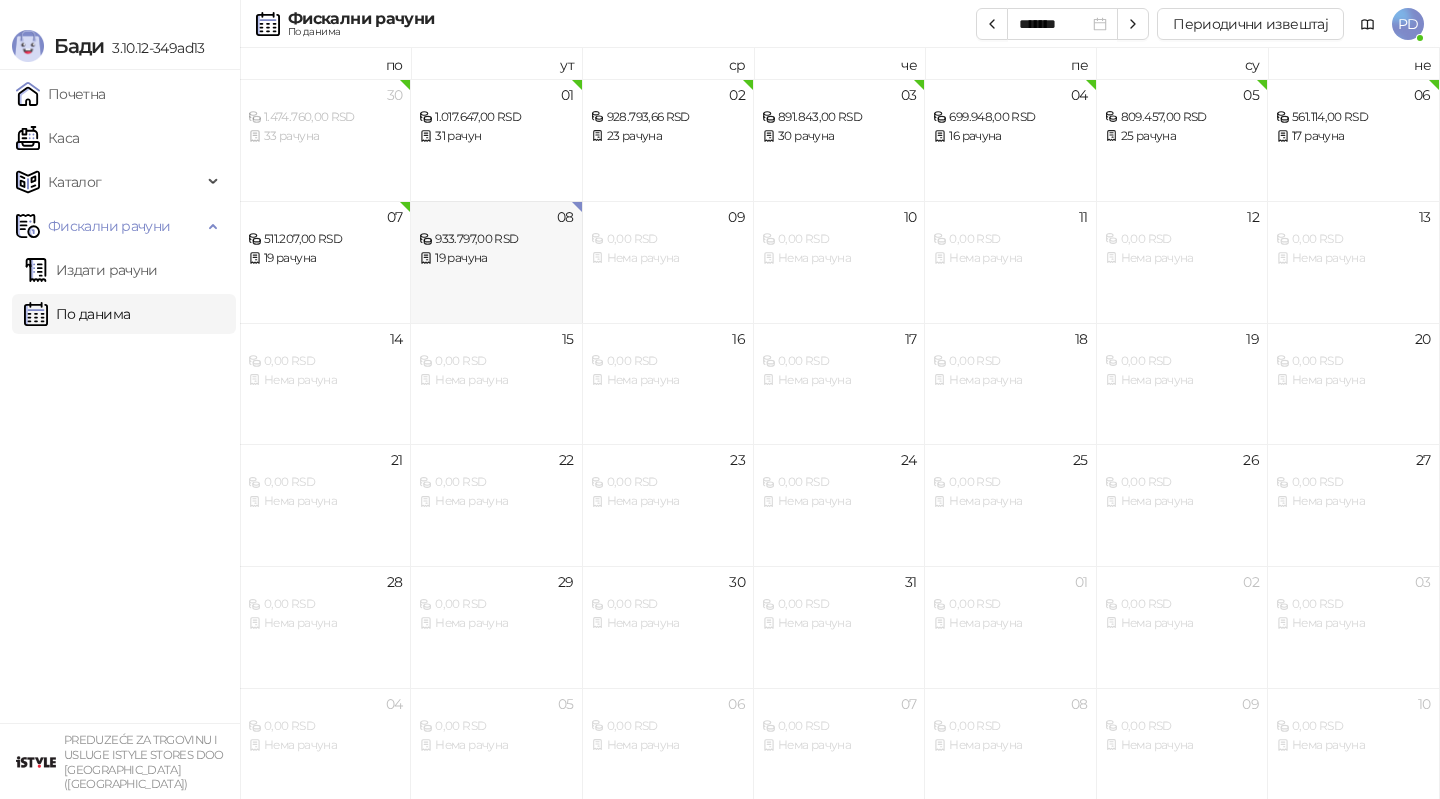 click on "933.797,00 RSD" at bounding box center (496, 239) 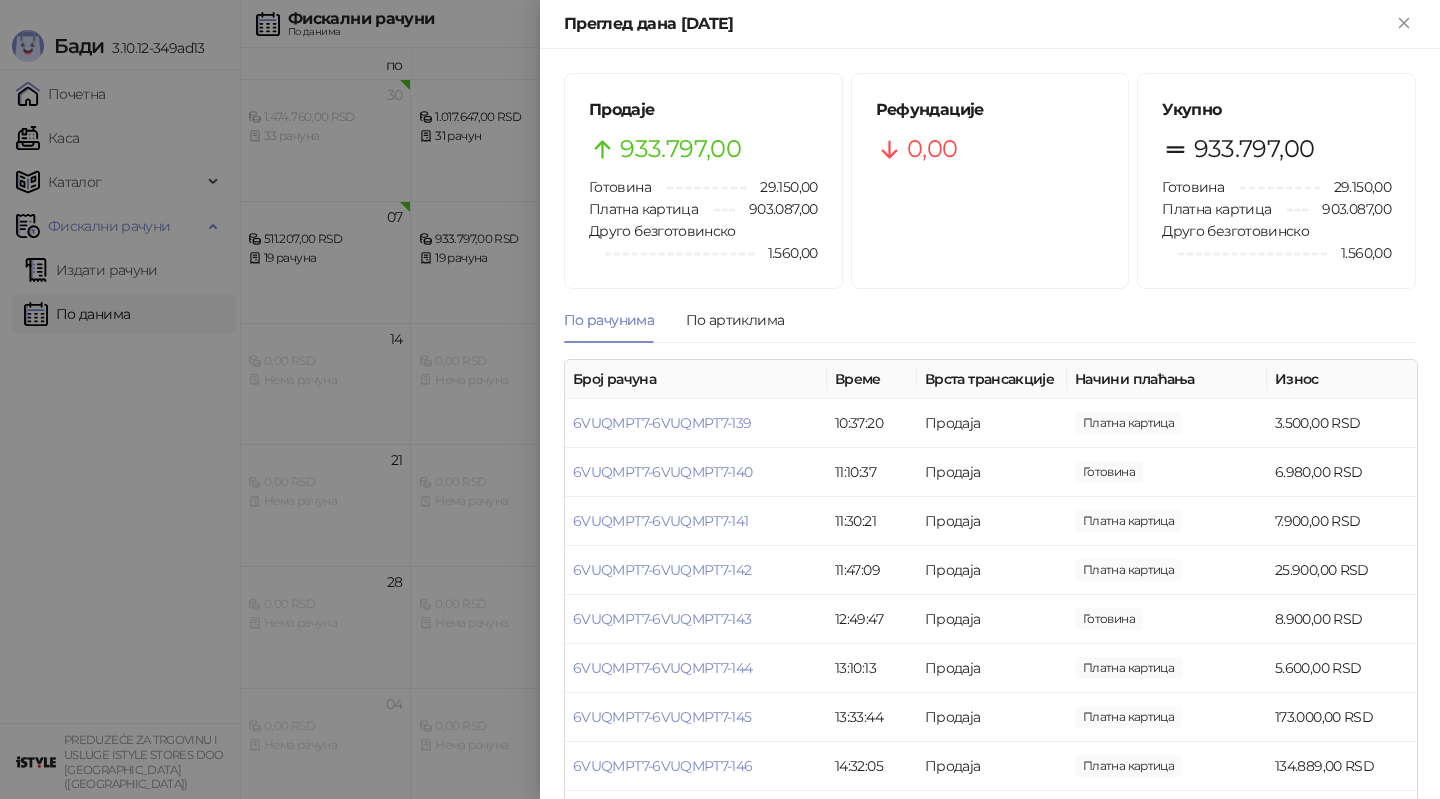 click at bounding box center [720, 399] 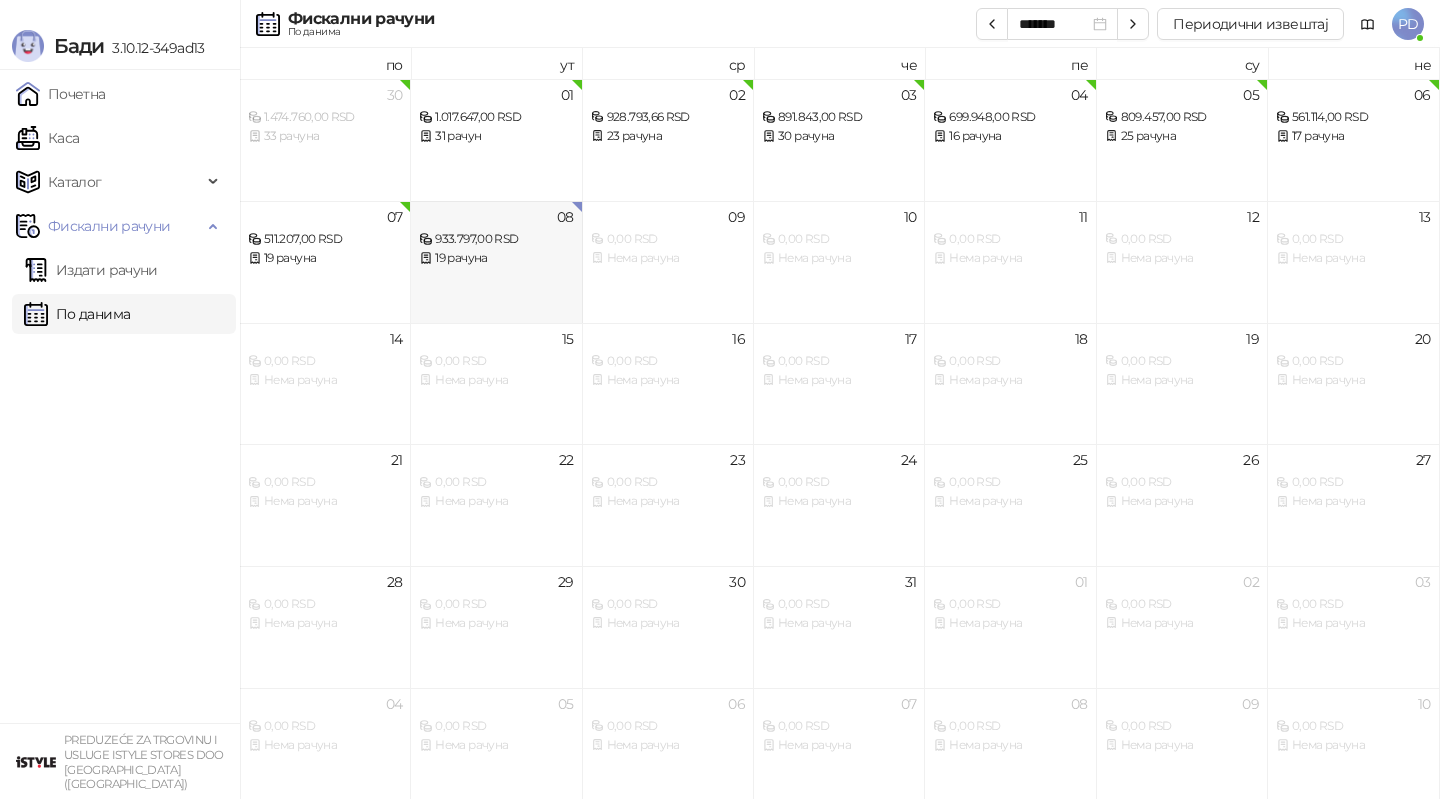 click on "933.797,00 RSD" at bounding box center [496, 239] 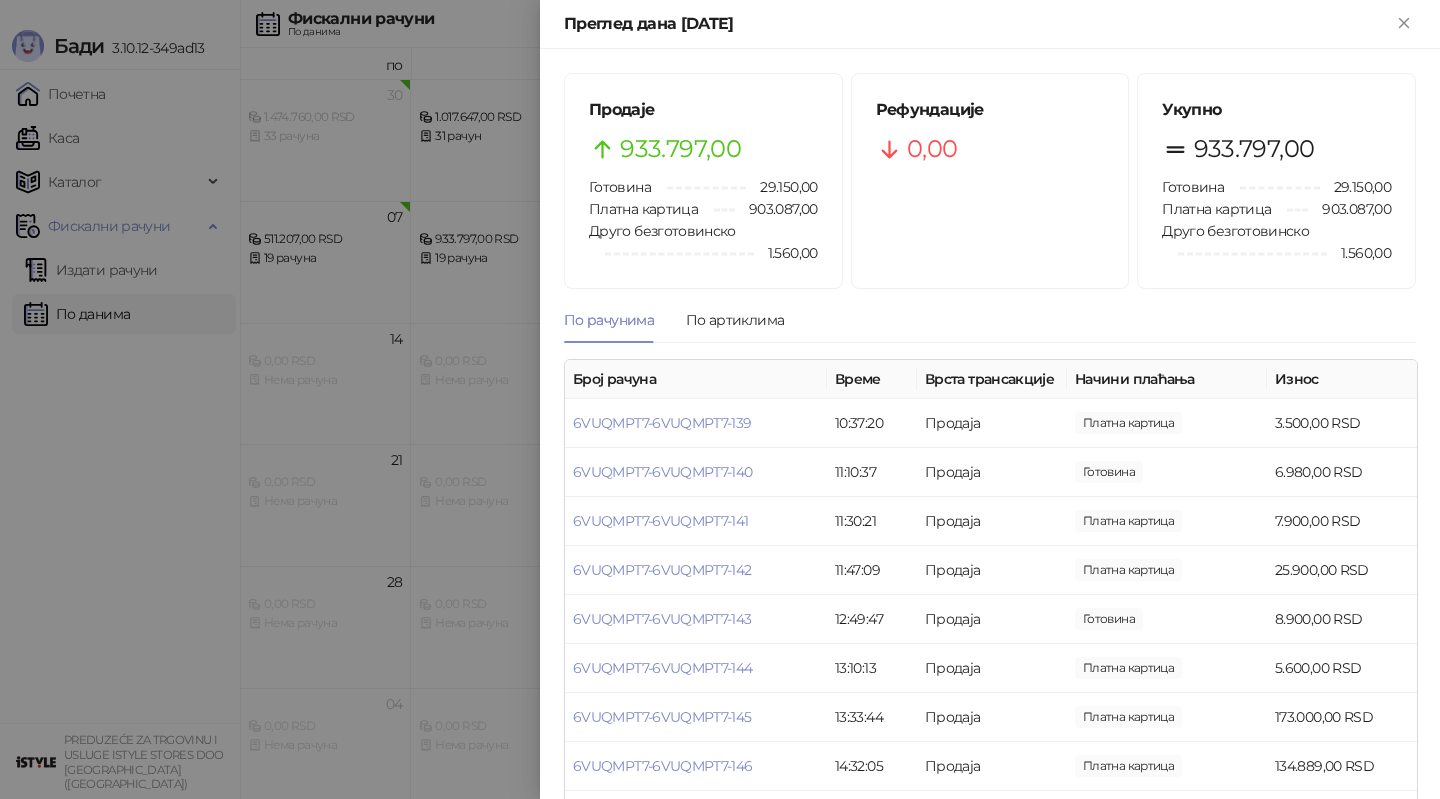 click at bounding box center (720, 399) 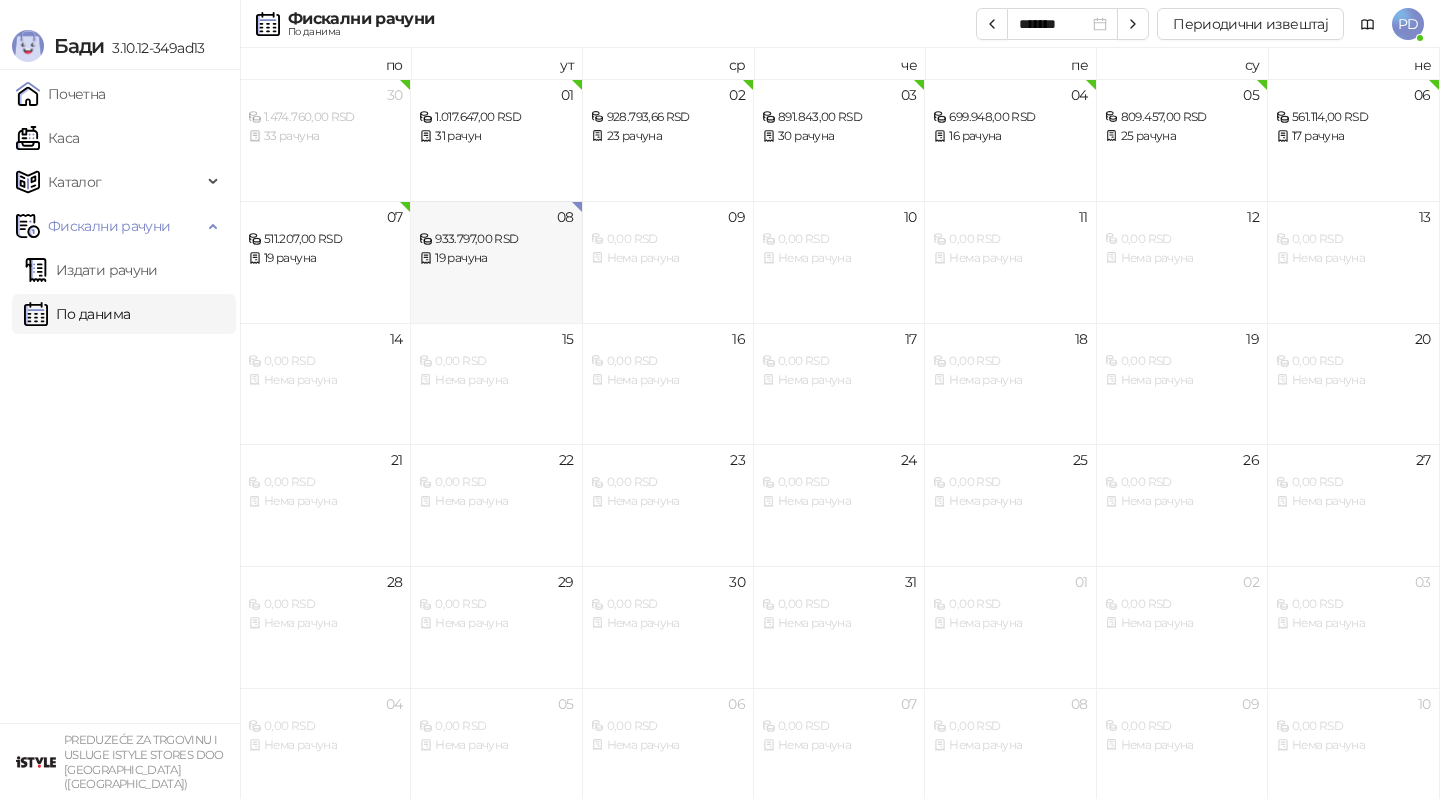 click on "08   933.797,00 RSD   19 рачуна" at bounding box center (496, 262) 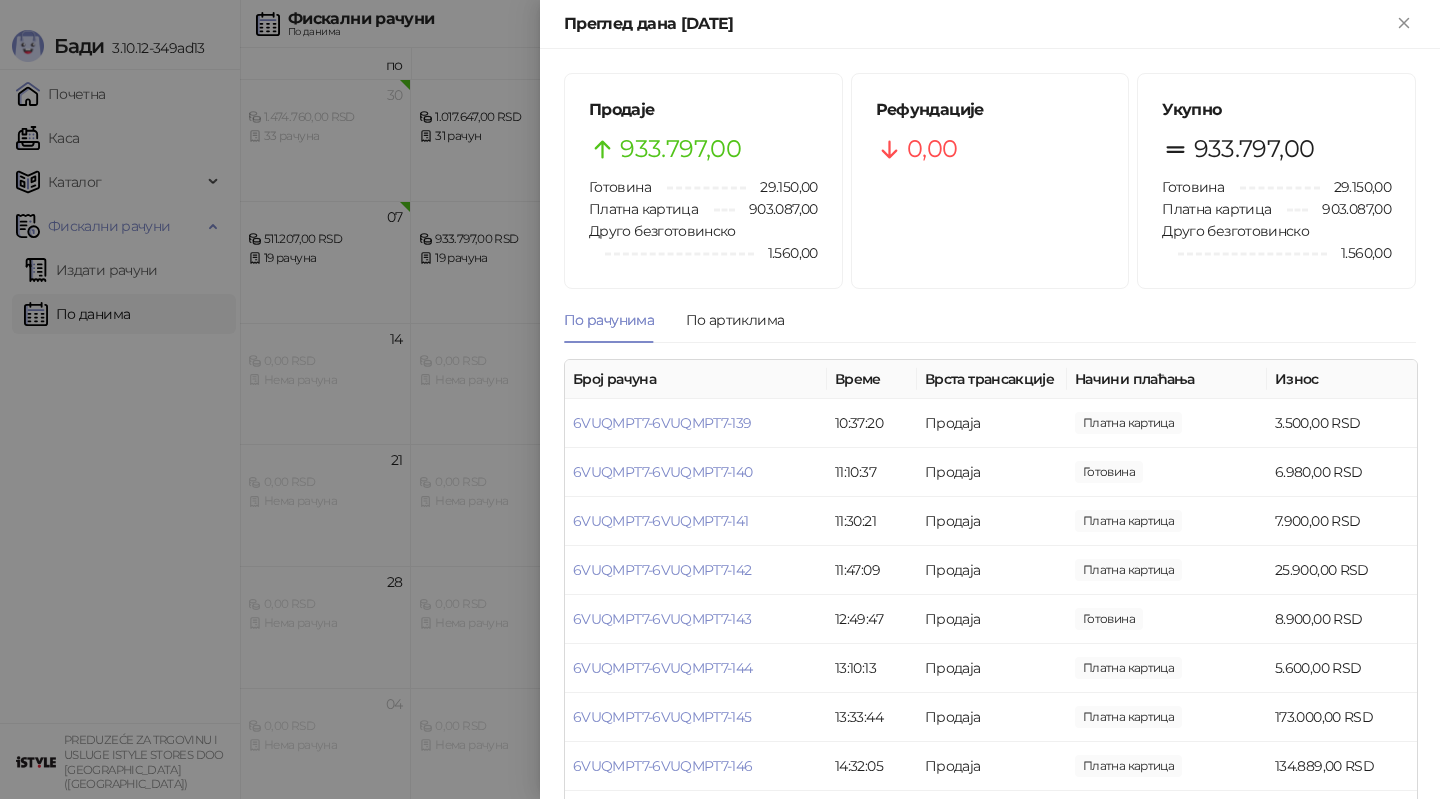click at bounding box center [720, 399] 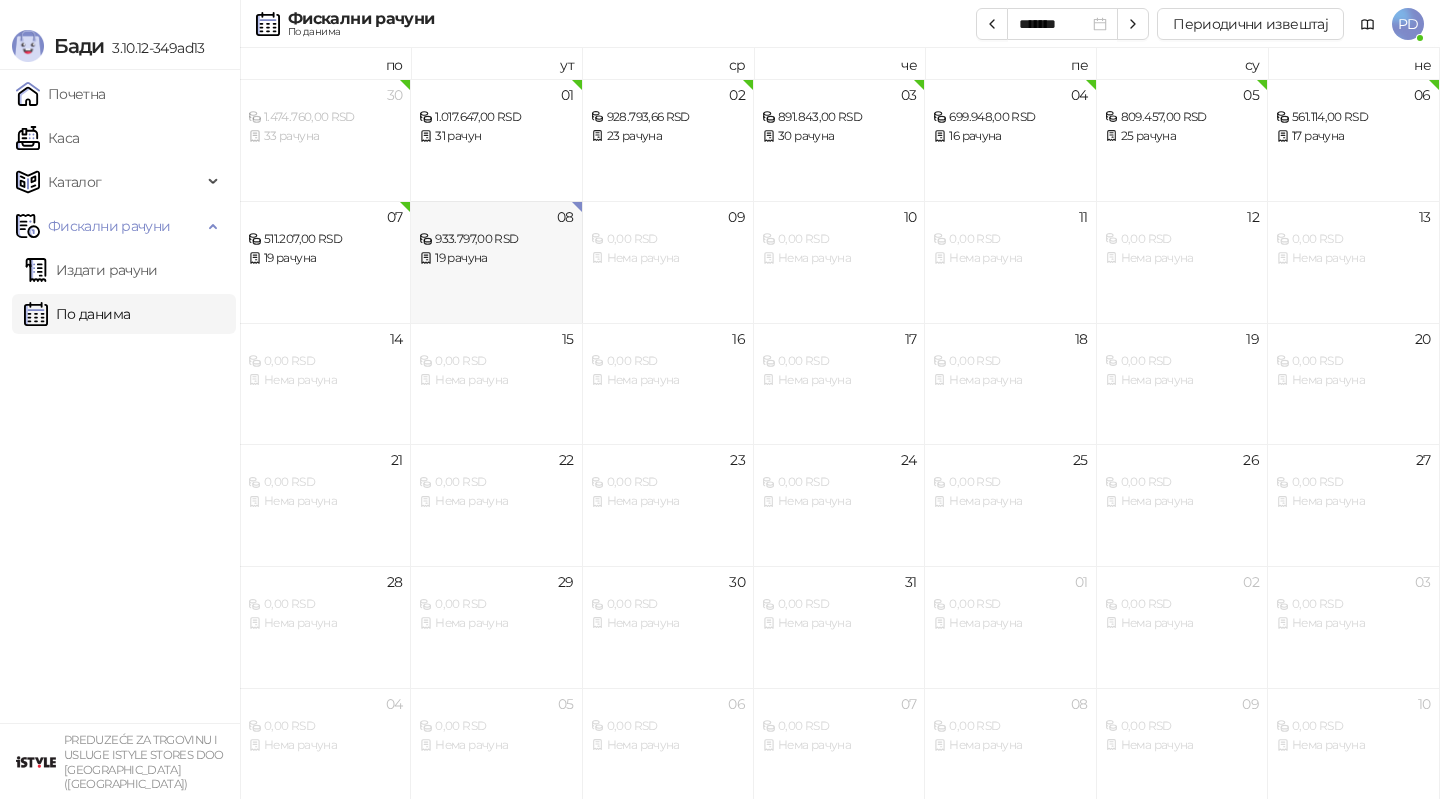 click on "08   933.797,00 RSD   19 рачуна" at bounding box center (496, 262) 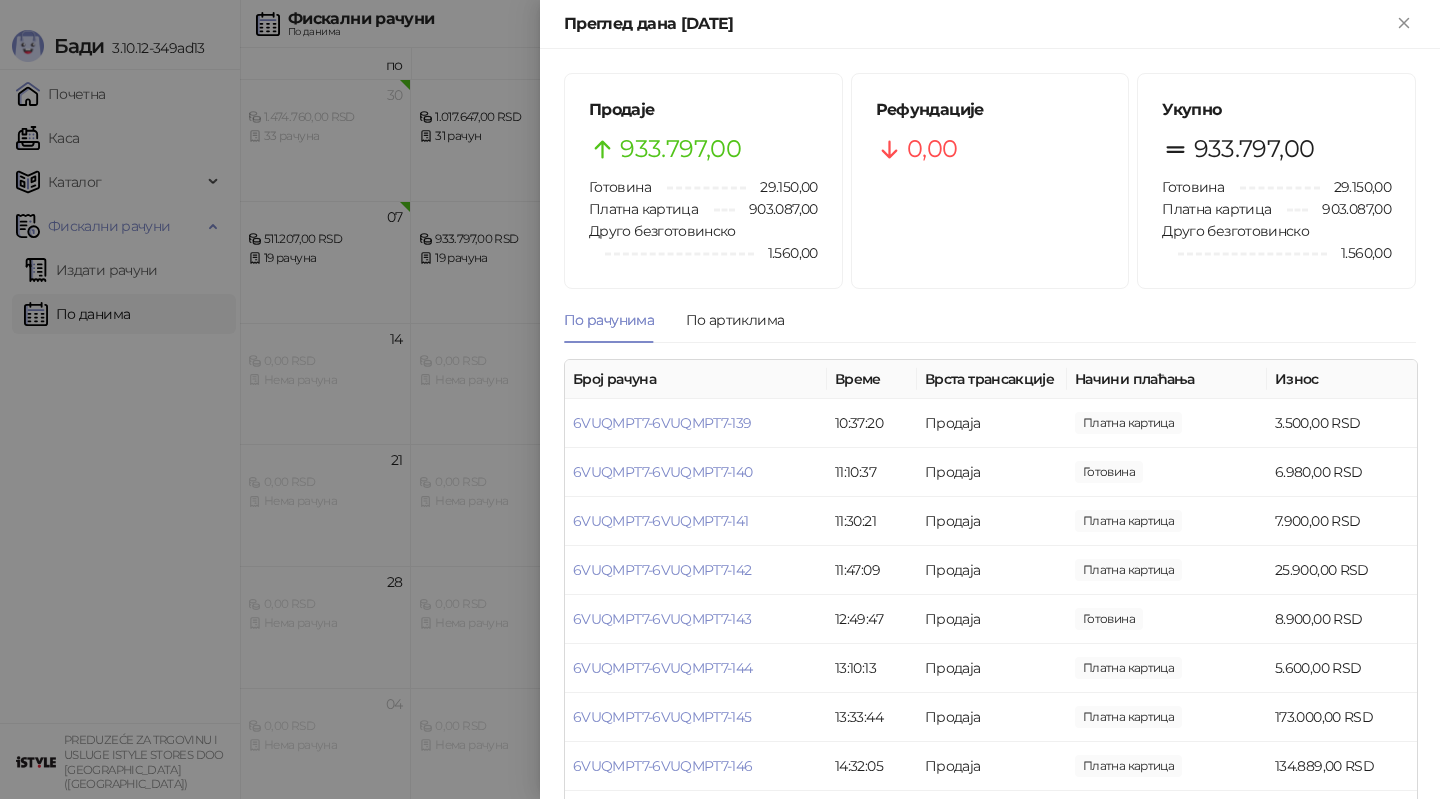 click at bounding box center [720, 399] 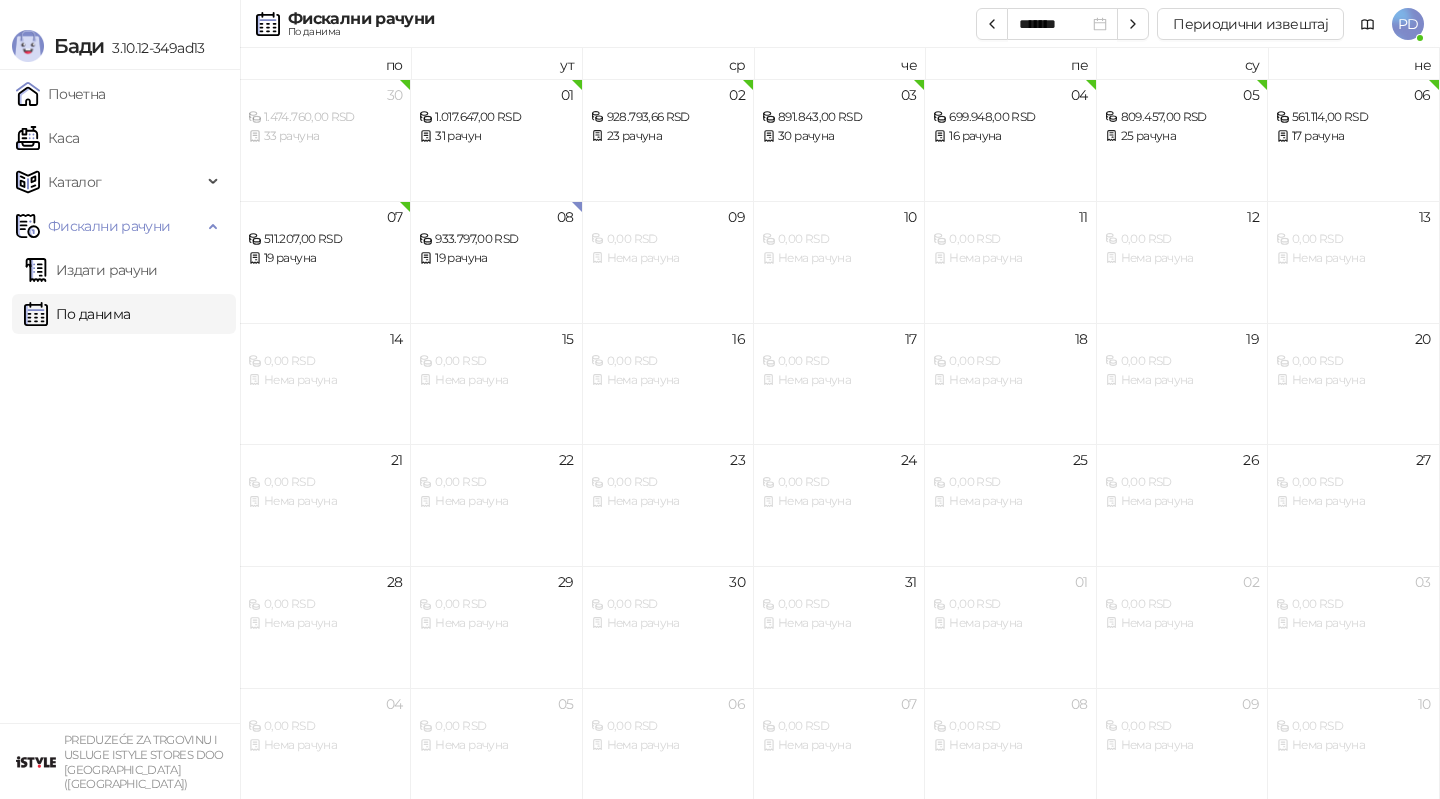 click on "Издати рачуни" at bounding box center [91, 270] 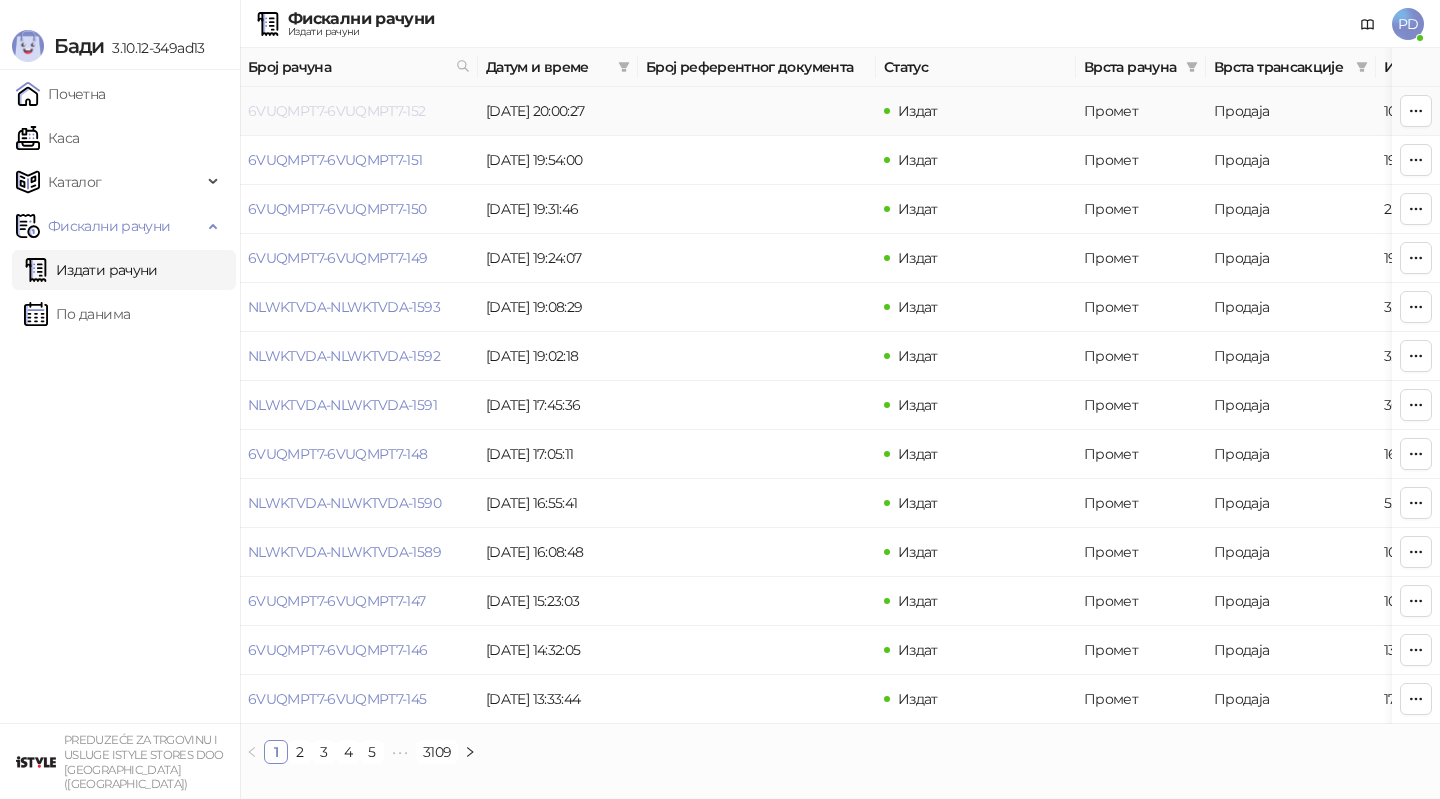 click on "6VUQMPT7-6VUQMPT7-152" at bounding box center (337, 111) 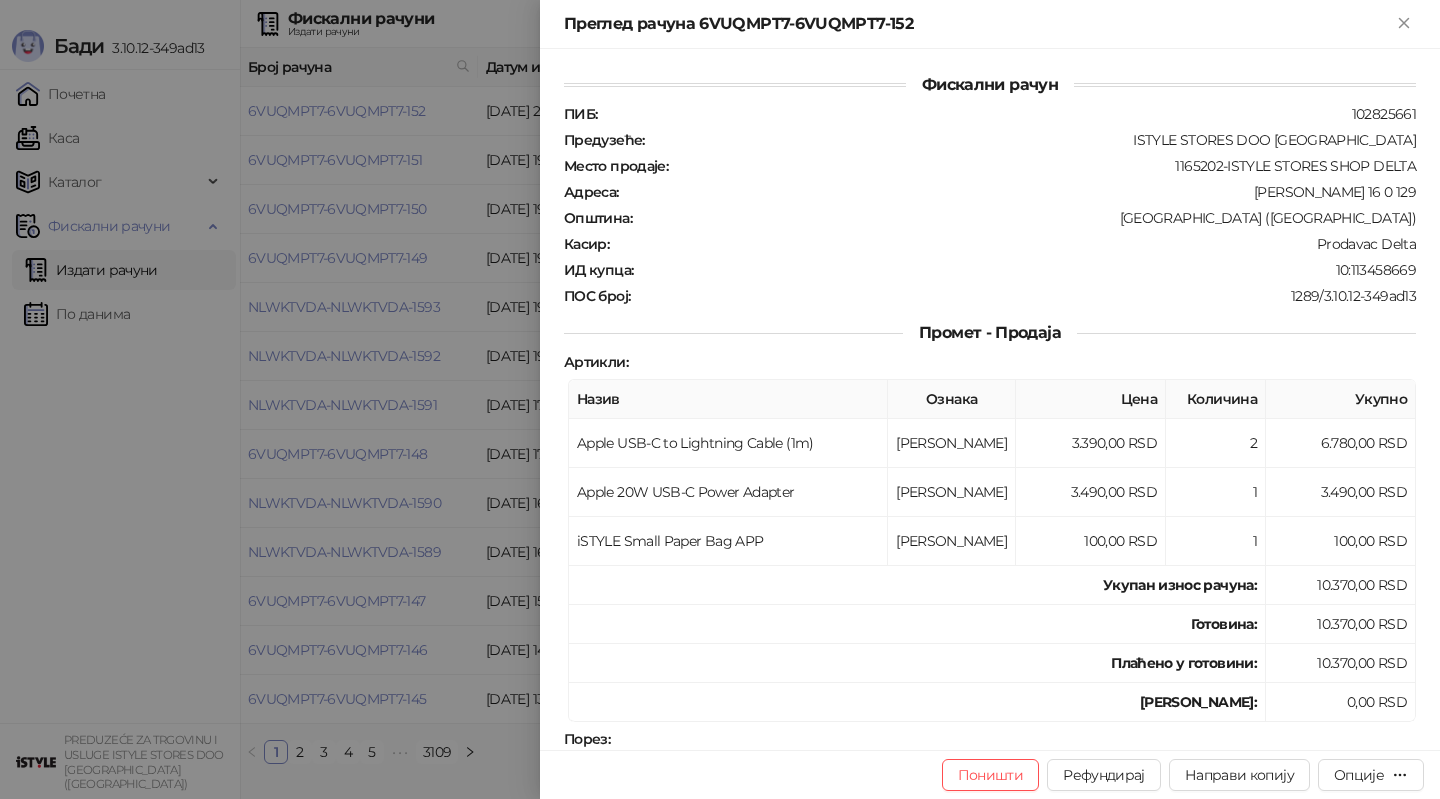 click at bounding box center (720, 399) 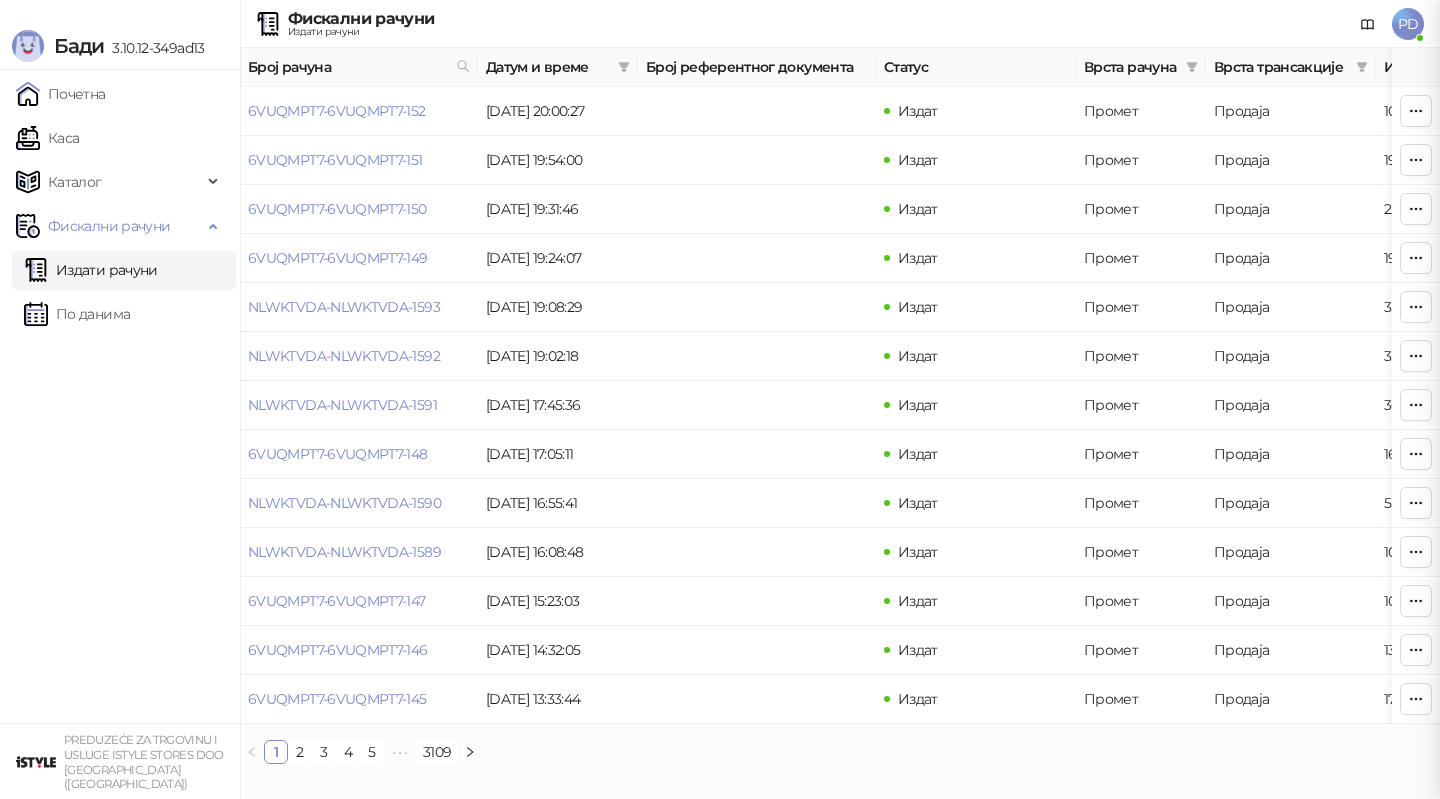 click at bounding box center [720, 399] 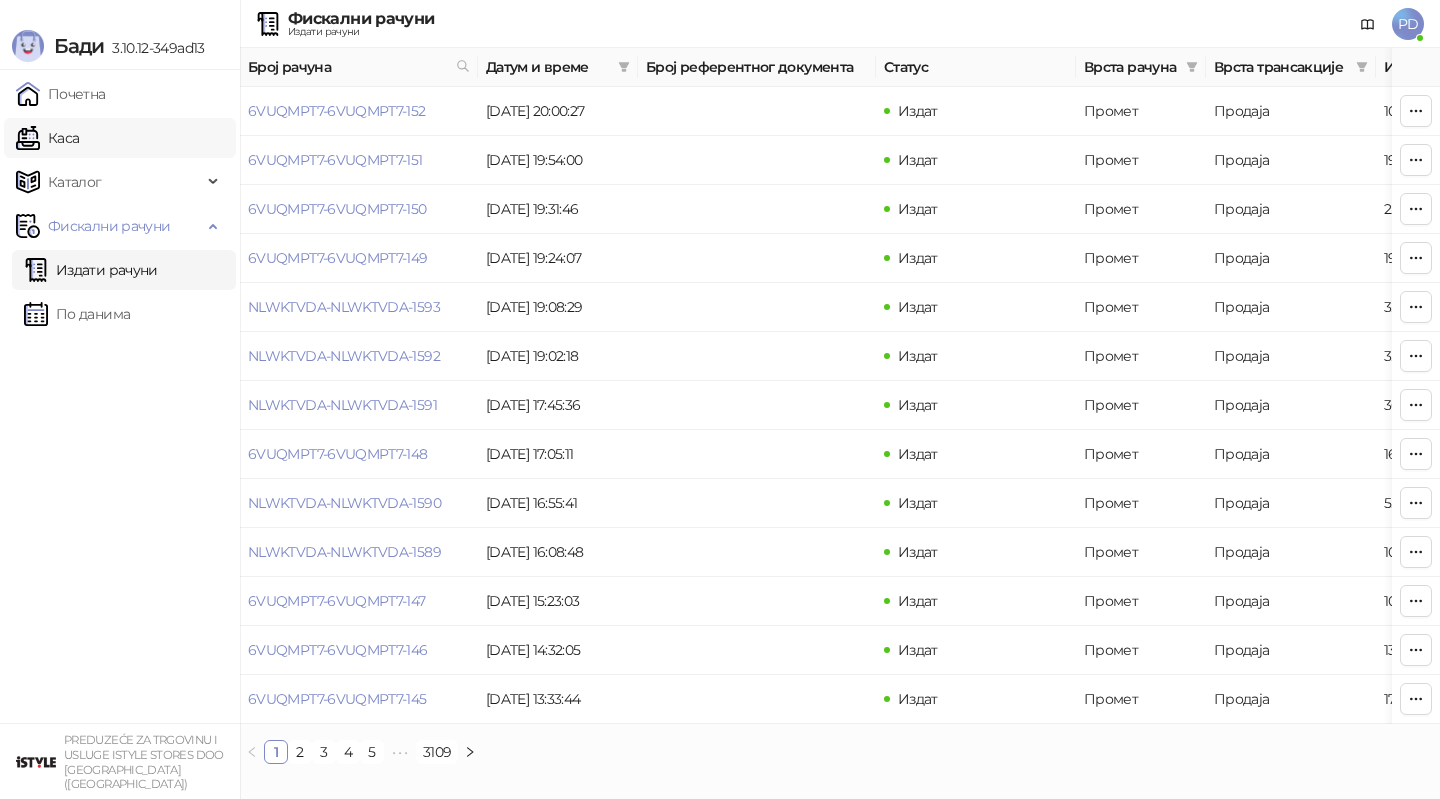 click on "Каса" at bounding box center (47, 138) 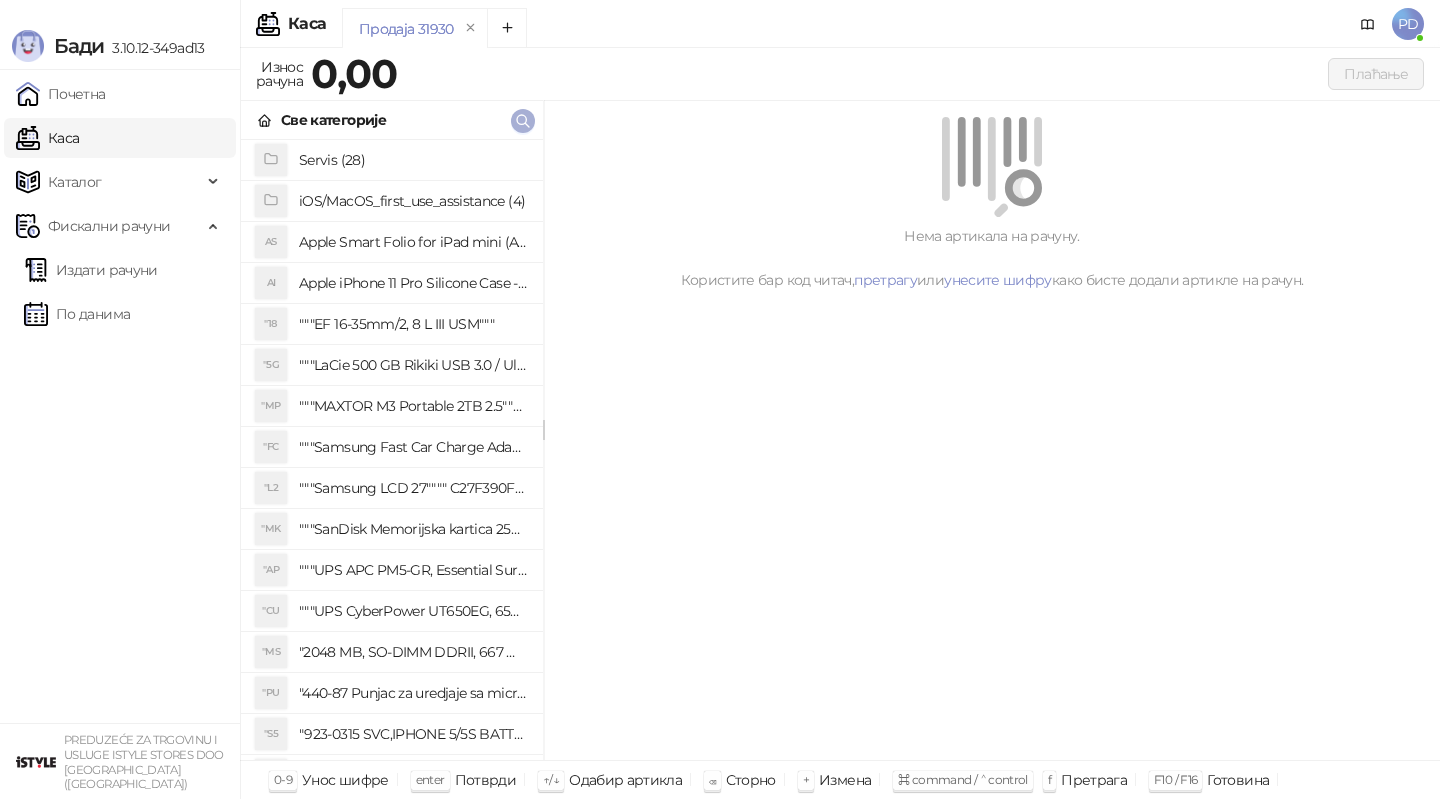 click 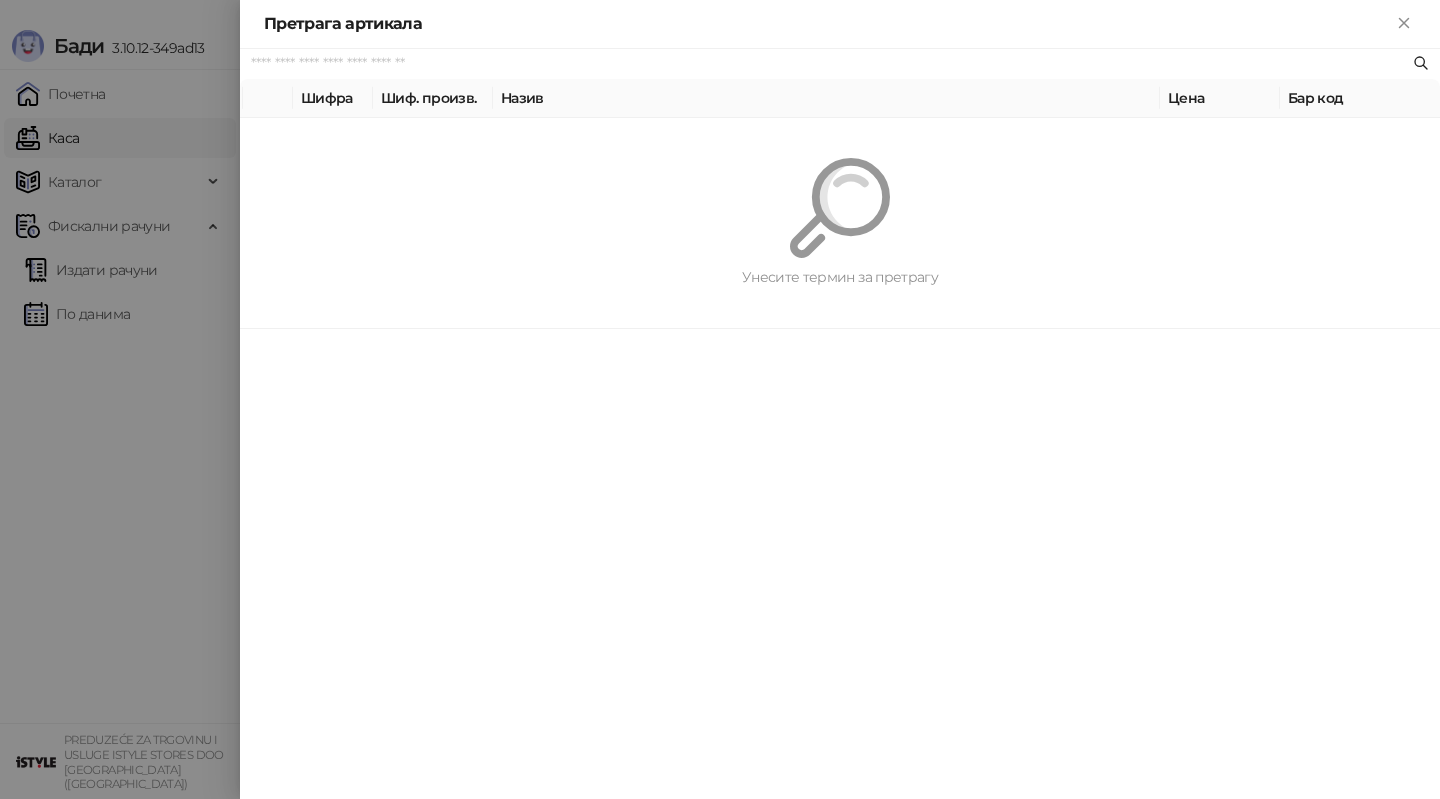 paste on "*********" 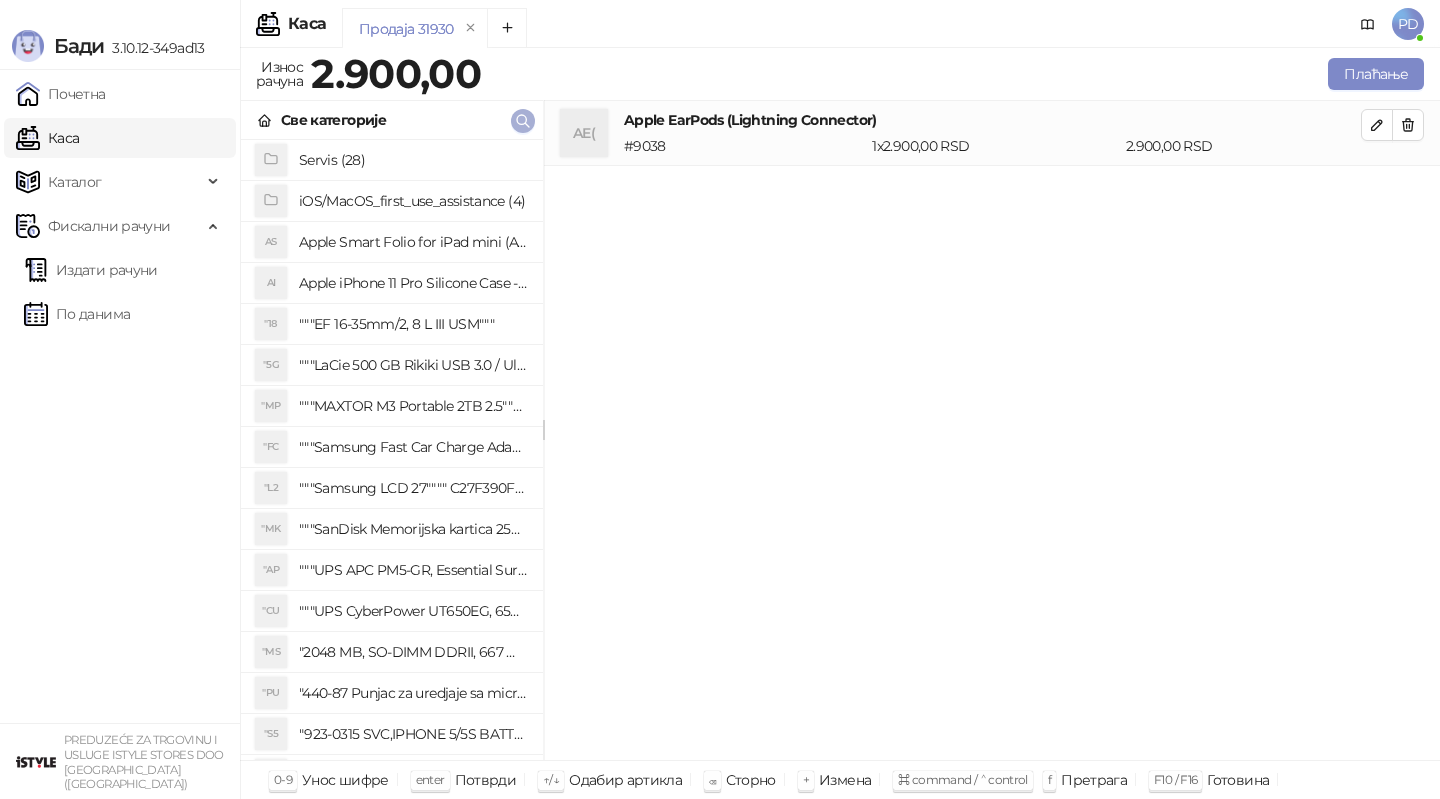 click 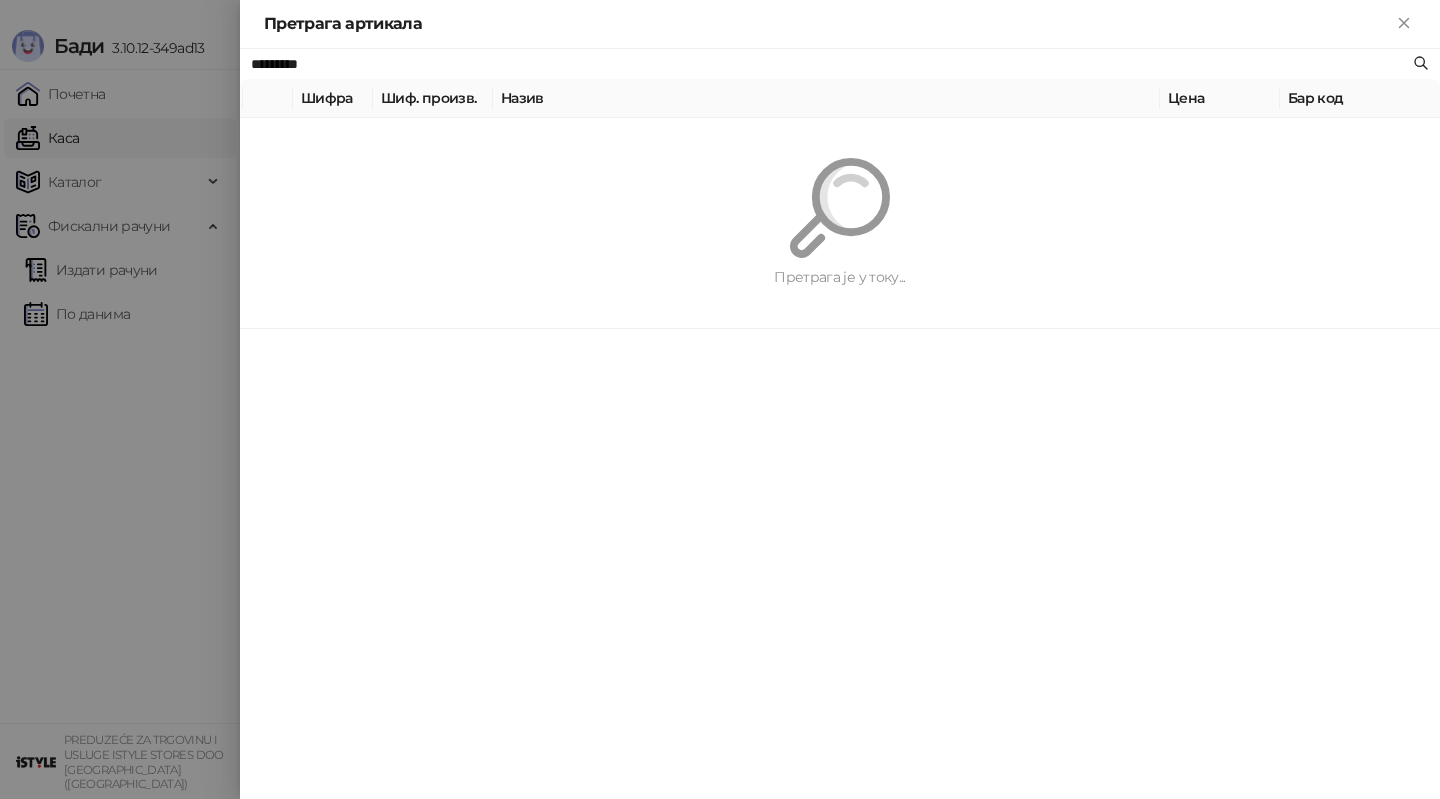 paste 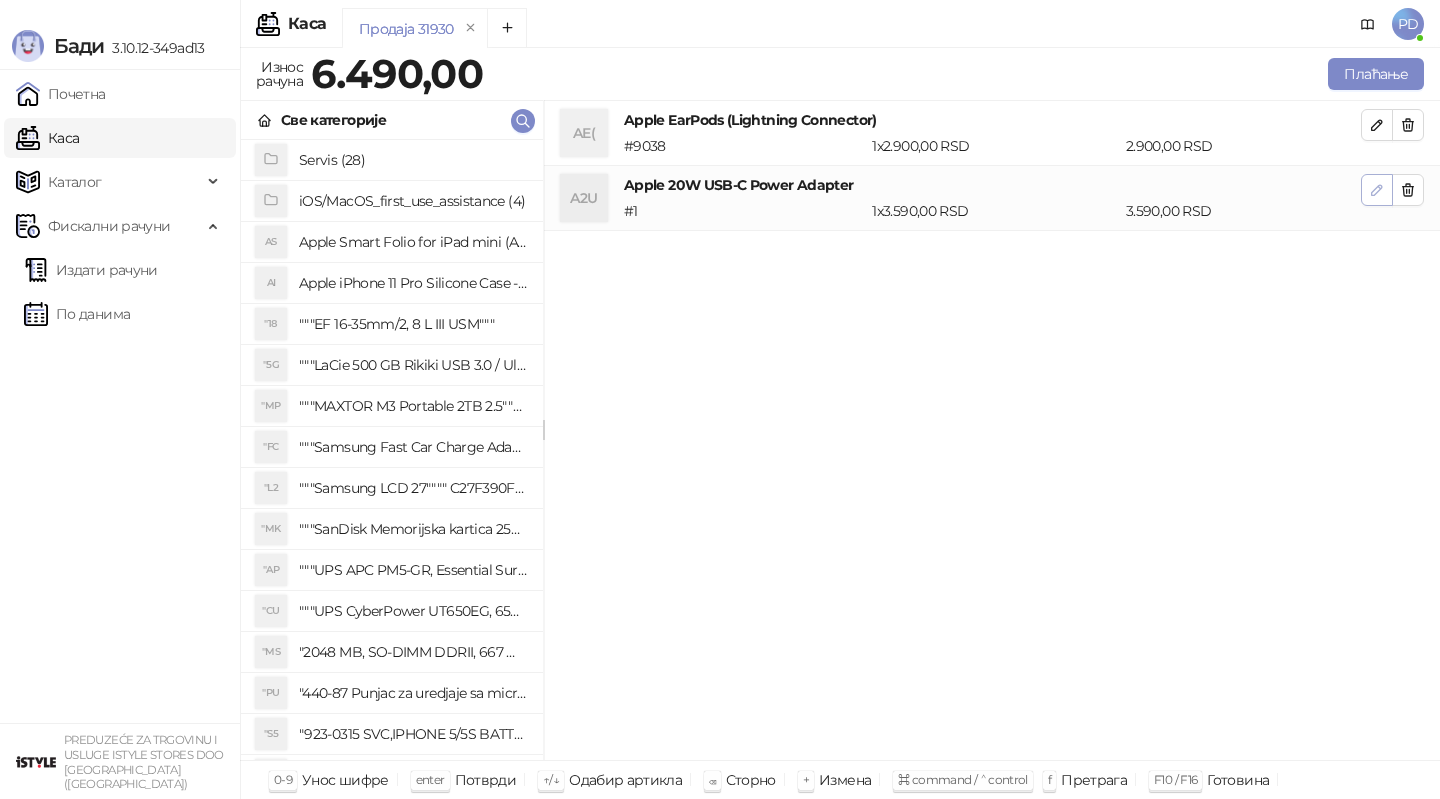 click 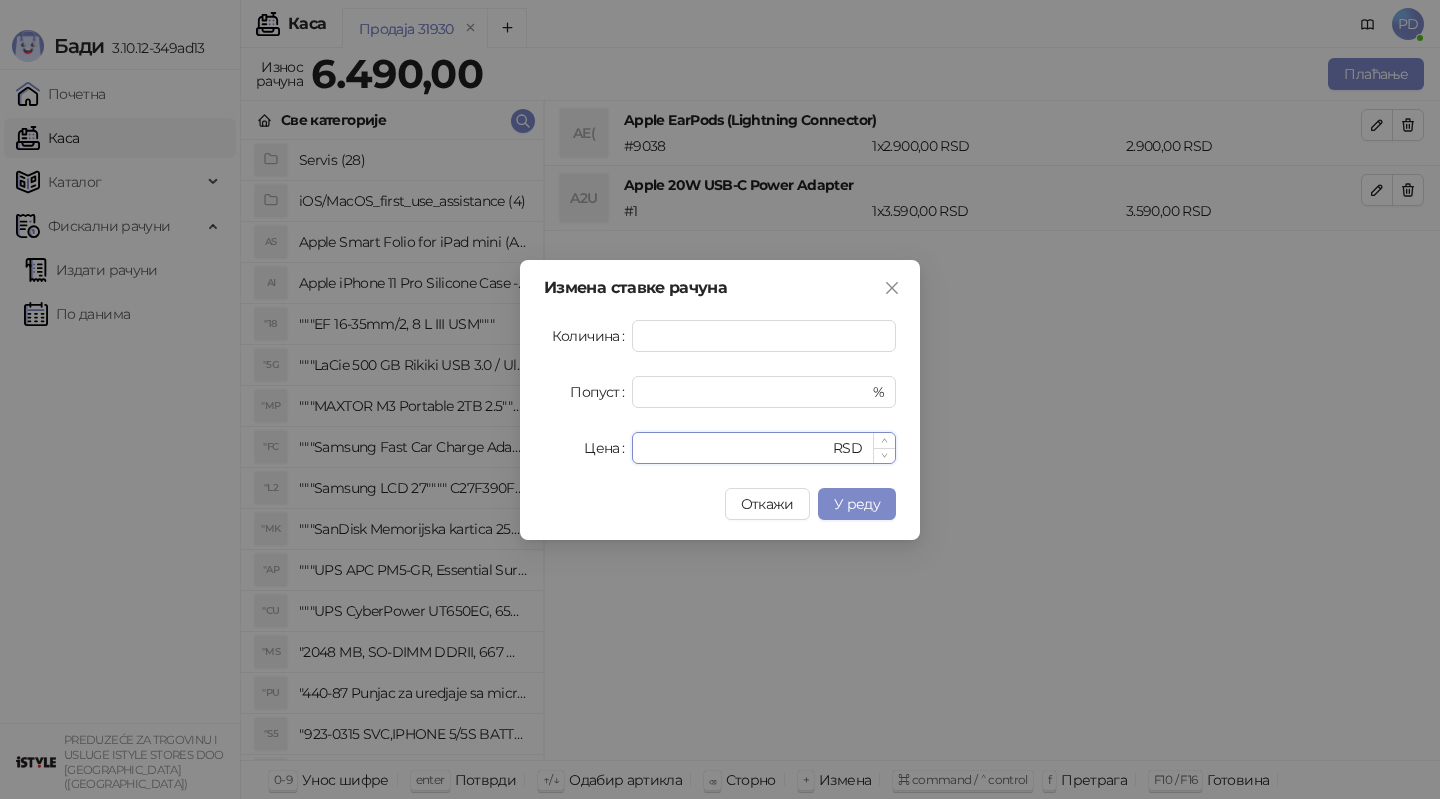 click on "****" at bounding box center [736, 448] 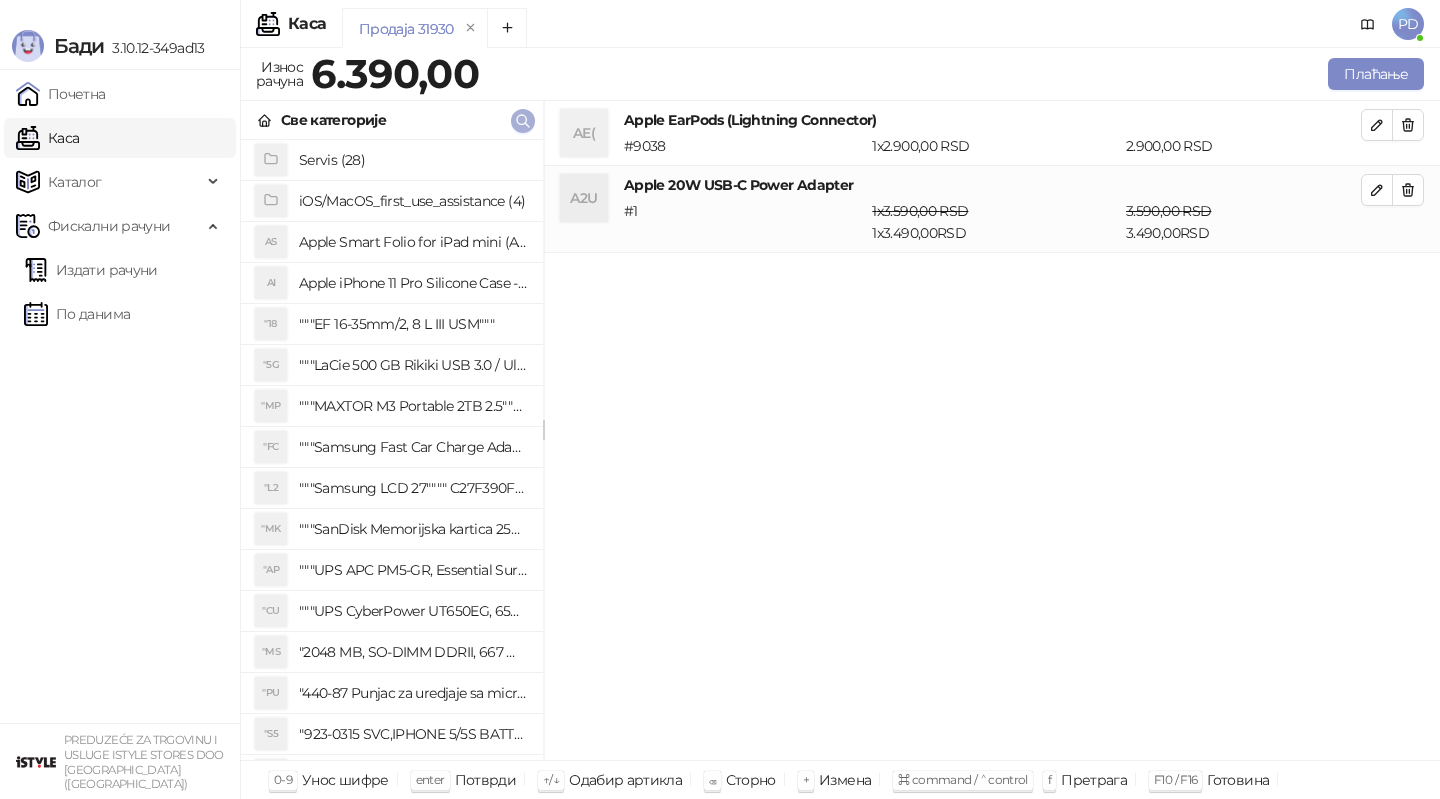 click 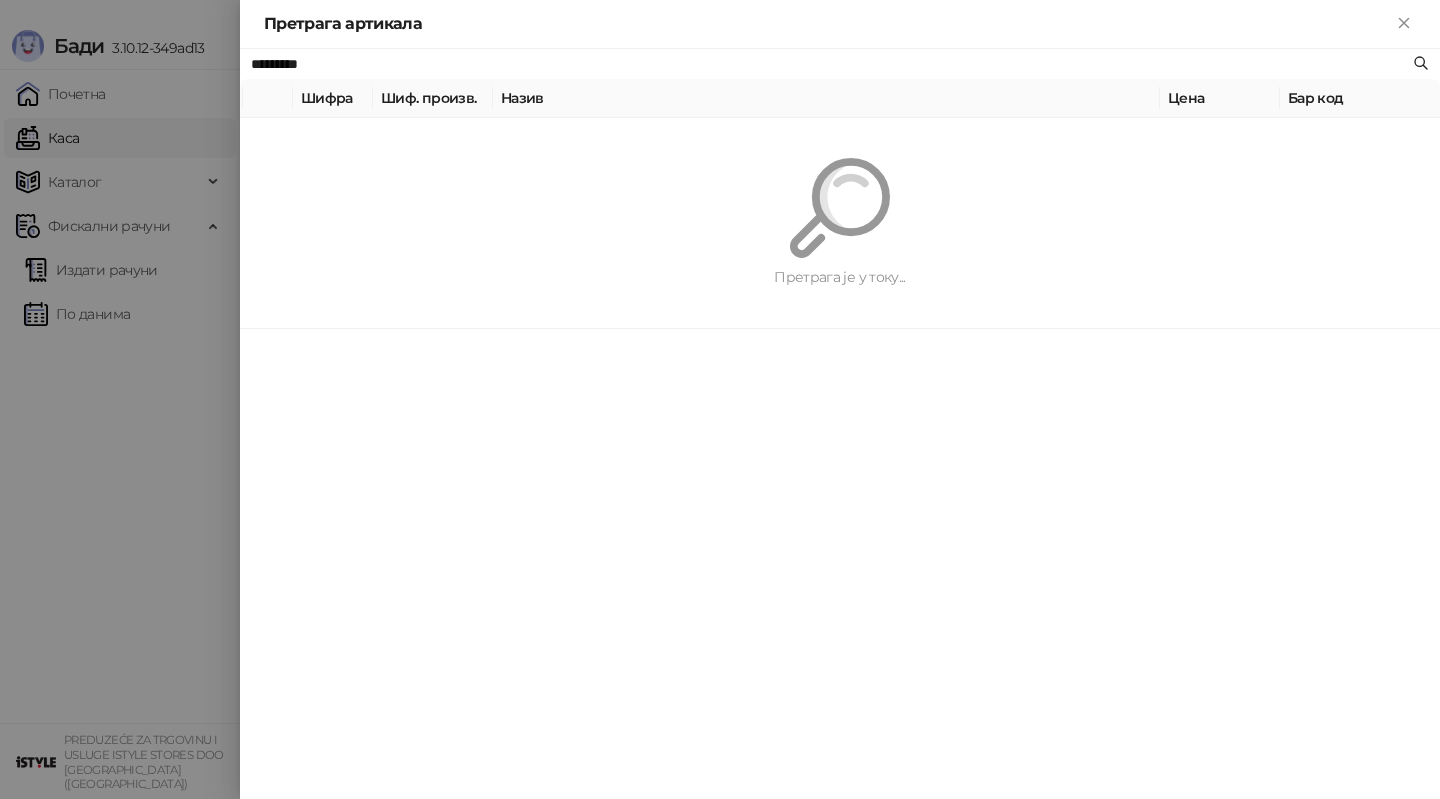 paste on "**********" 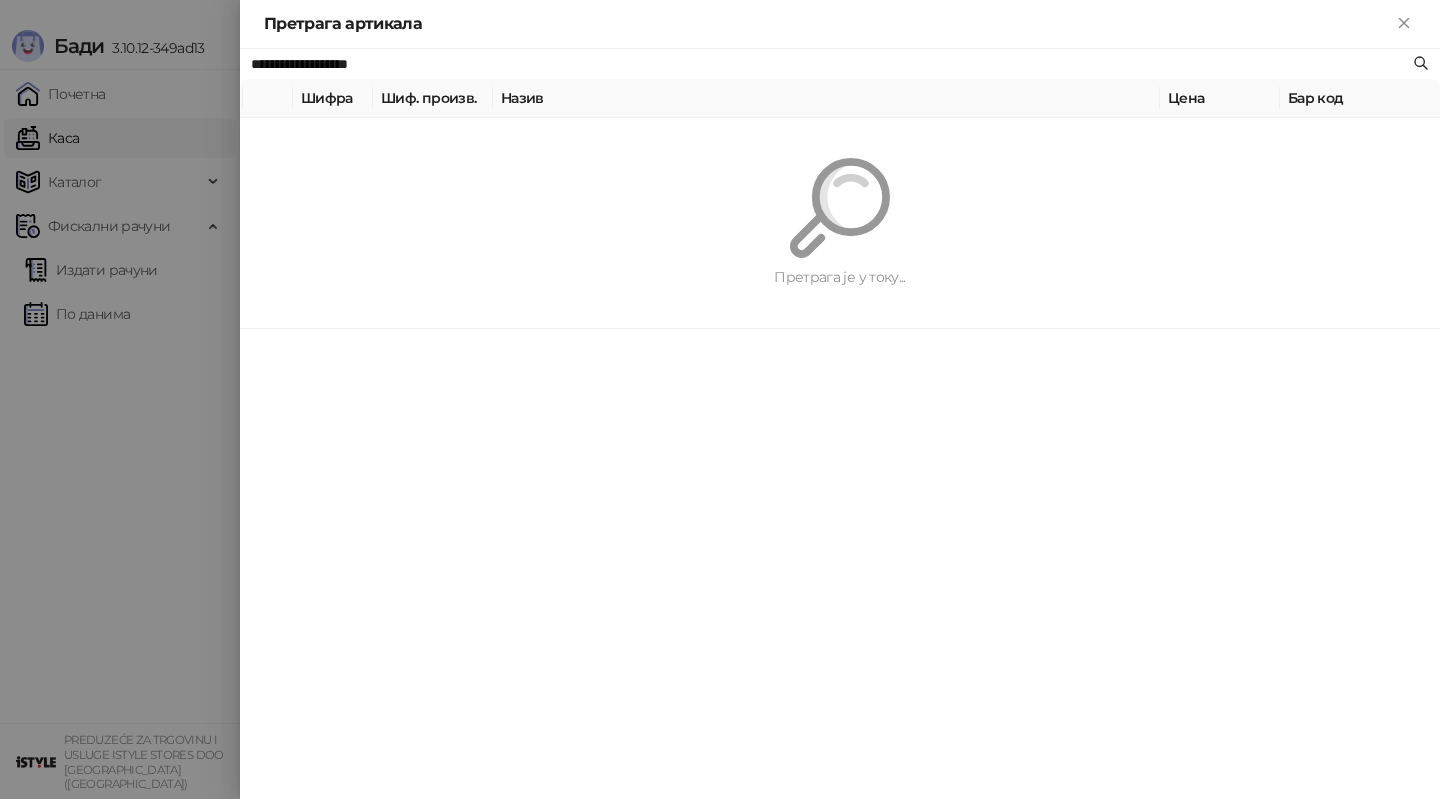 type on "**********" 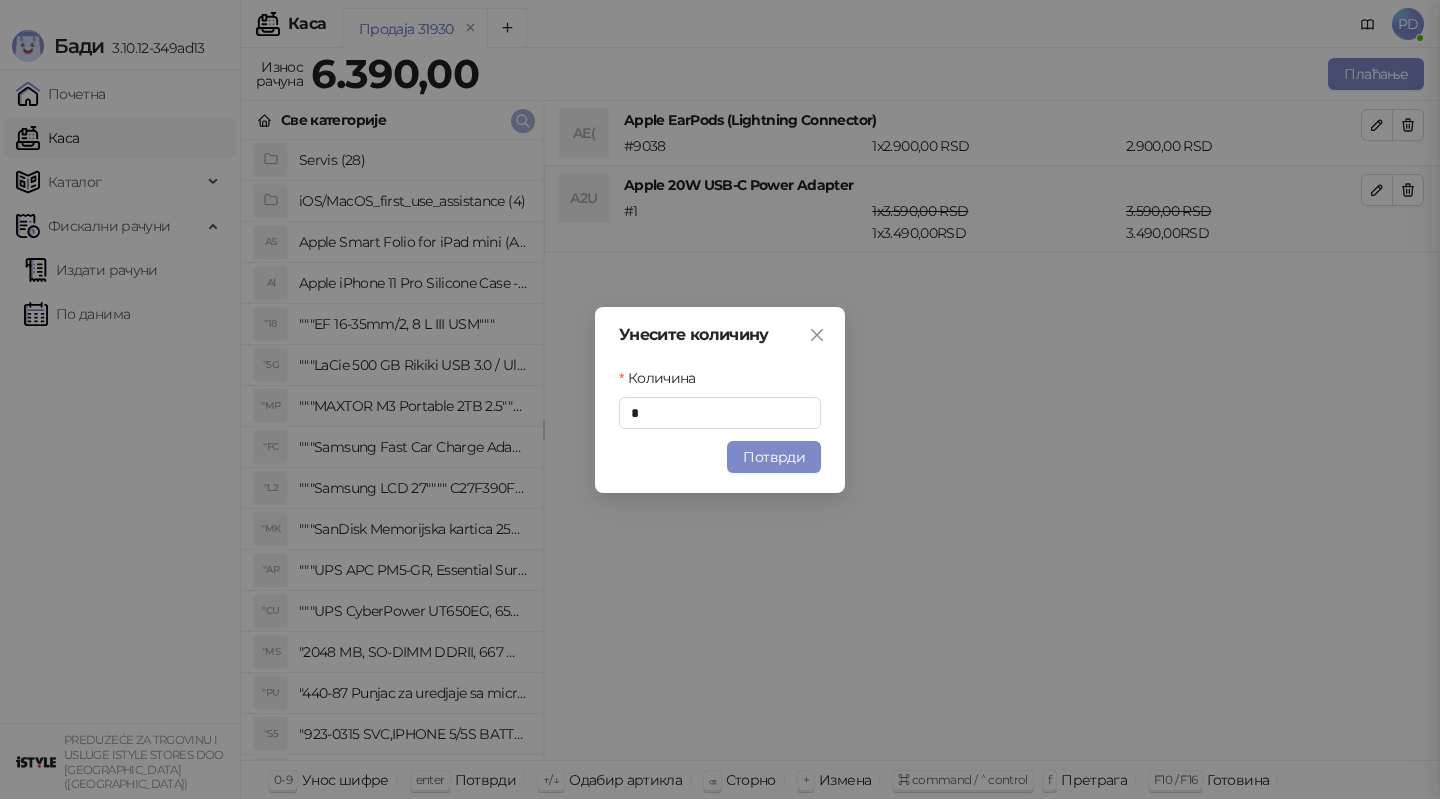 type 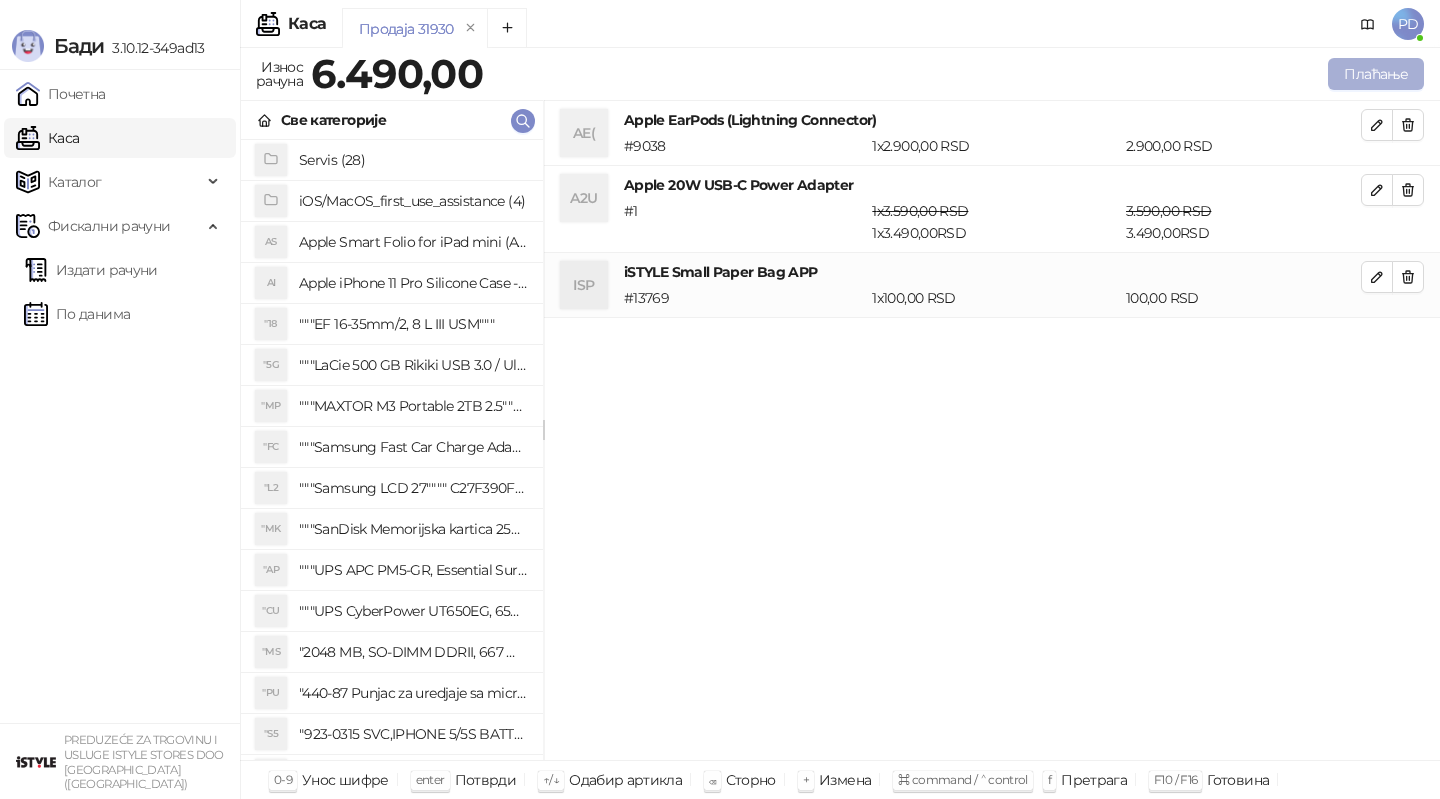 click on "Плаћање" at bounding box center [1376, 74] 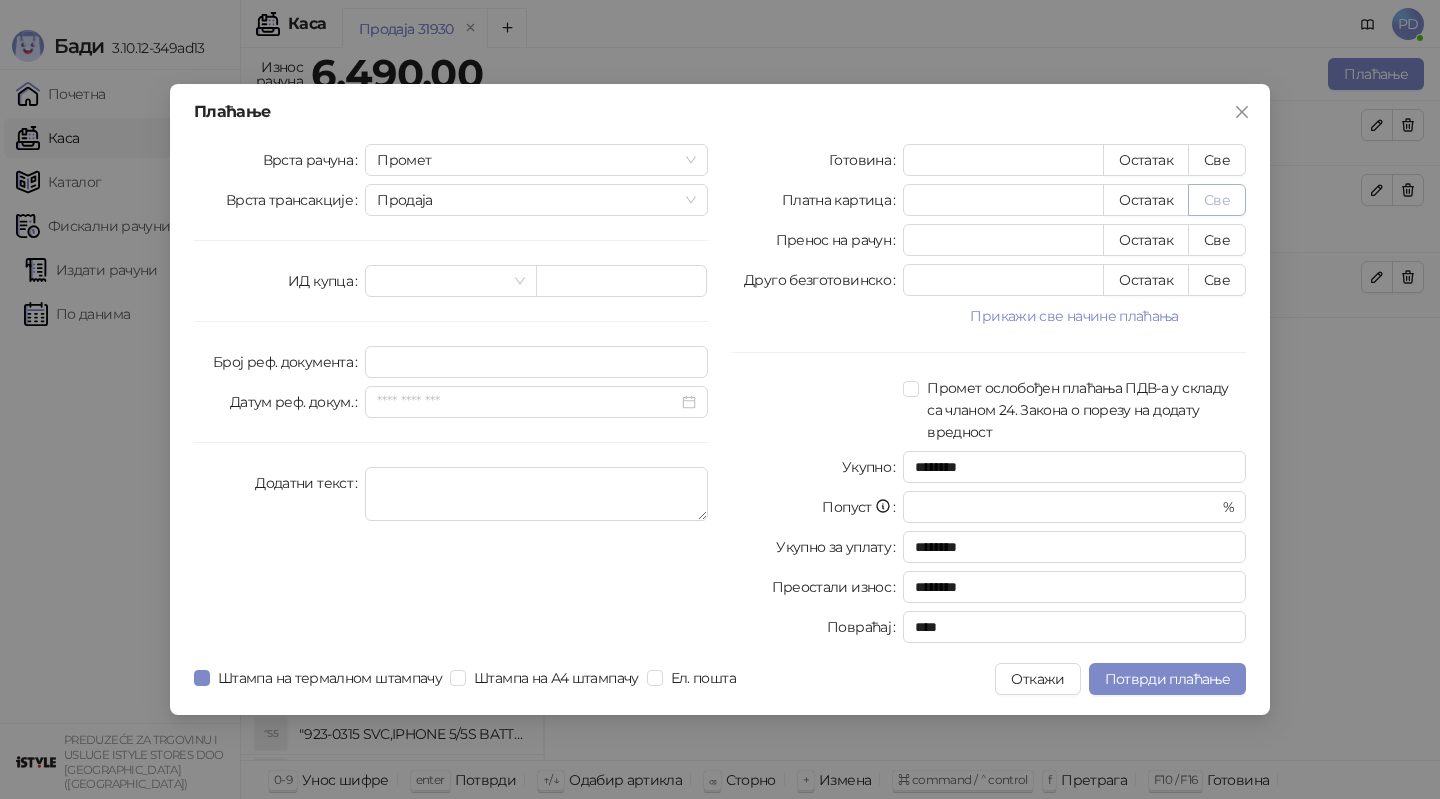 click on "Све" at bounding box center [1217, 200] 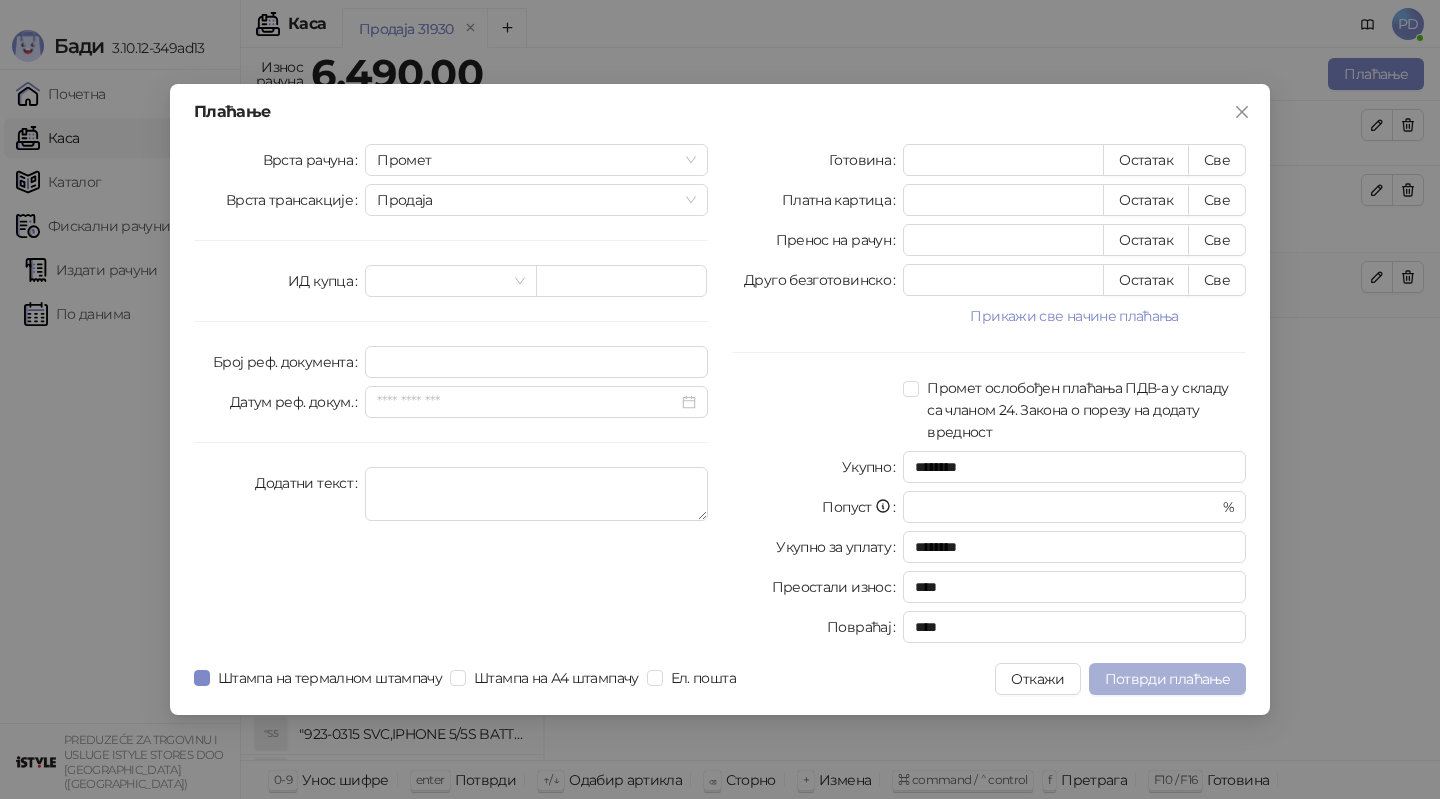 click on "Потврди плаћање" at bounding box center (1167, 679) 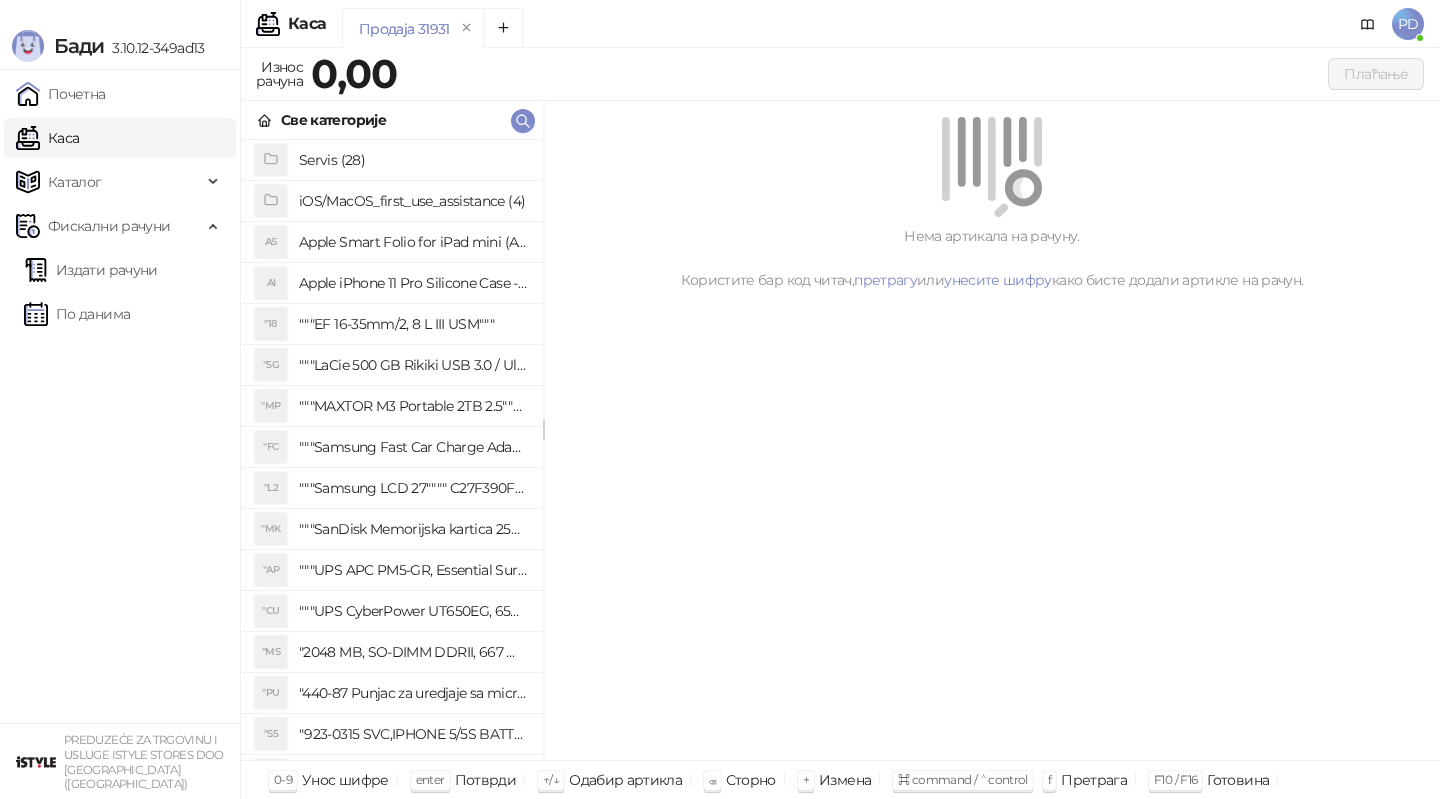 click on "Издати рачуни По данима" at bounding box center (120, 292) 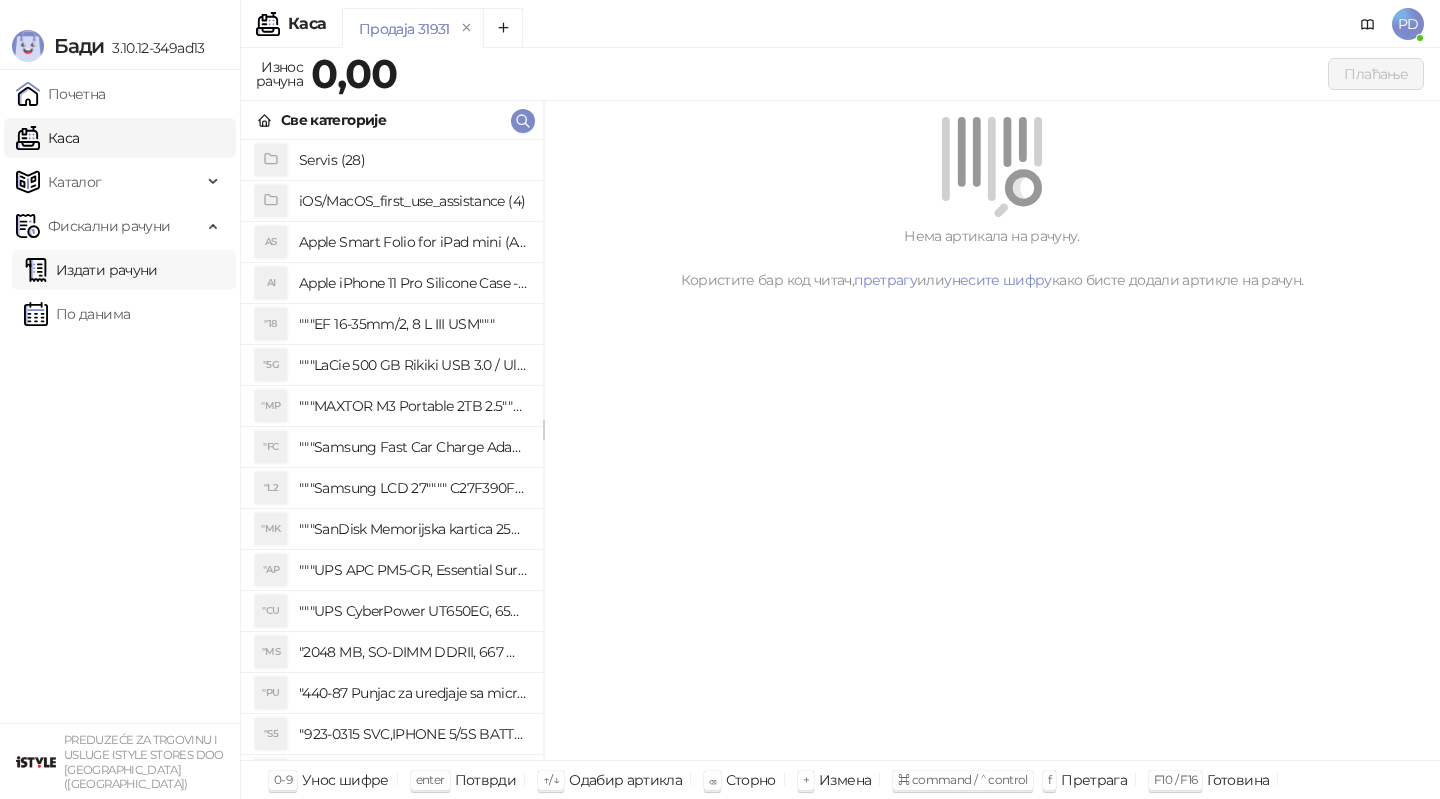 click on "Издати рачуни" at bounding box center (91, 270) 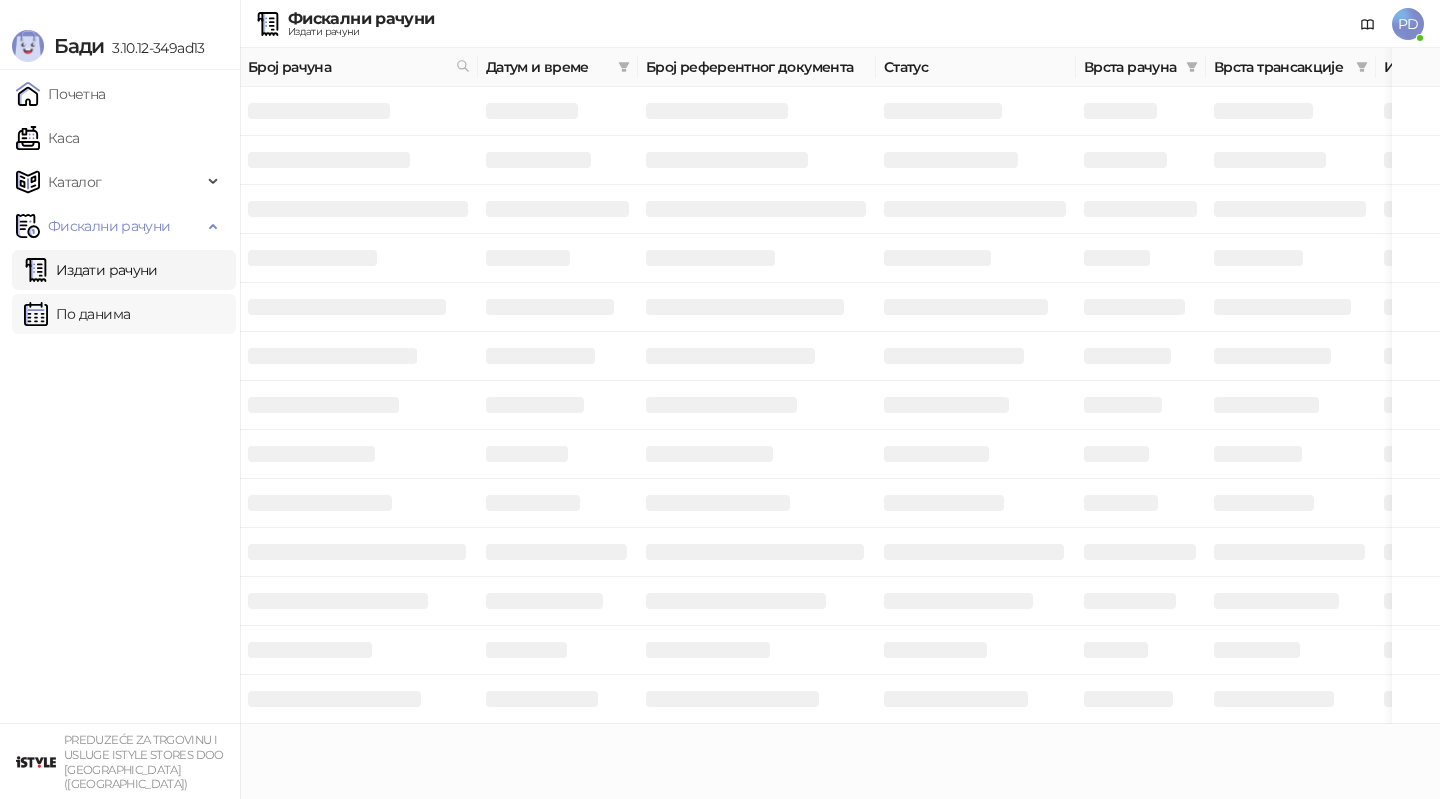 click on "По данима" at bounding box center (77, 314) 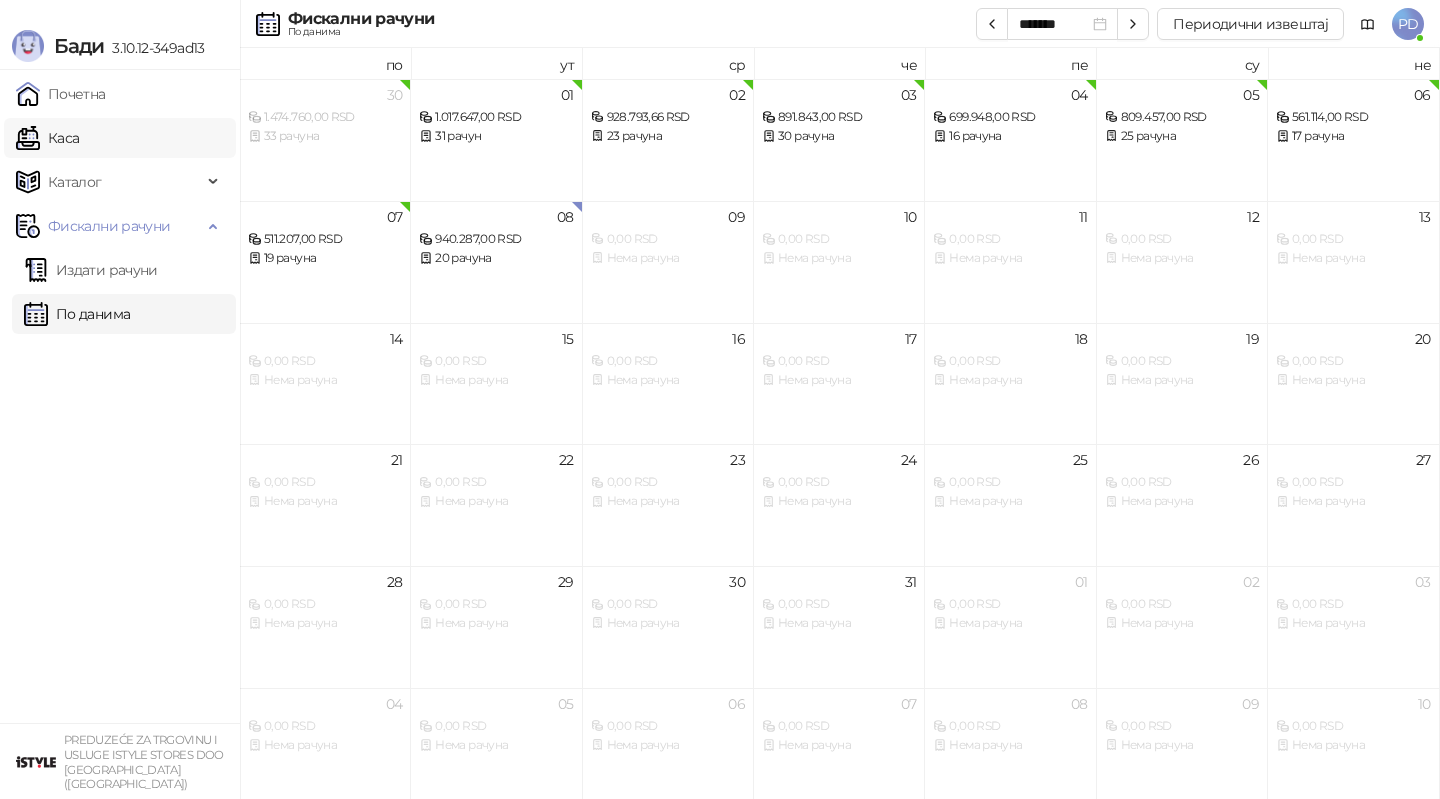 click on "Каса" at bounding box center [47, 138] 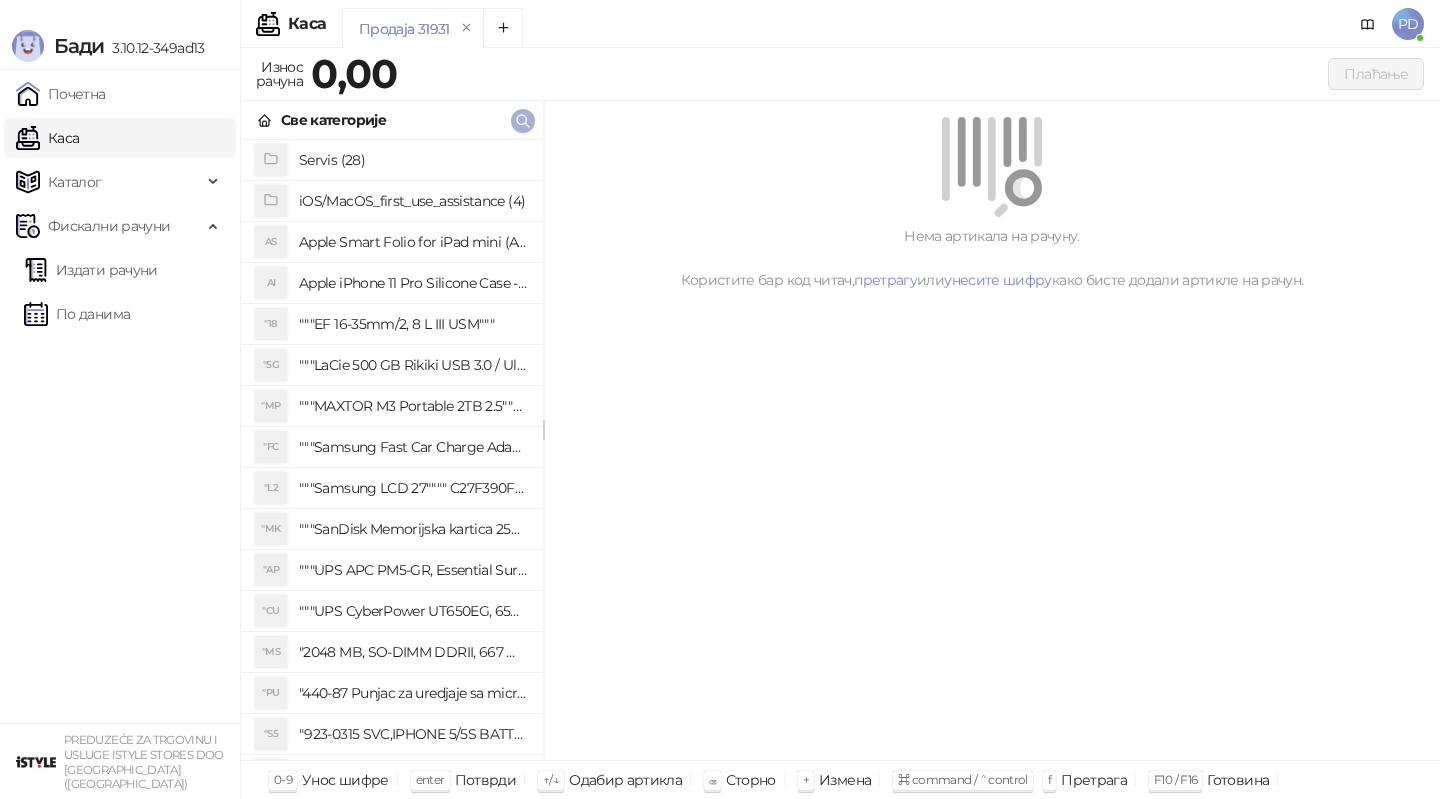 click 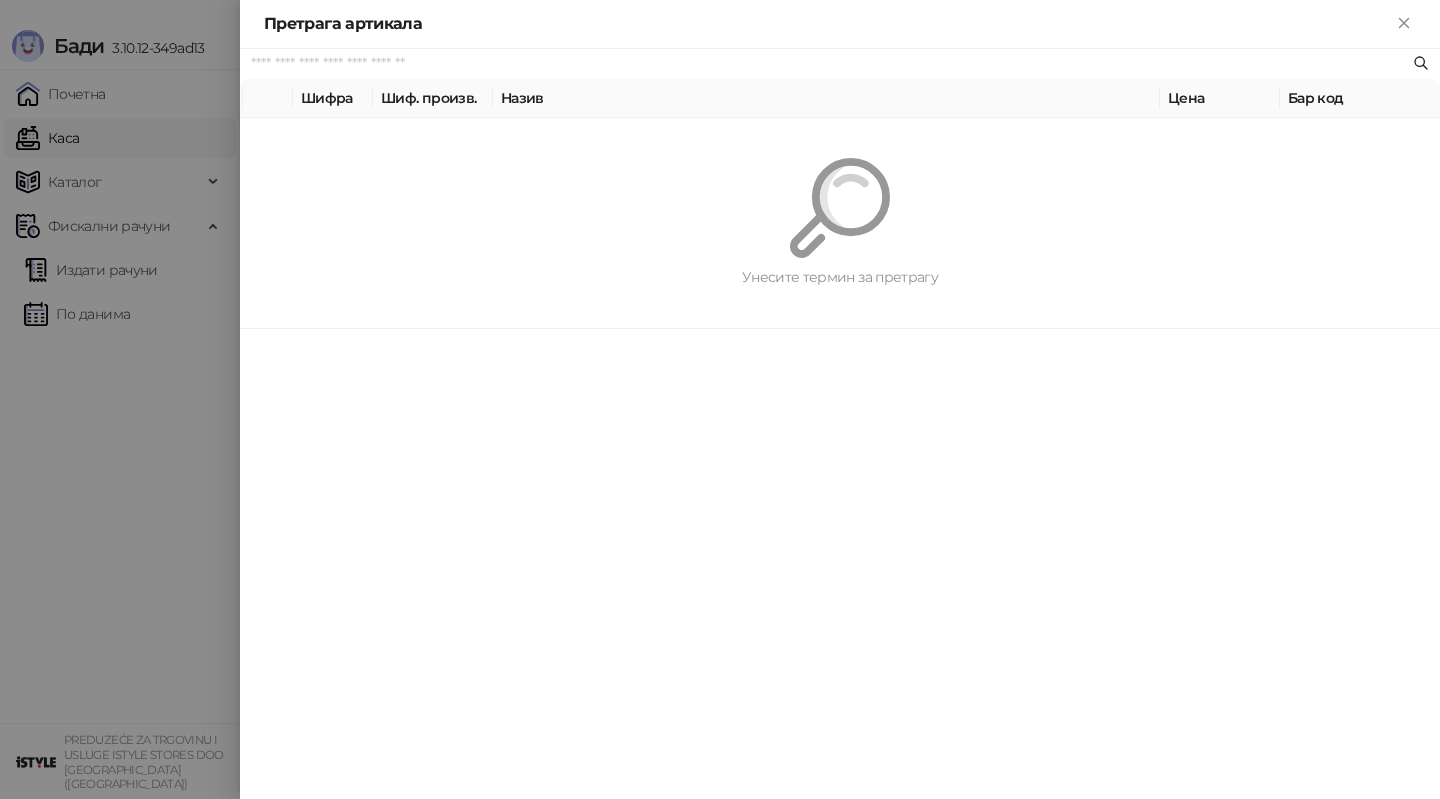 paste on "**********" 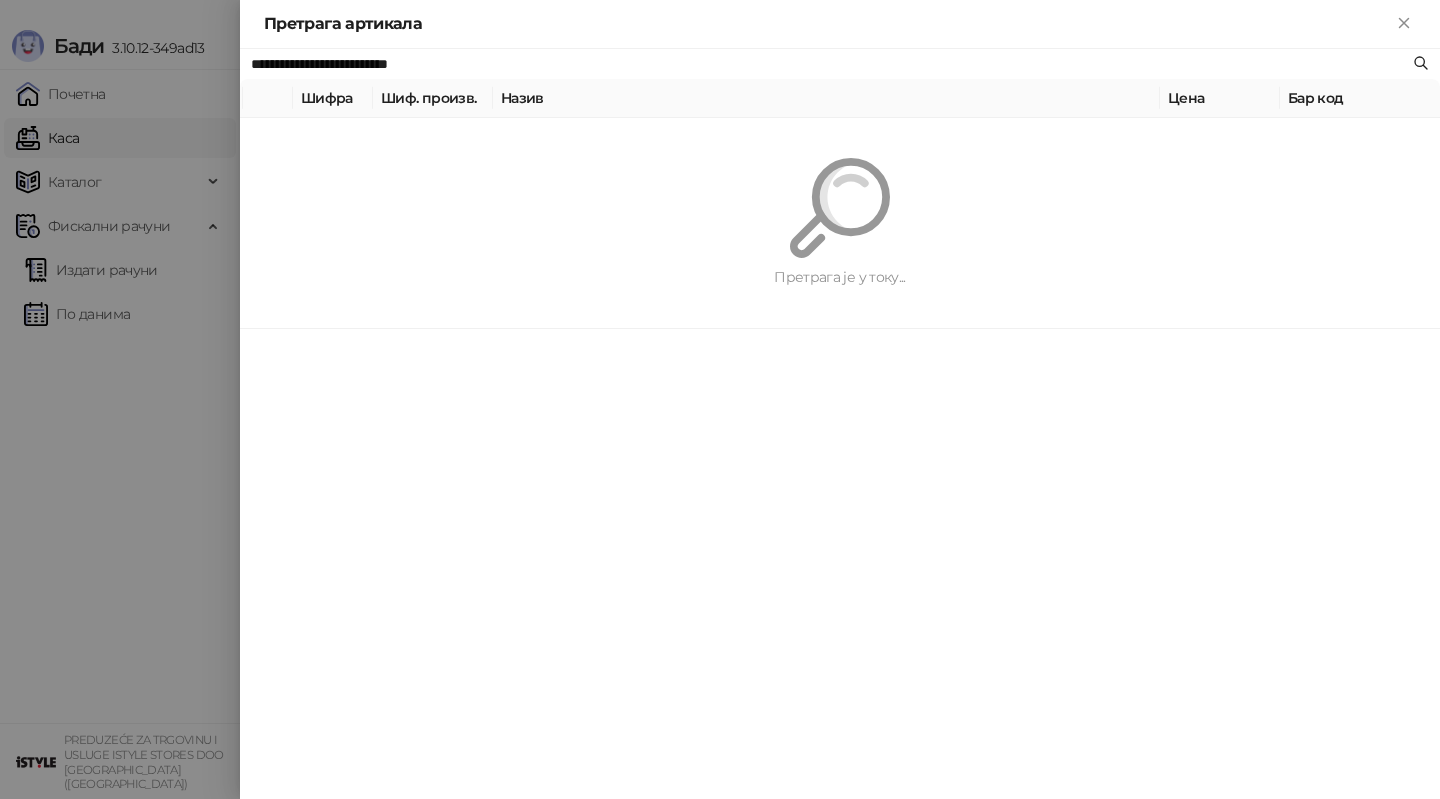 type on "**********" 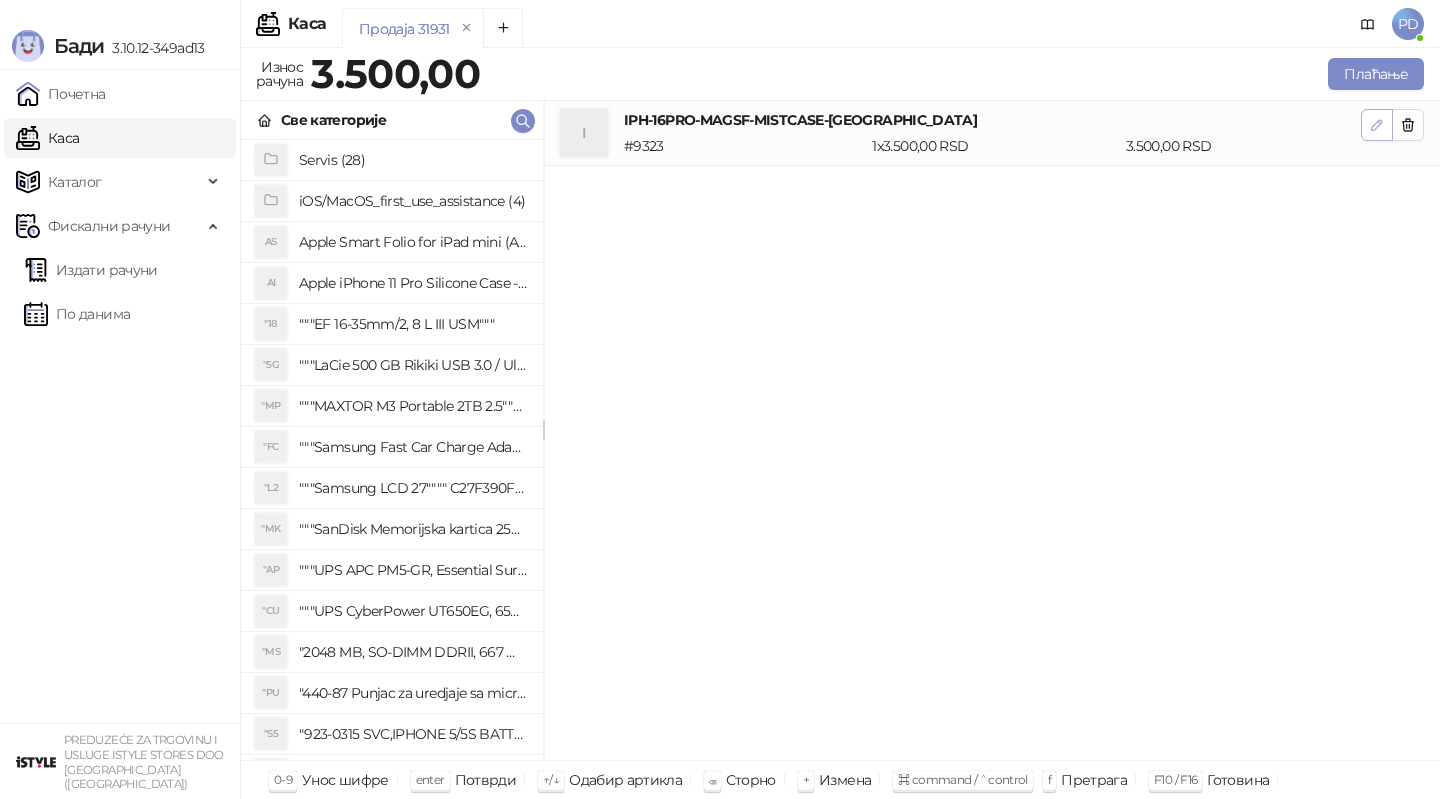 click 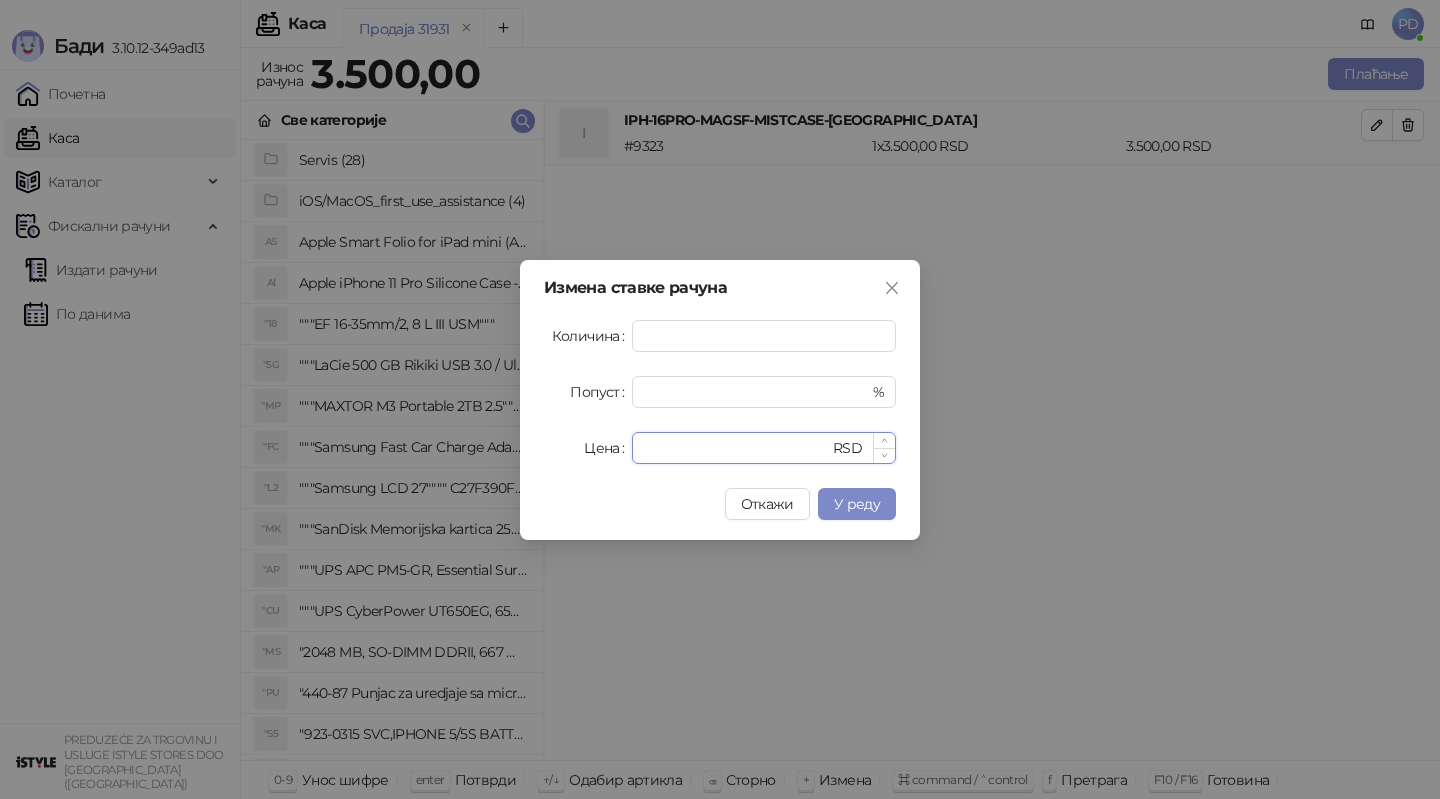 click on "****" at bounding box center [736, 448] 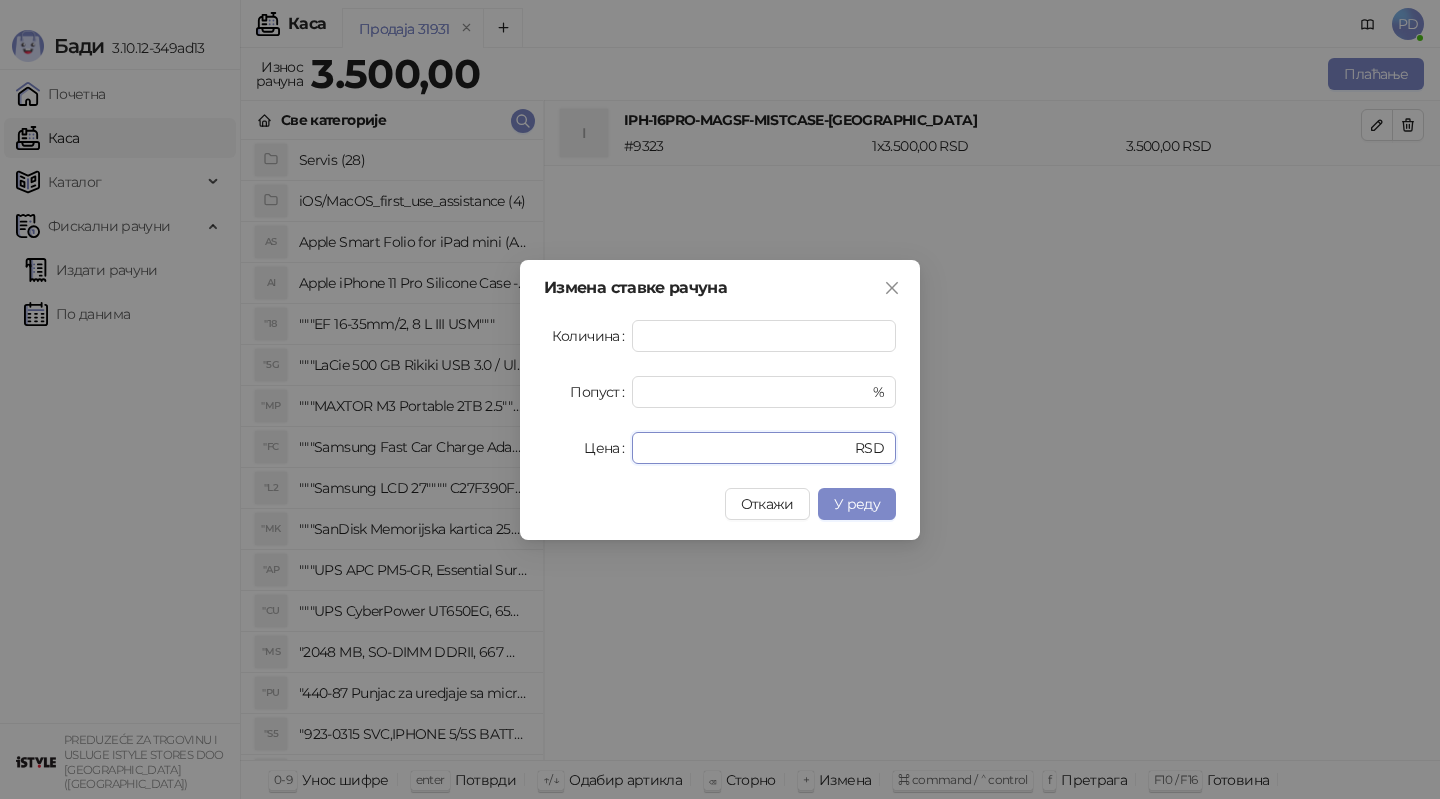 type 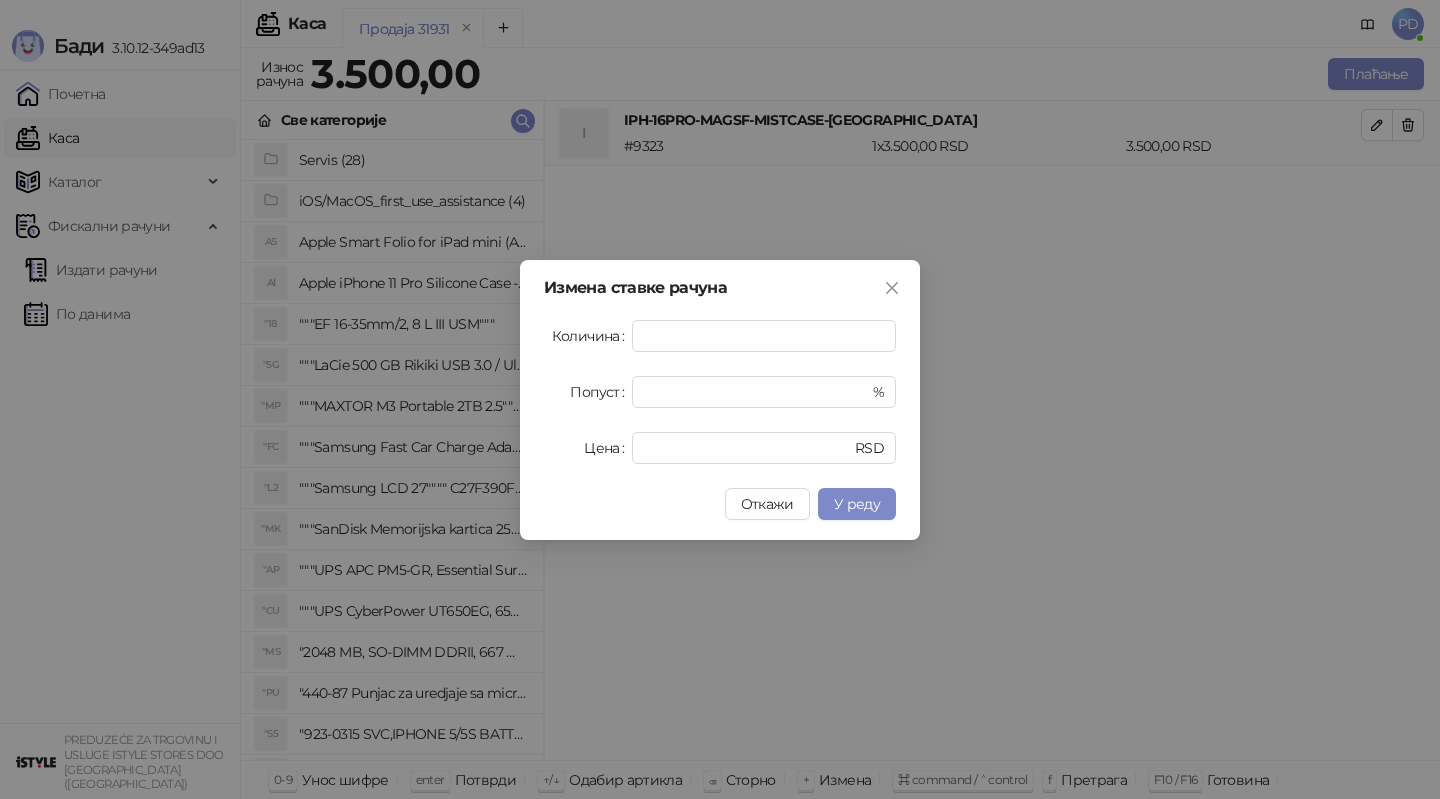 click on "Измена ставке рачуна Количина * Попуст * % Цена RSD Откажи У реду" at bounding box center [720, 399] 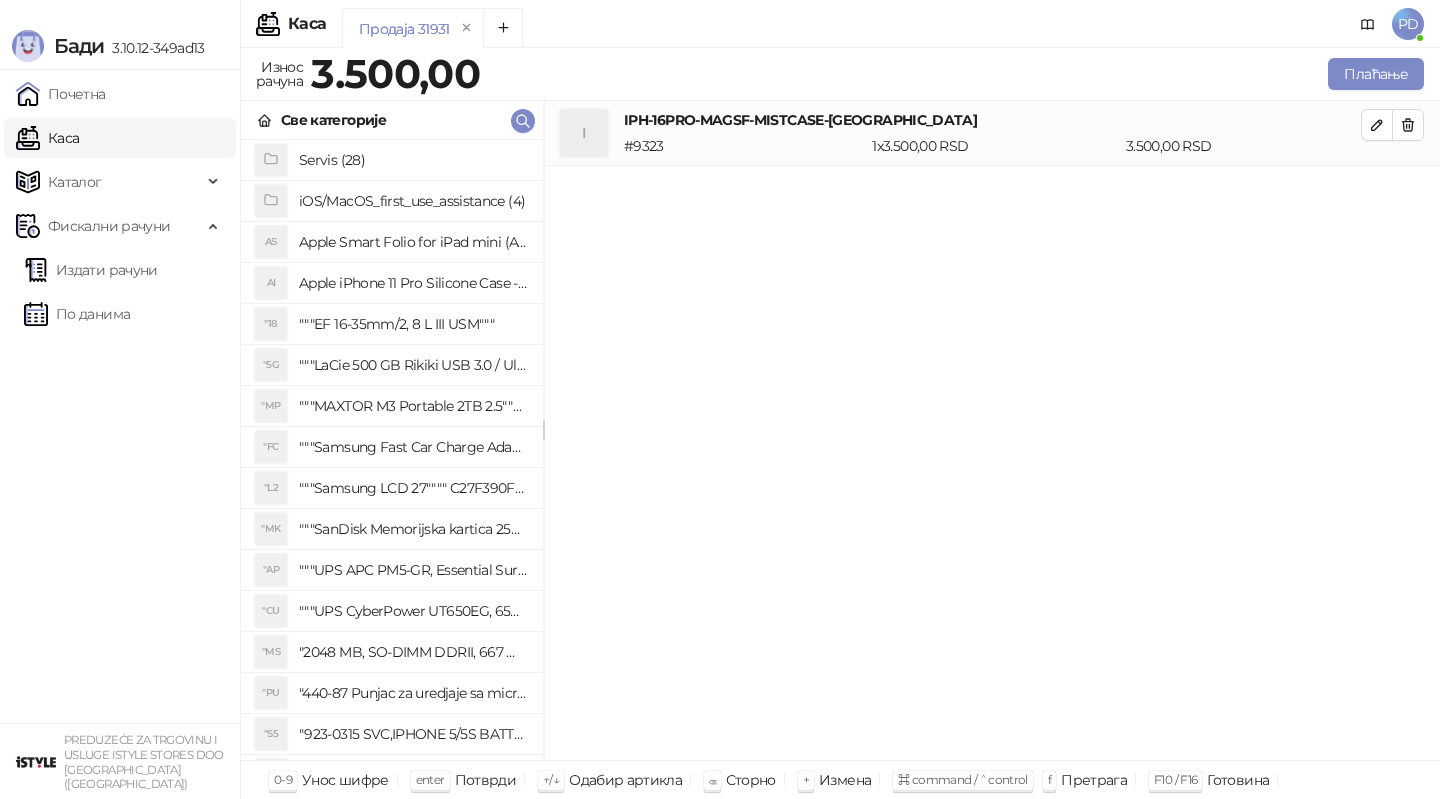 click on "Плаћање" at bounding box center [956, 74] 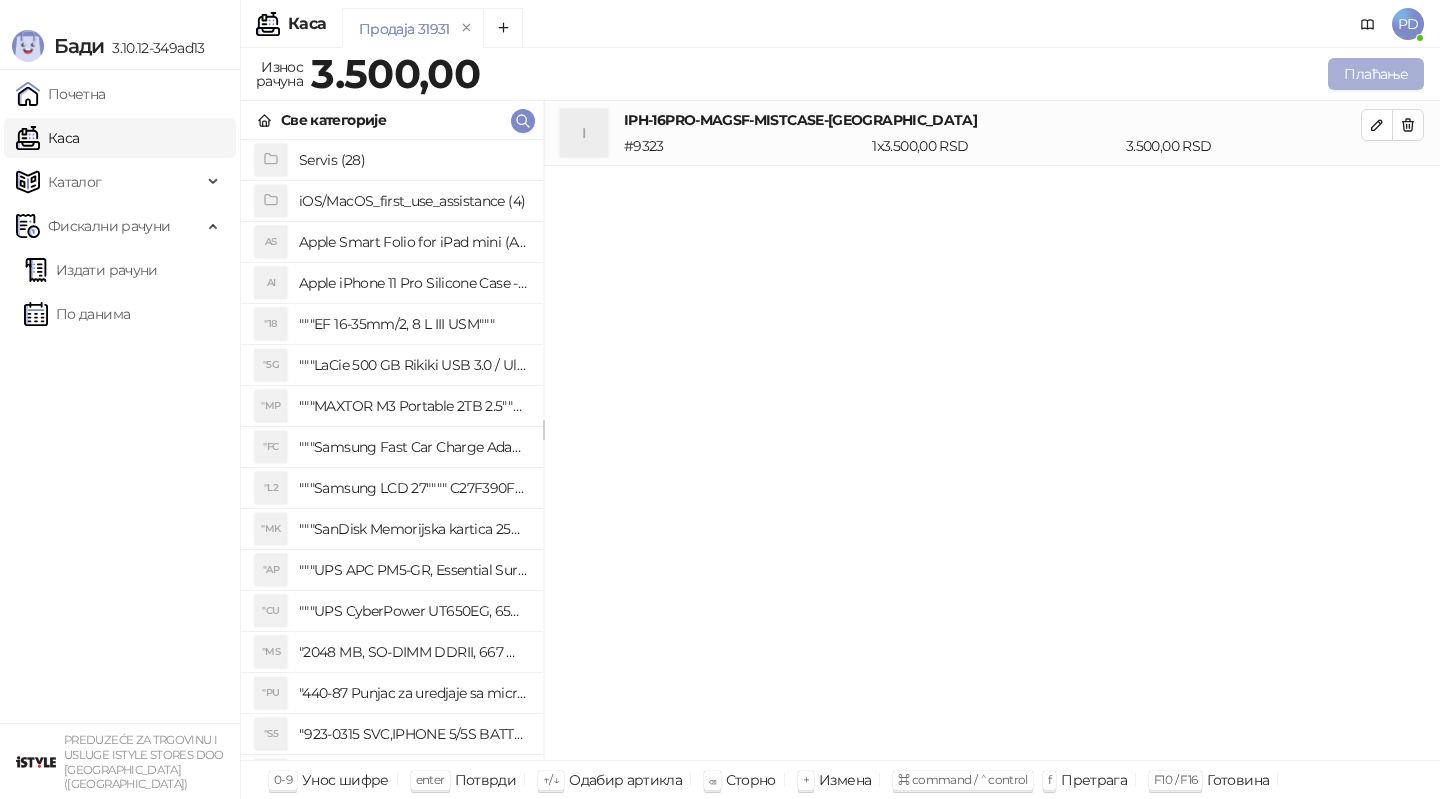 click on "Плаћање" at bounding box center (1376, 74) 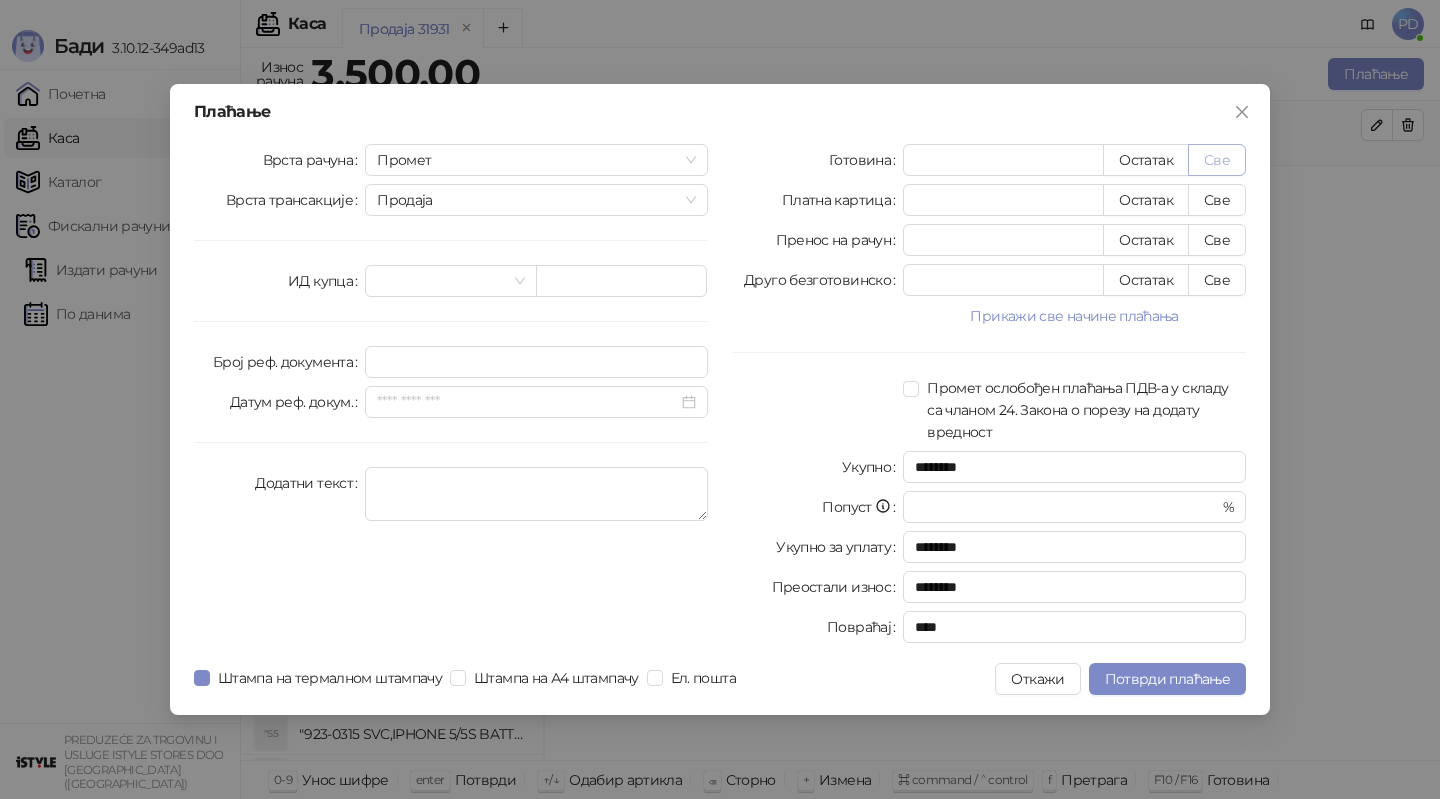 click on "Све" at bounding box center [1217, 160] 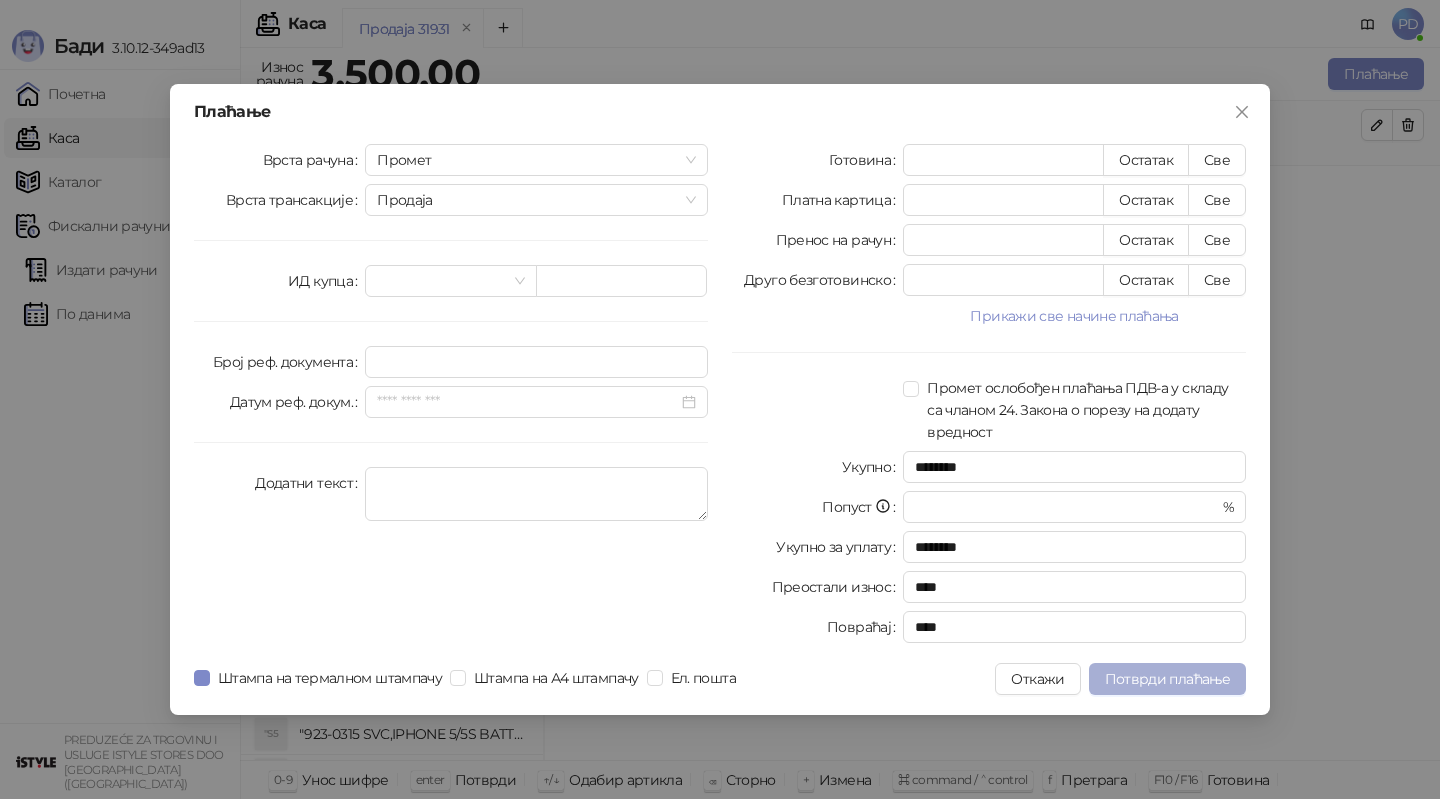 click on "Потврди плаћање" at bounding box center [1167, 679] 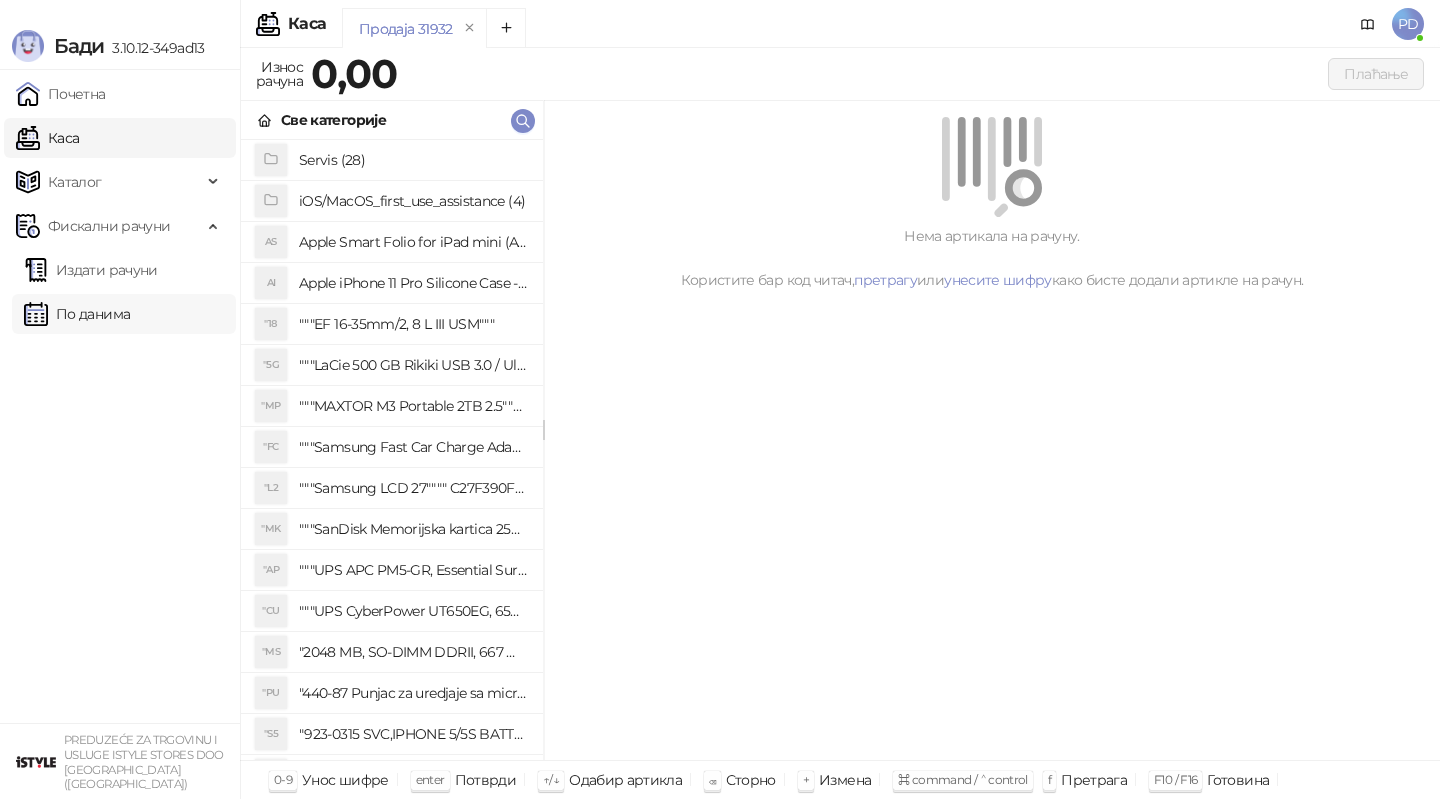 click on "По данима" at bounding box center [77, 314] 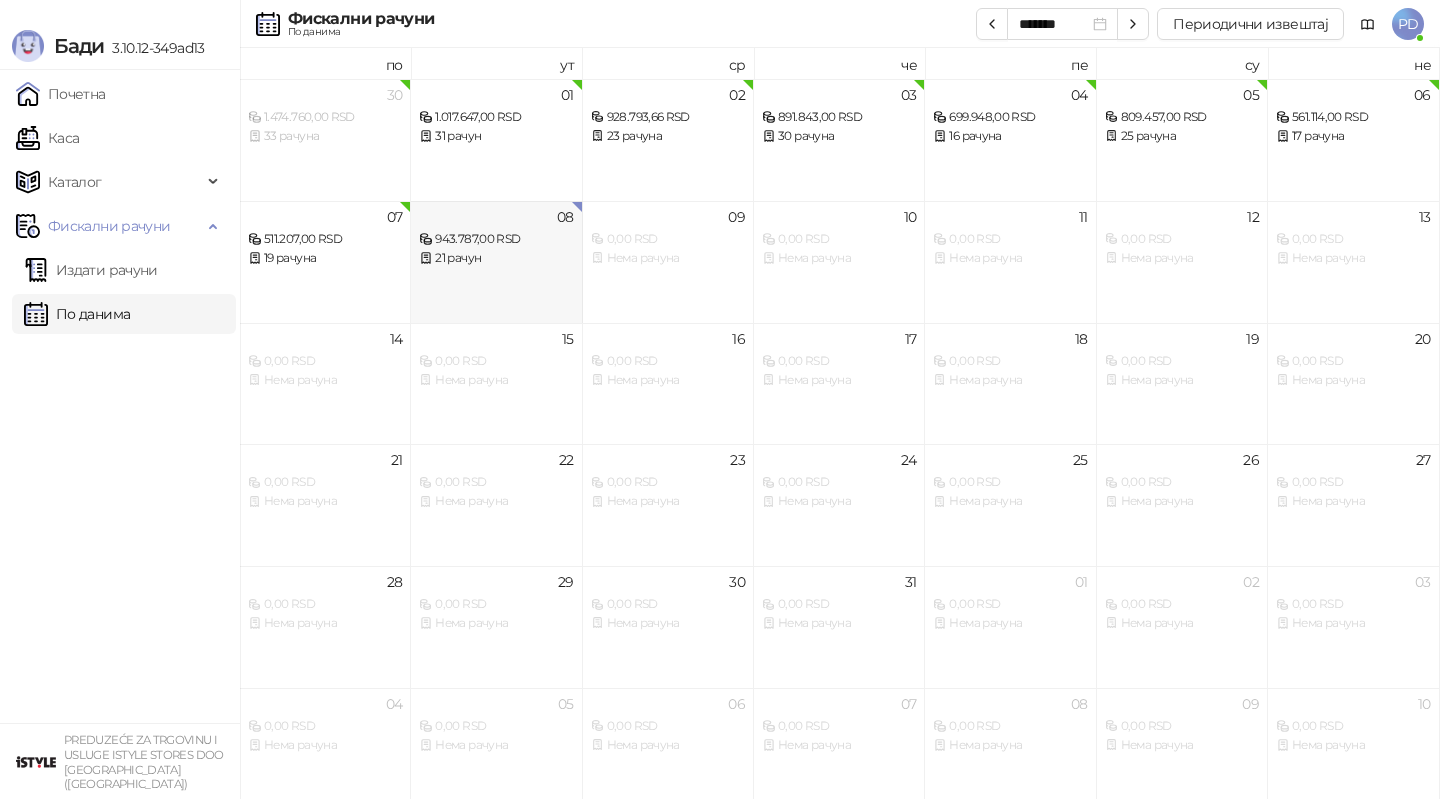 click on "08   943.787,00 RSD   21 рачун" at bounding box center [496, 262] 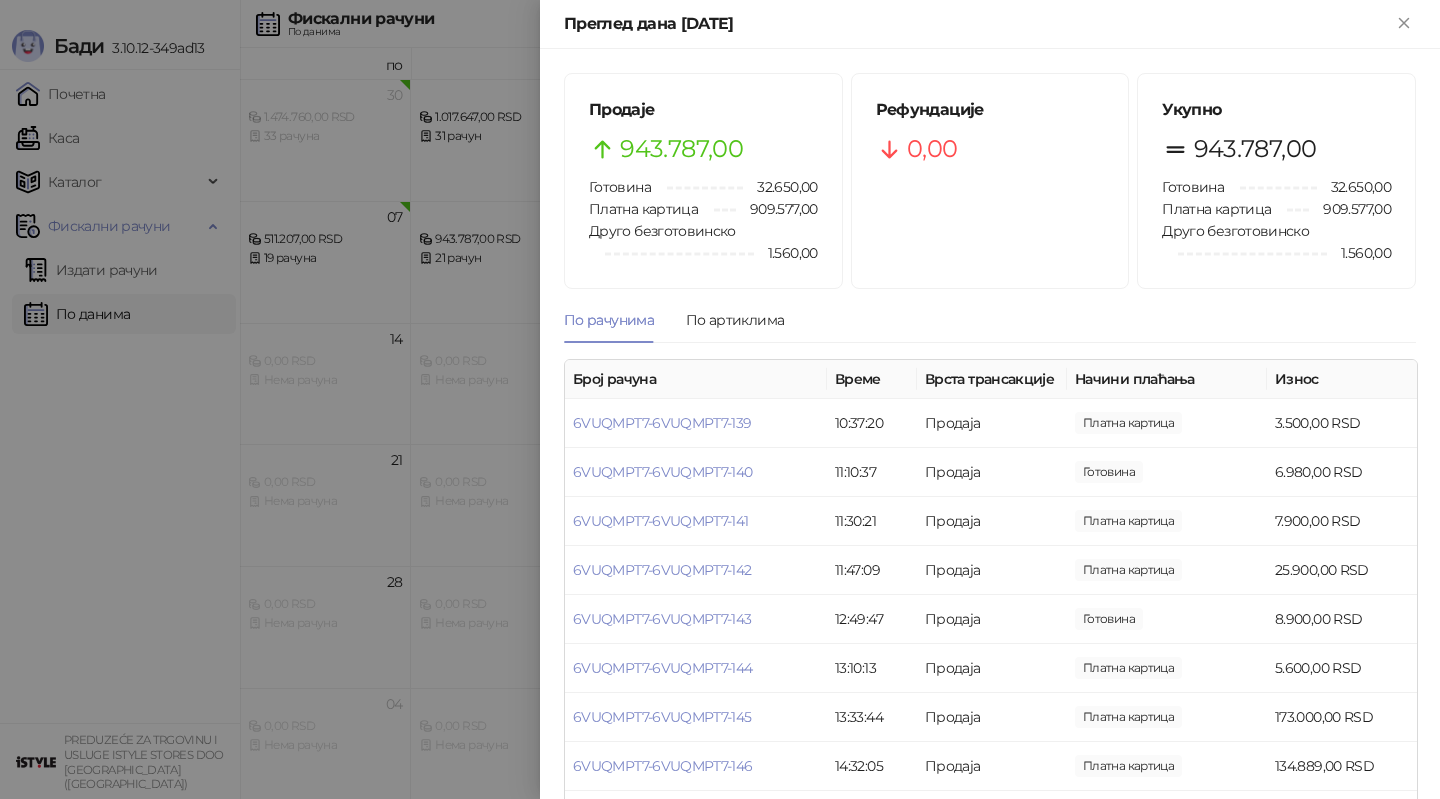 click at bounding box center [720, 399] 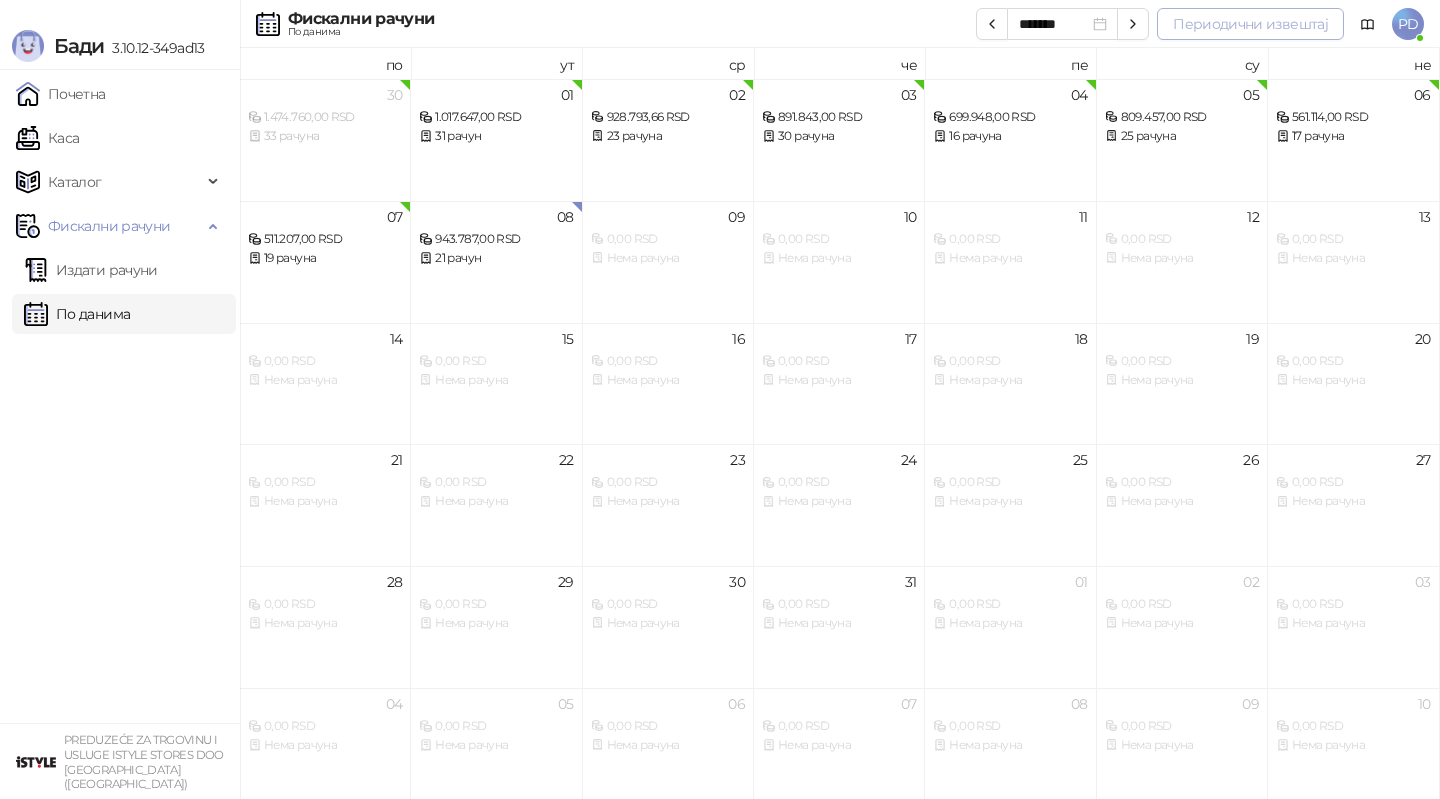 click on "Периодични извештај" at bounding box center [1250, 24] 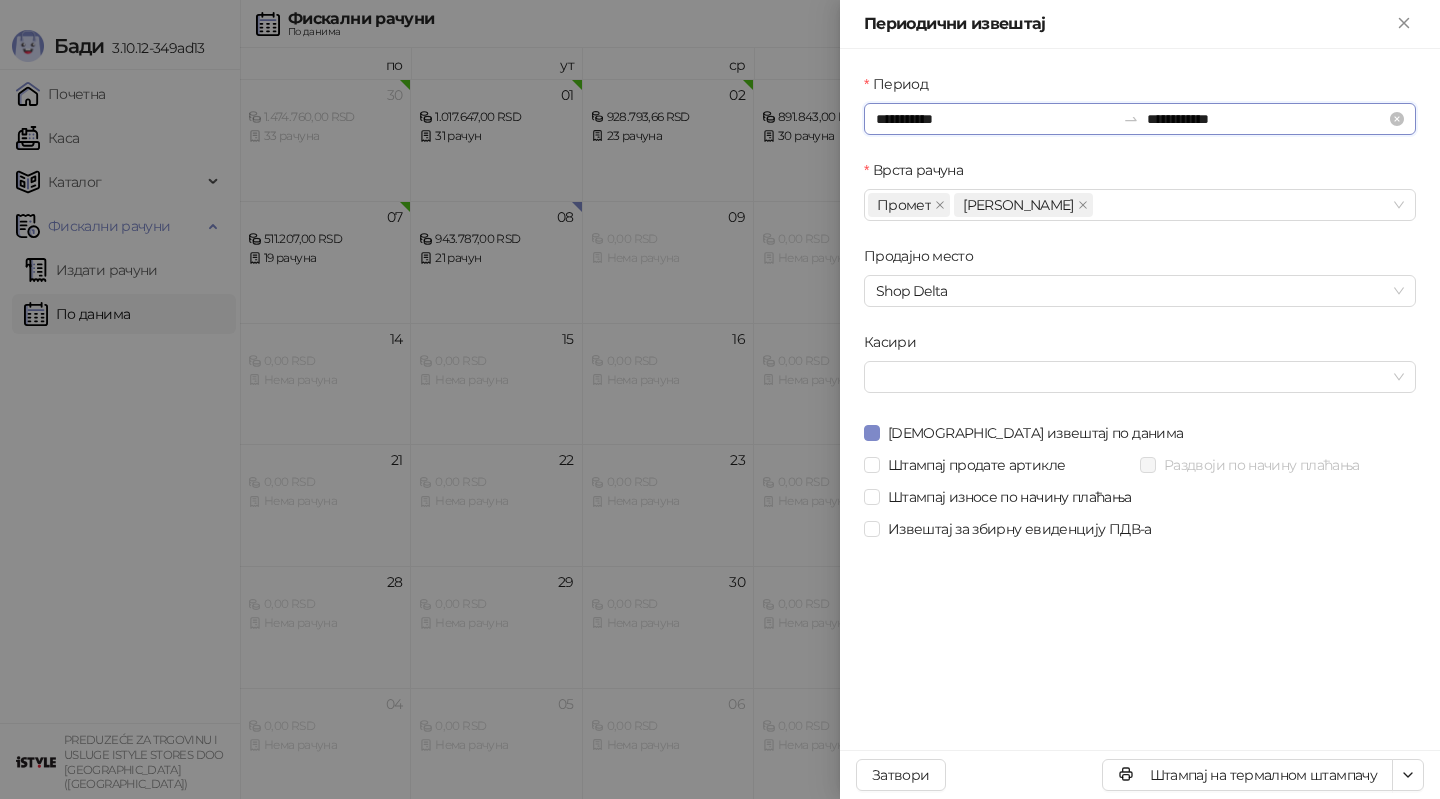 click on "**********" at bounding box center [995, 119] 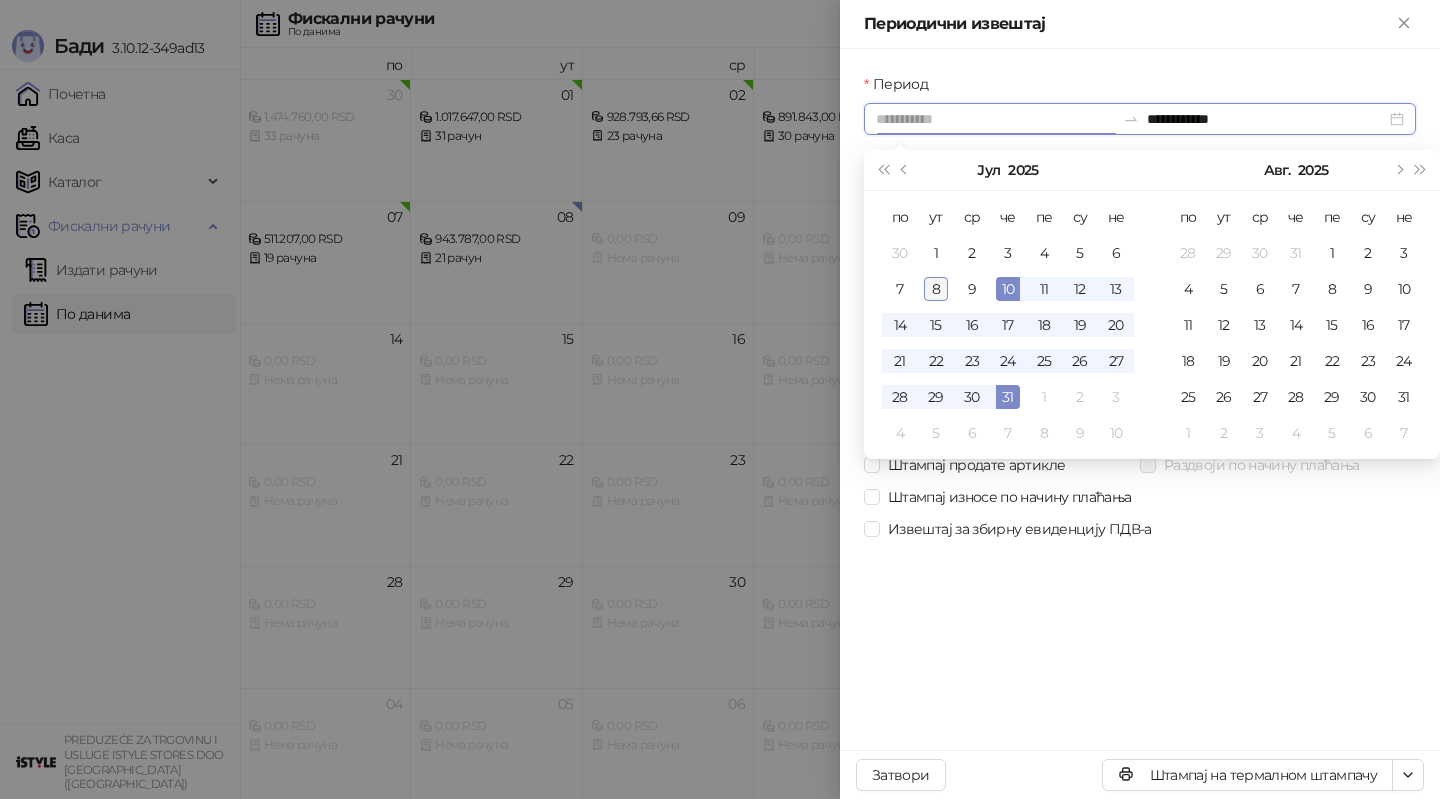 type on "**********" 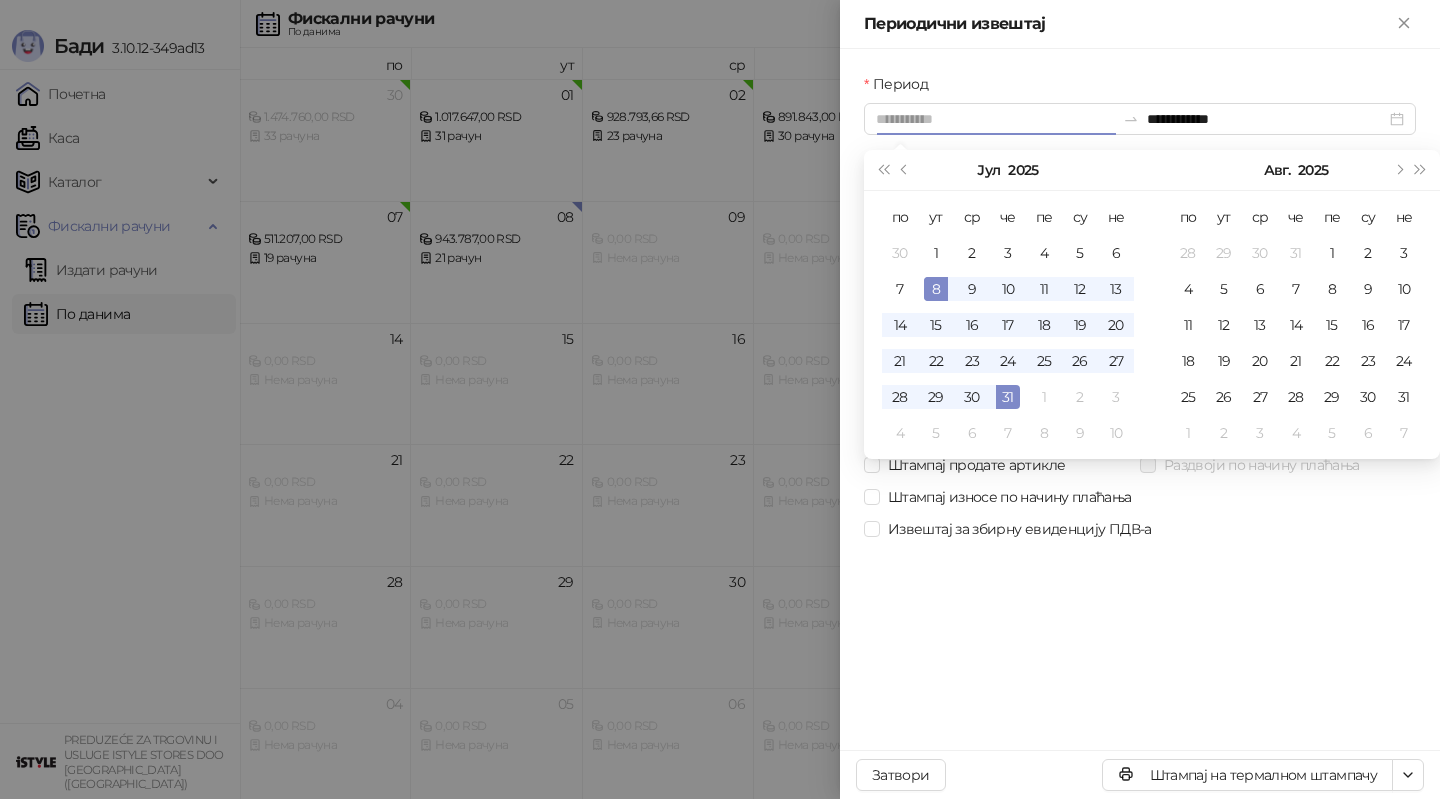 click on "8" at bounding box center (936, 289) 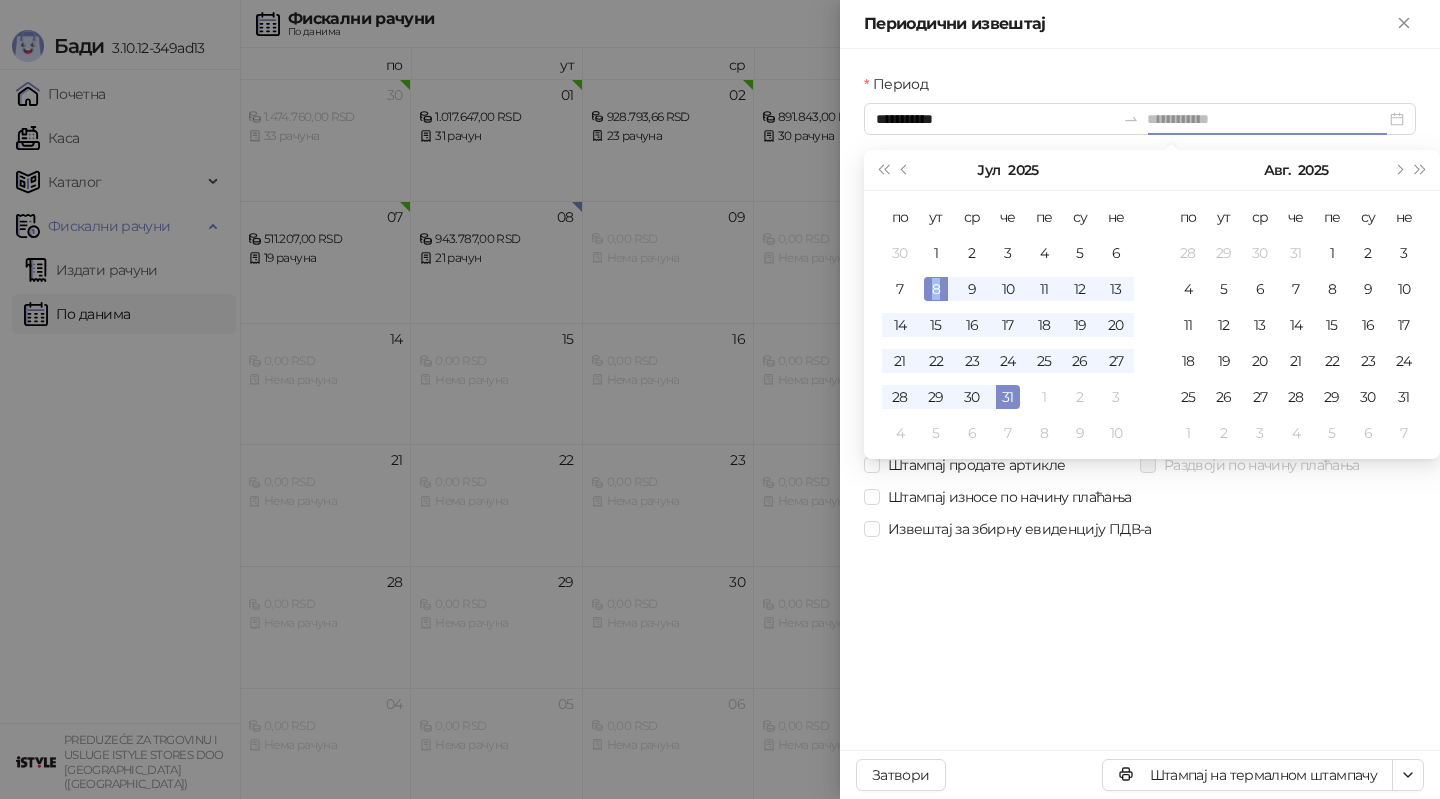click on "8" at bounding box center [936, 289] 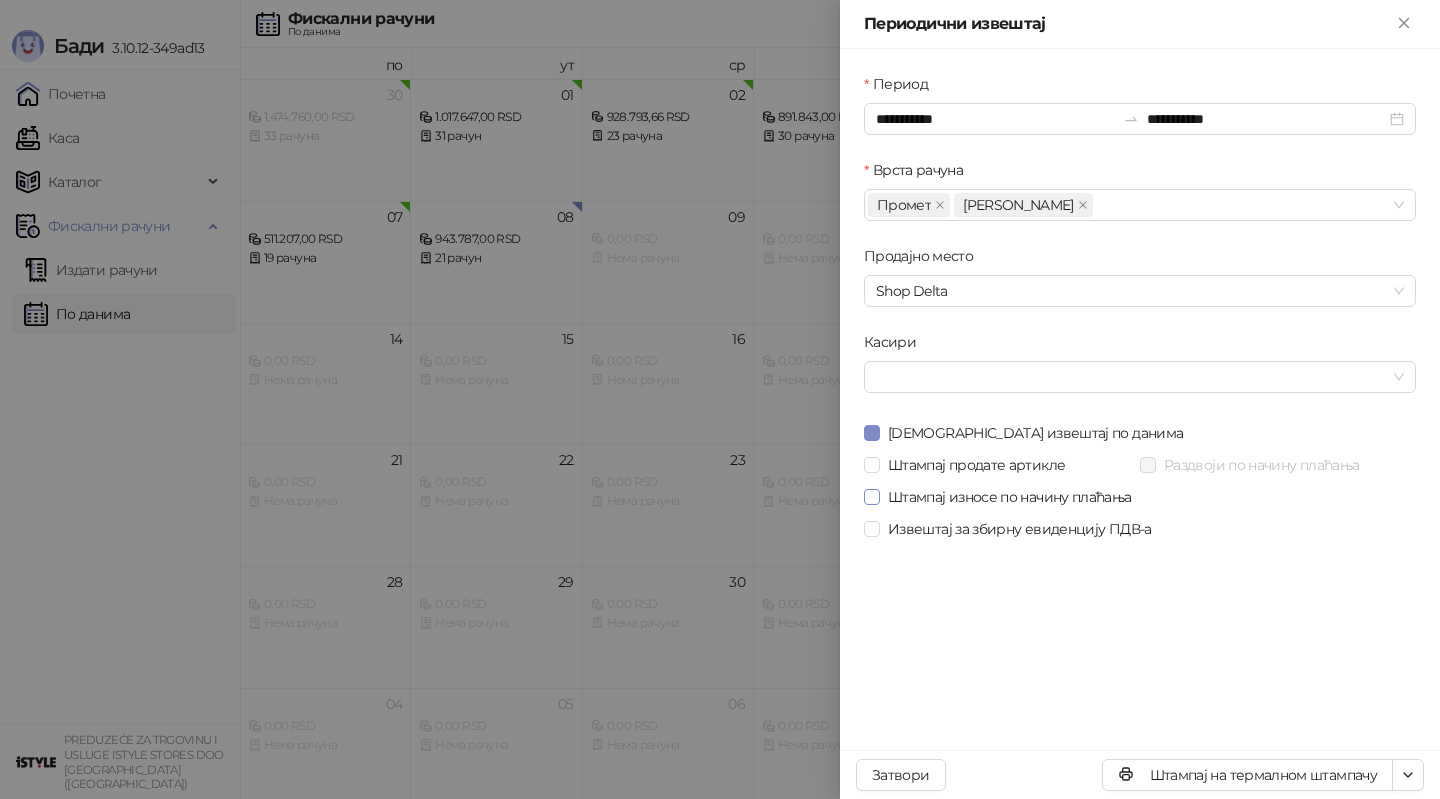 click on "Штампај износе по начину плаћања" at bounding box center (1010, 497) 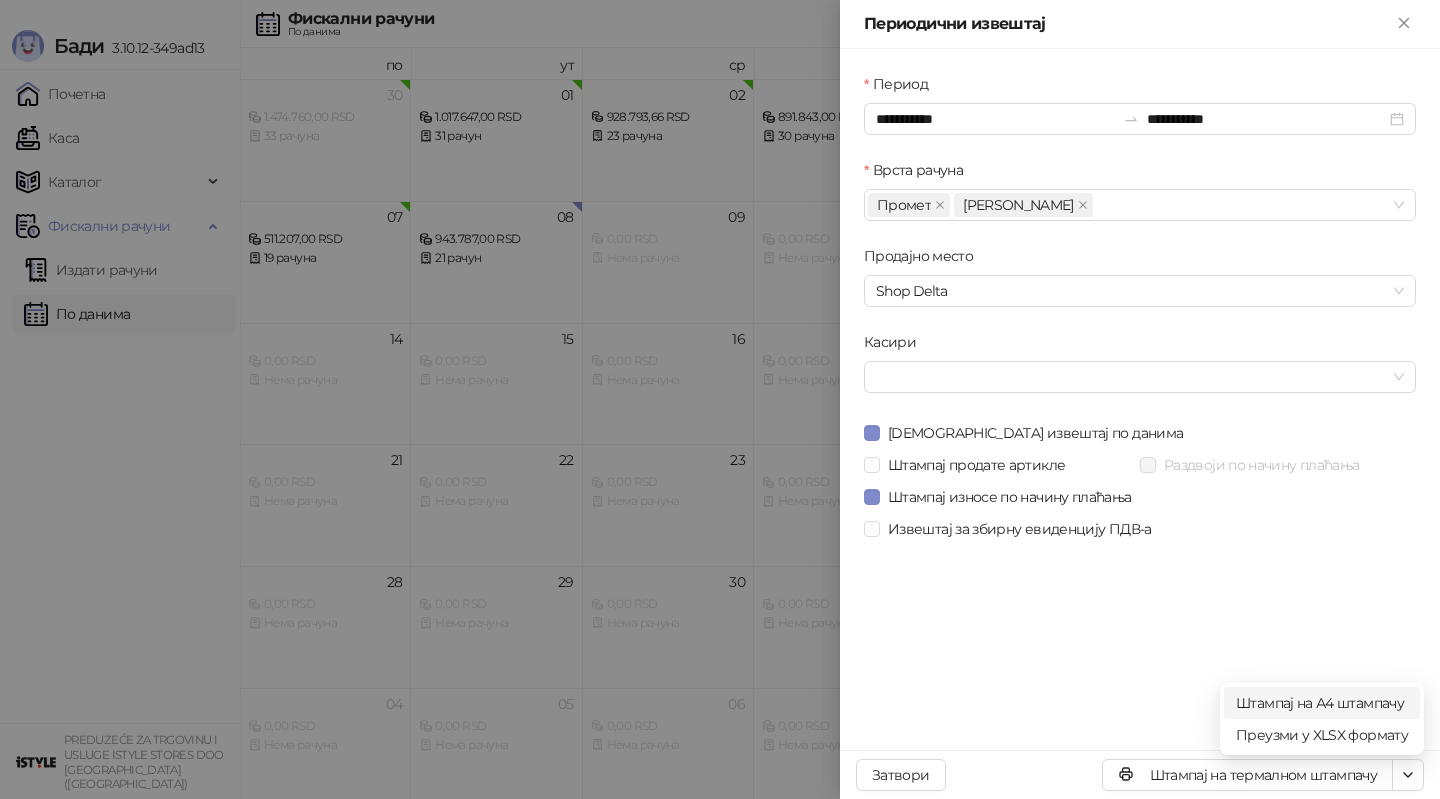 click on "Штампај на А4 штампачу" at bounding box center (1322, 703) 